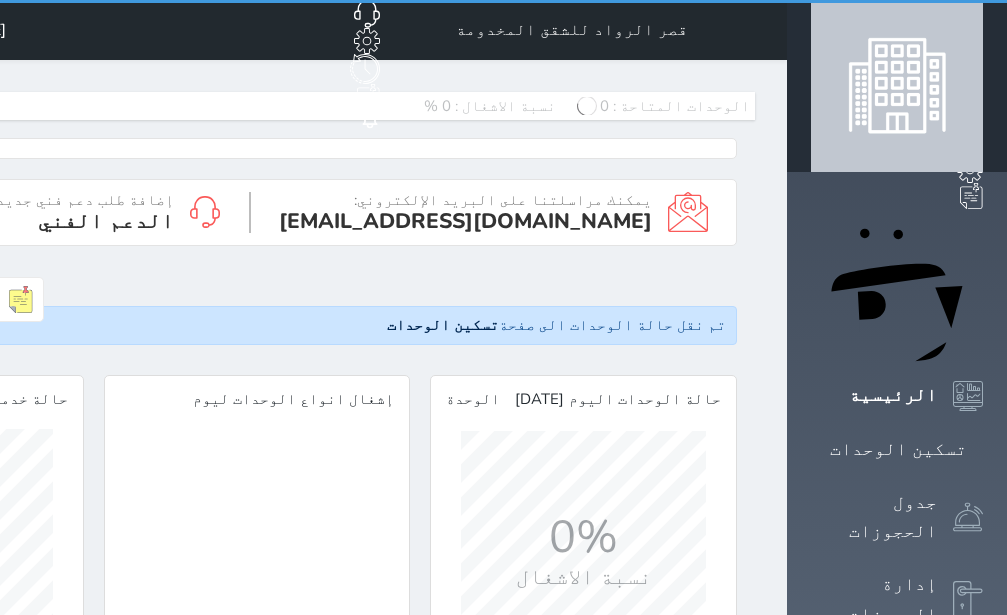 scroll, scrollTop: 0, scrollLeft: 0, axis: both 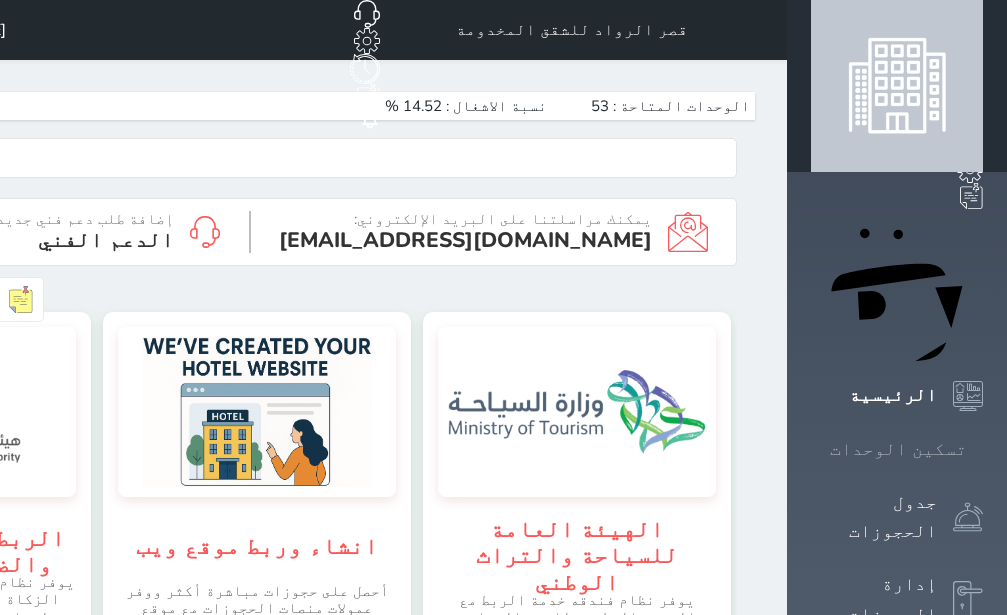 click 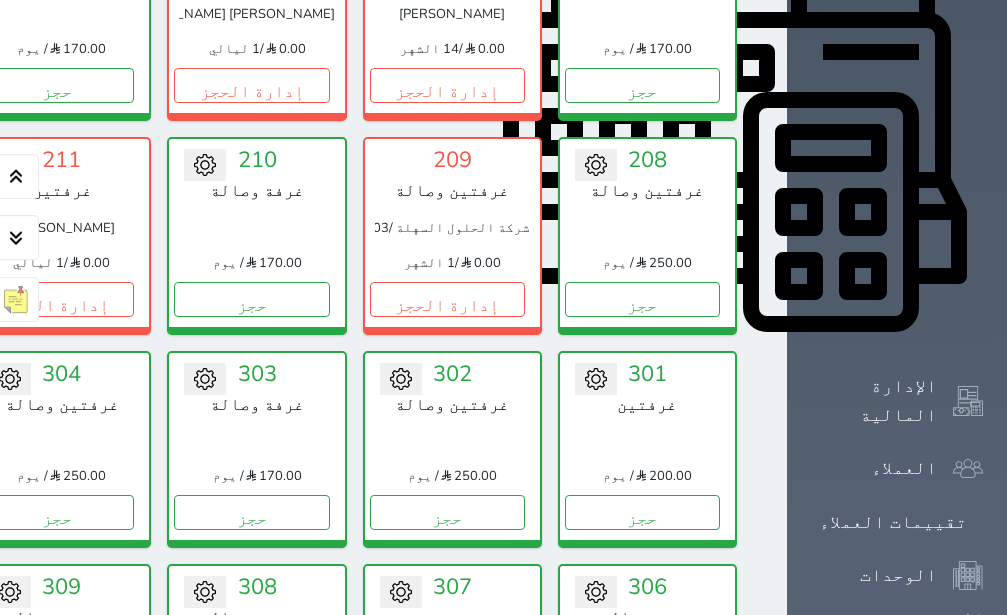scroll, scrollTop: 834, scrollLeft: 0, axis: vertical 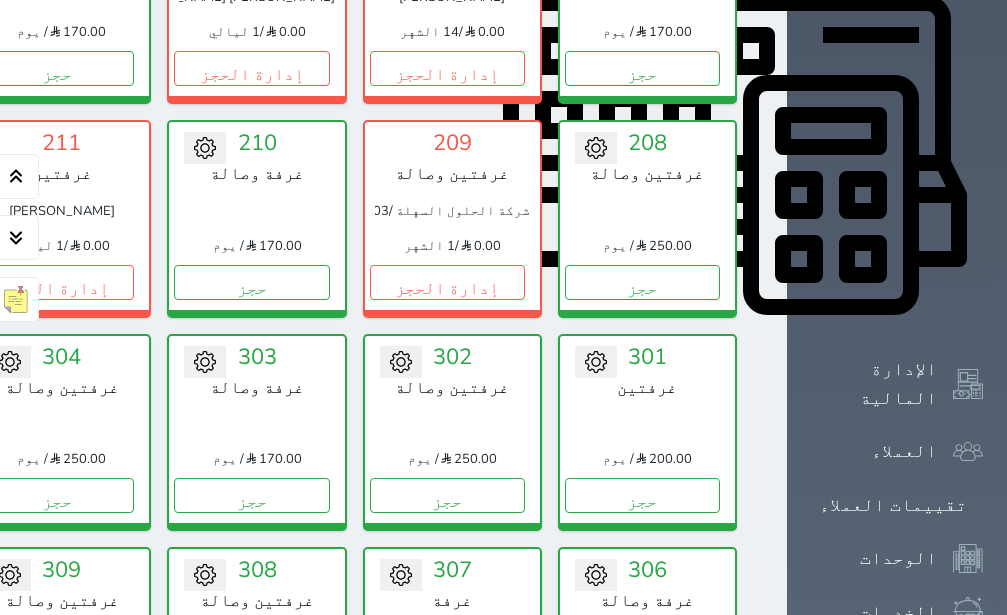 click on "حجز" at bounding box center (-139, 282) 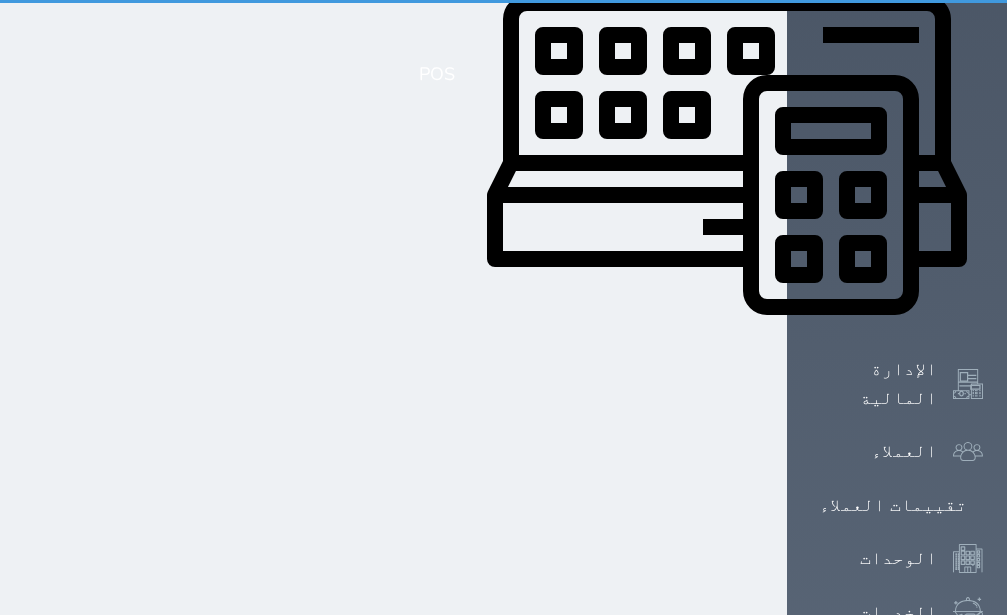 scroll, scrollTop: 5, scrollLeft: 0, axis: vertical 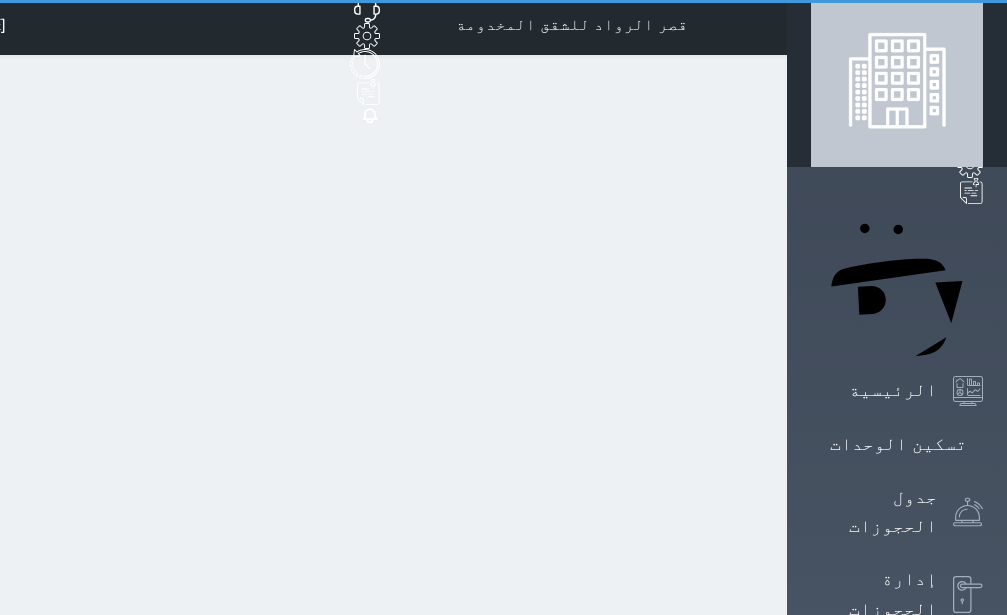 select on "1" 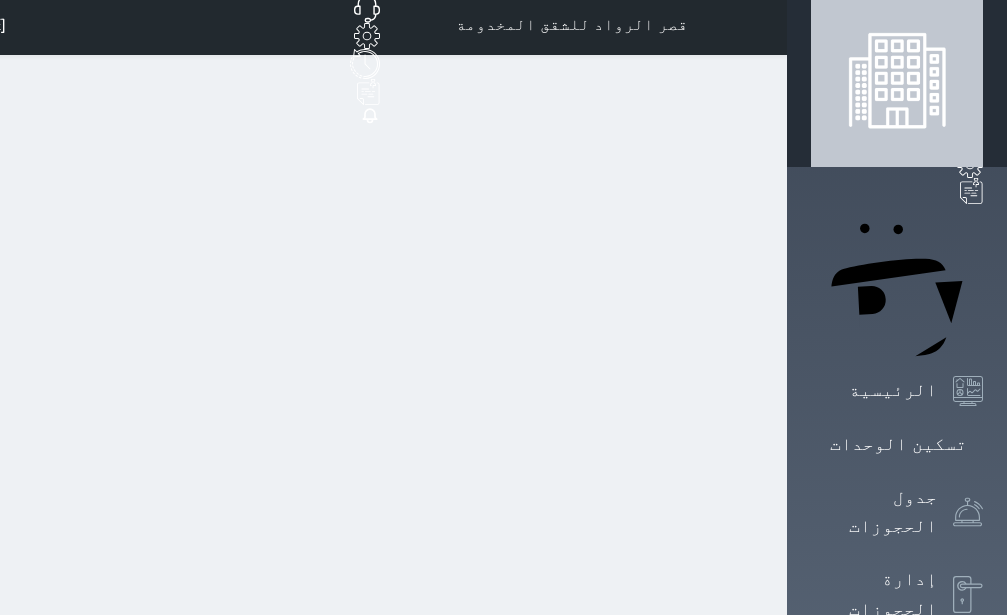 scroll, scrollTop: 0, scrollLeft: 0, axis: both 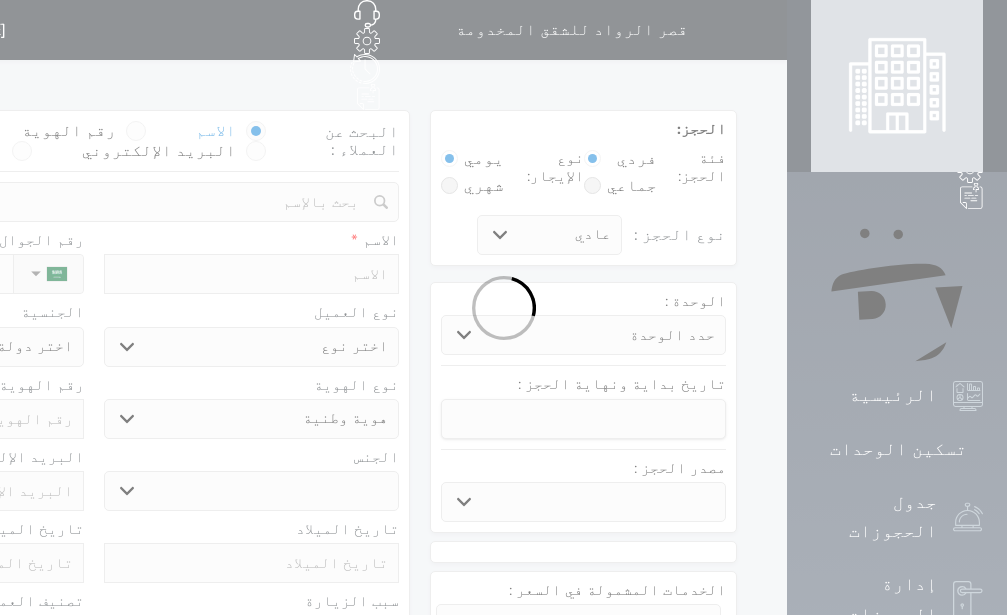 select 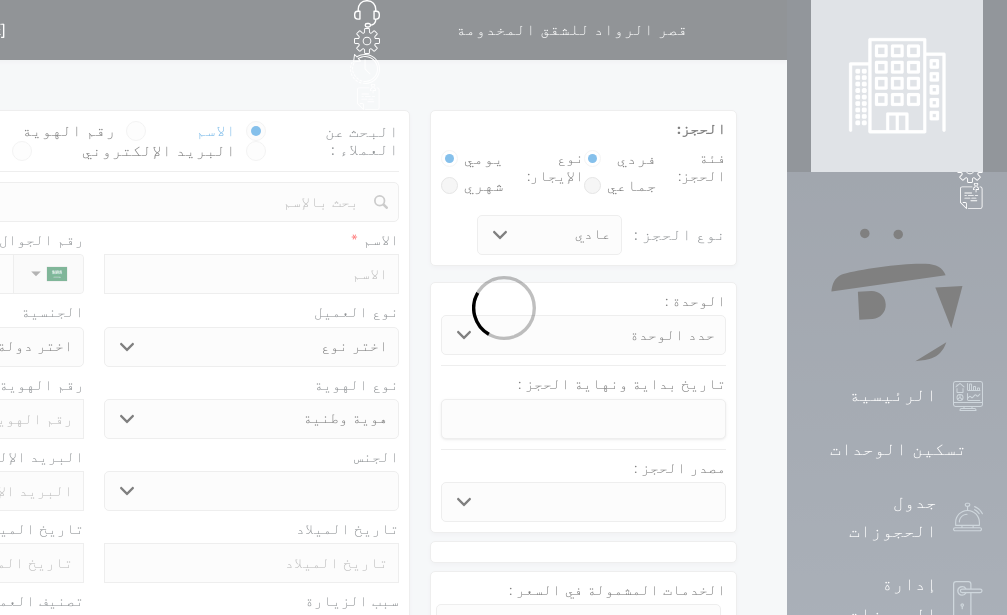 select on "3389" 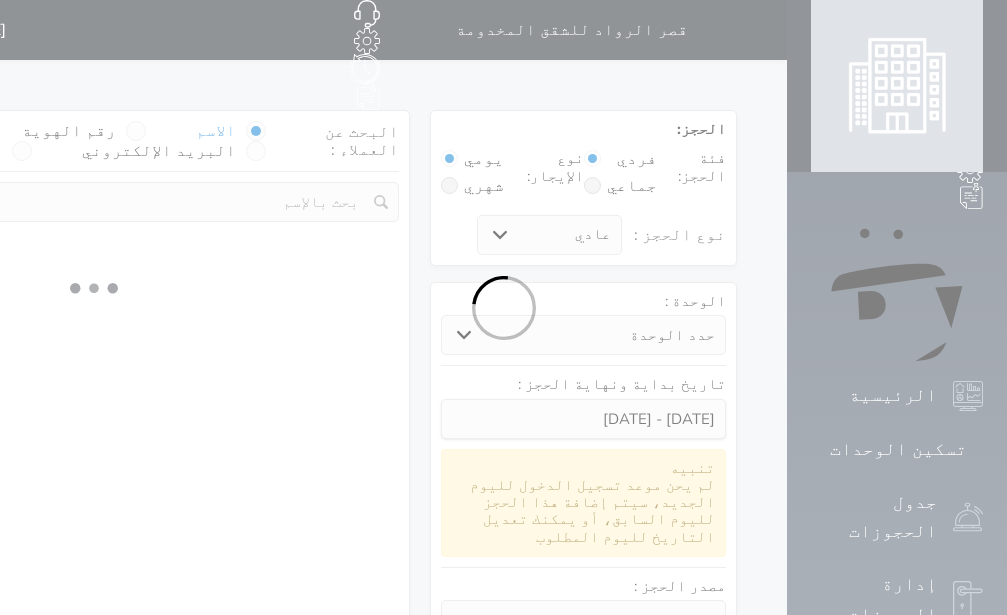 select 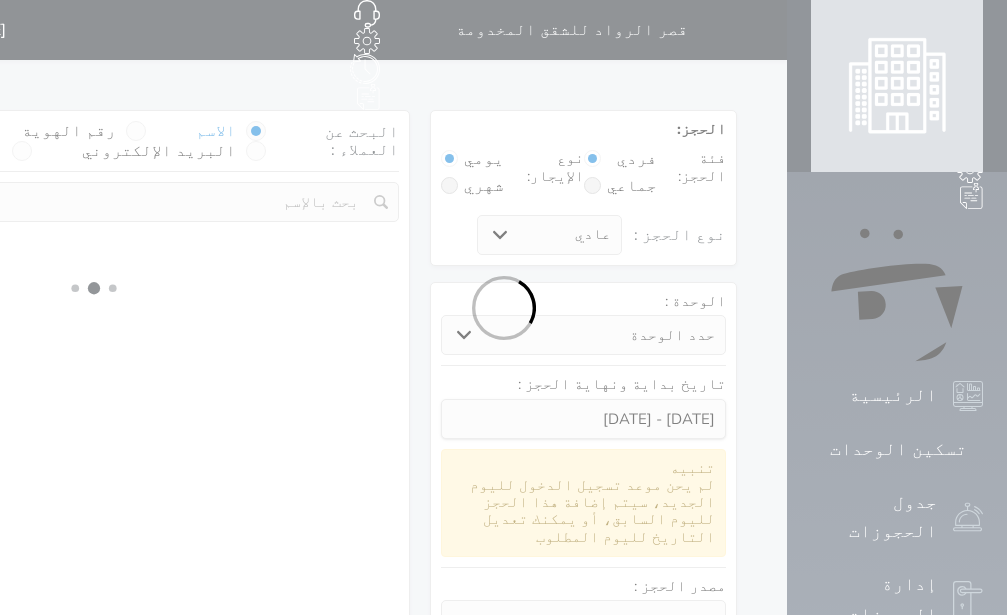 select on "113" 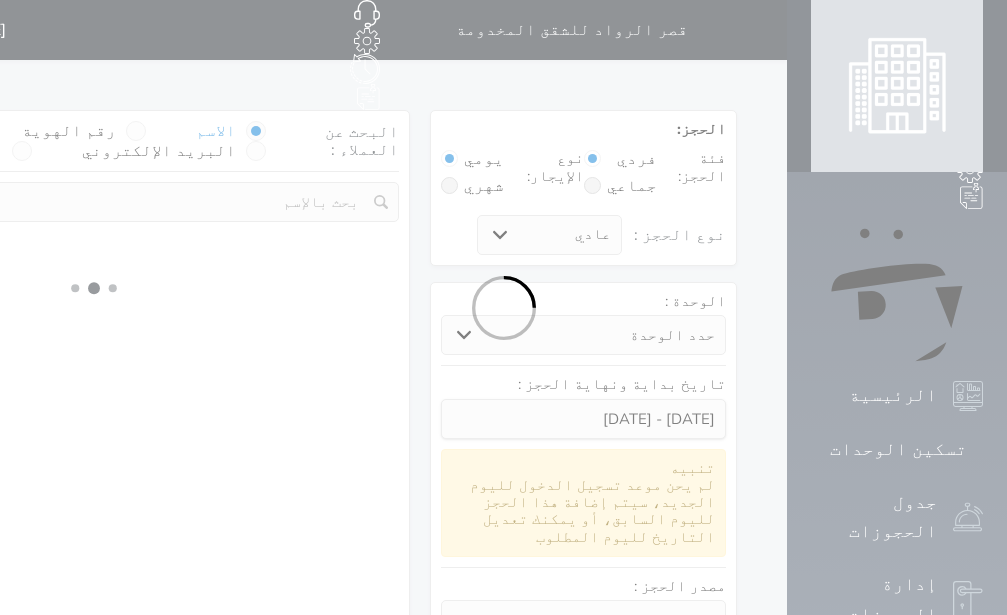 select on "1" 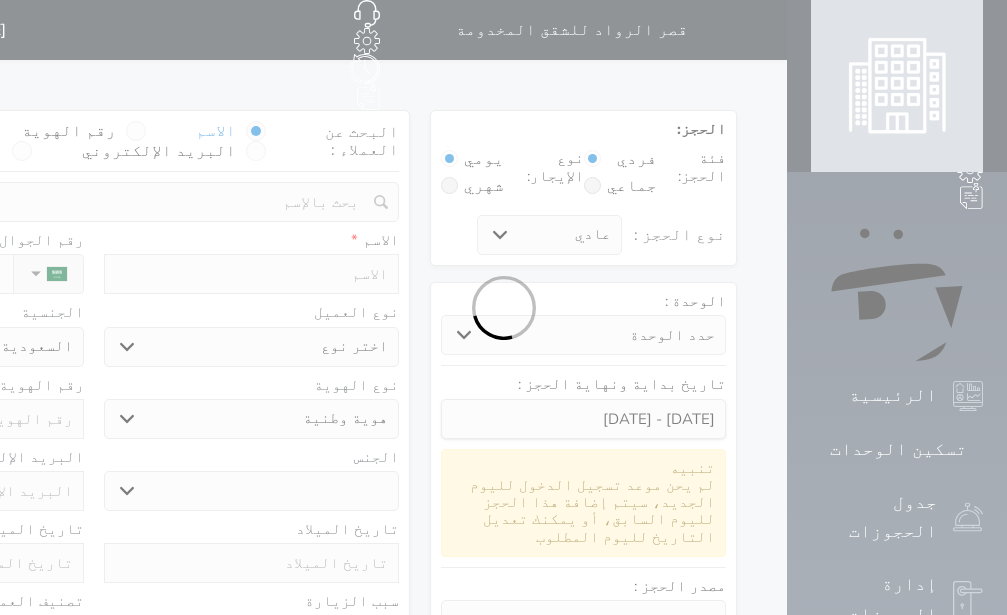 select 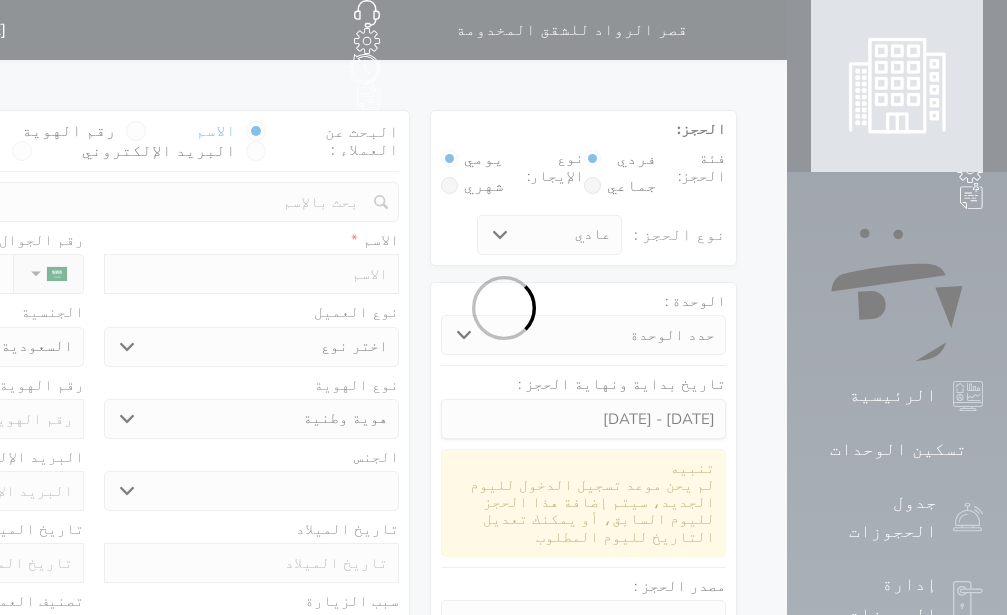 select on "1" 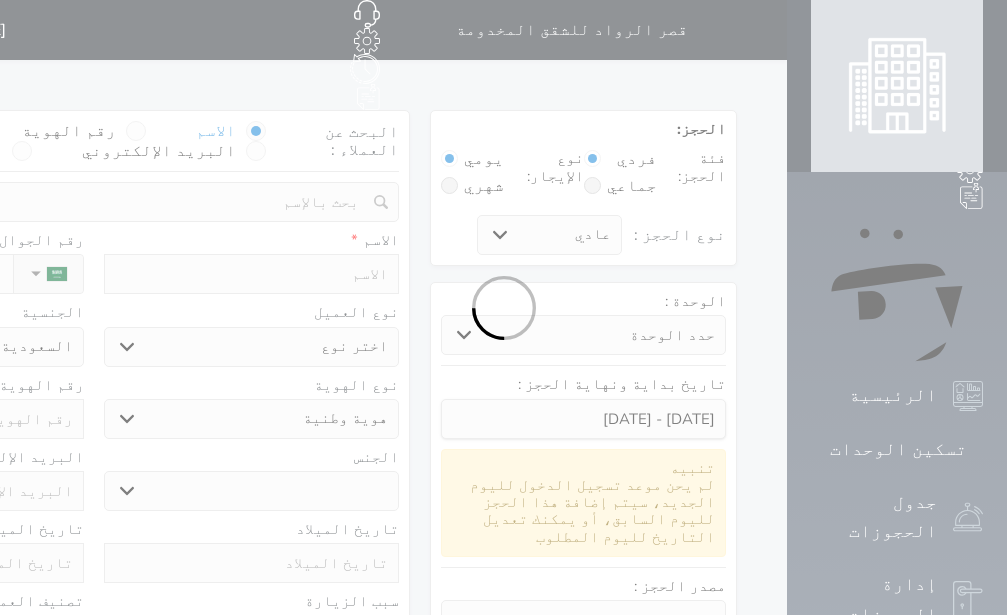 select on "7" 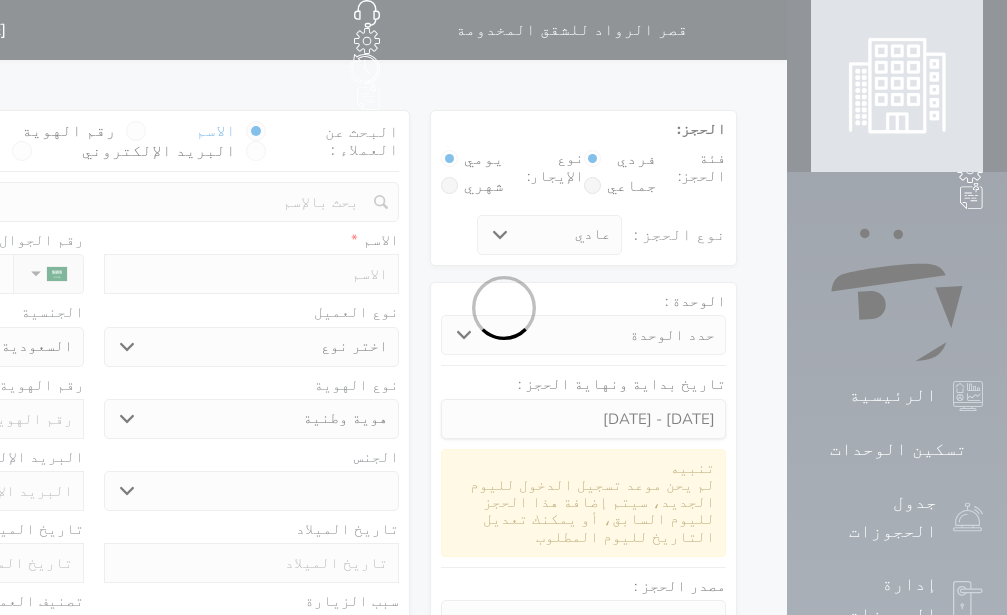 select 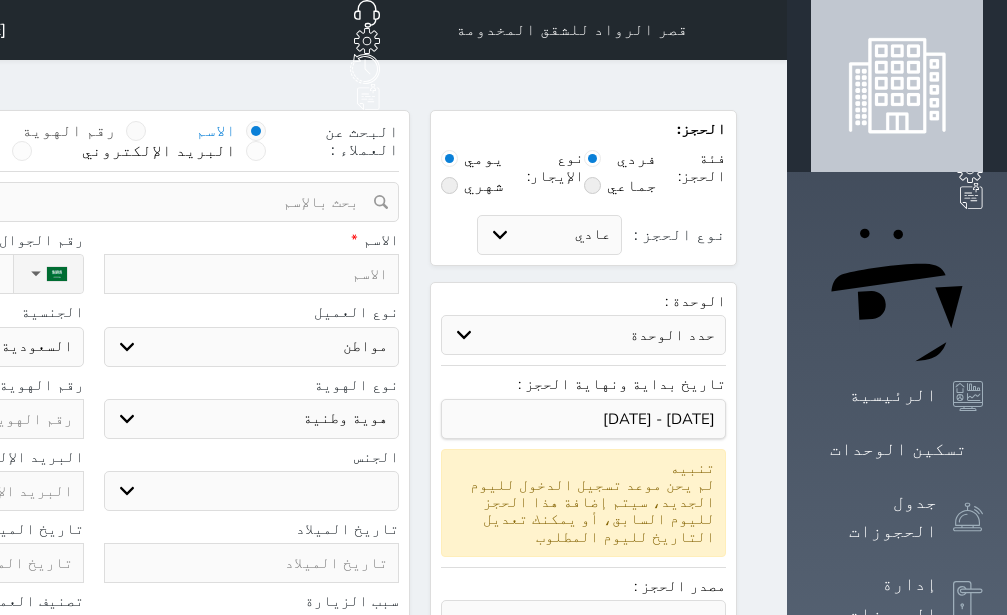select 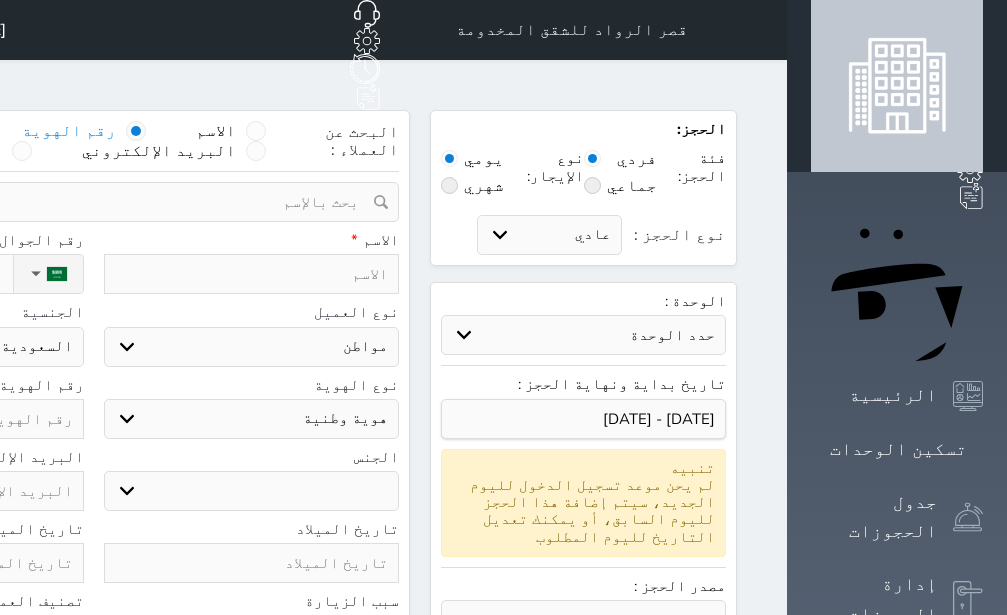 select 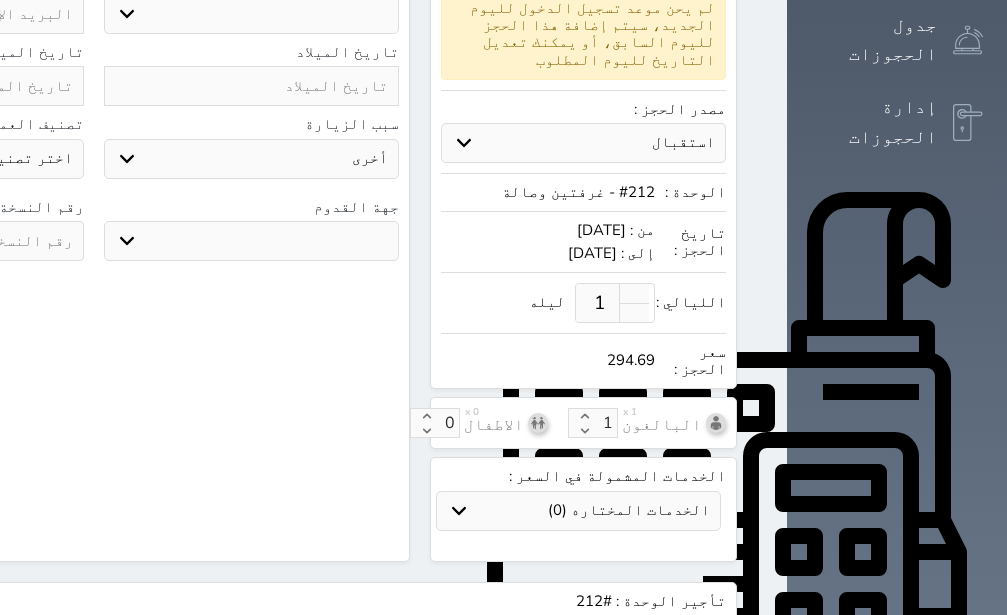 scroll, scrollTop: 504, scrollLeft: 0, axis: vertical 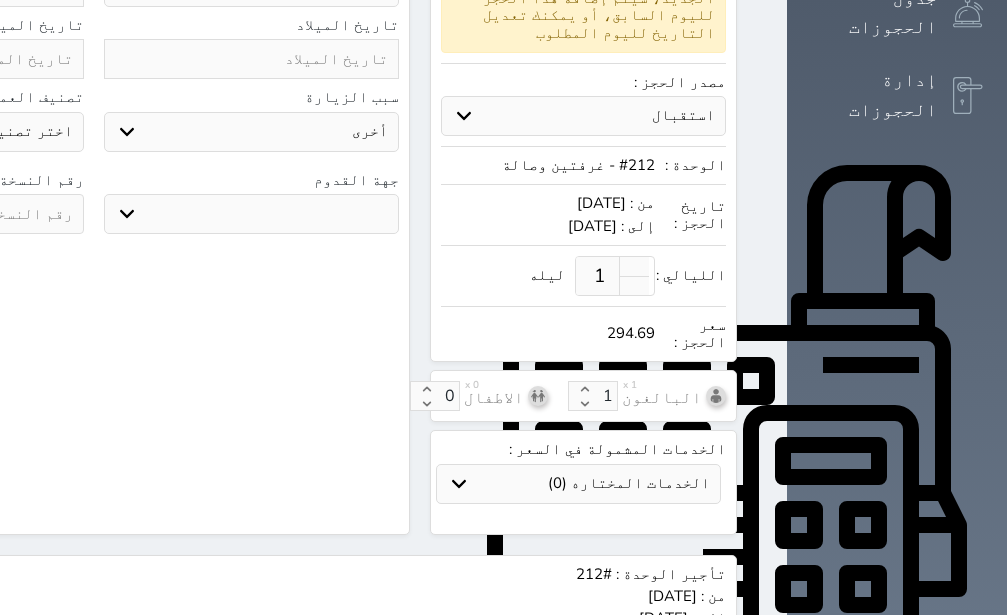 click on "جو بحر ارض" at bounding box center [252, 214] 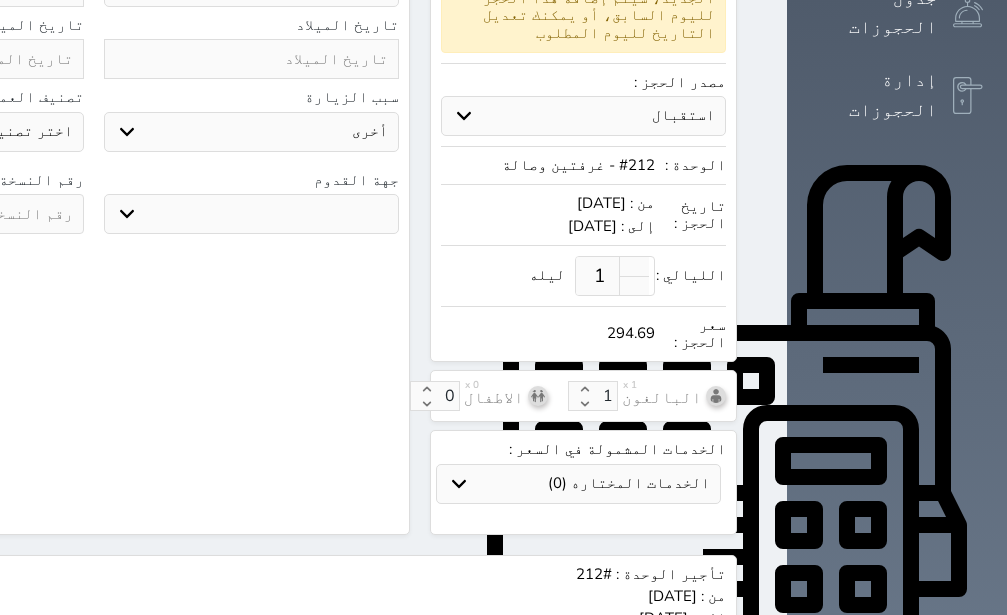 select on "9" 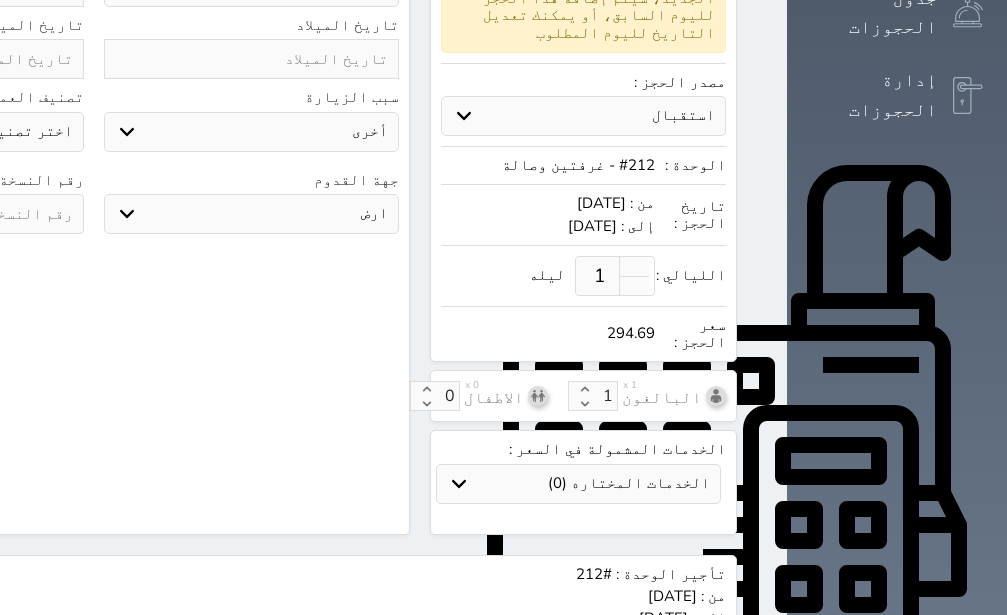 scroll, scrollTop: 126, scrollLeft: 0, axis: vertical 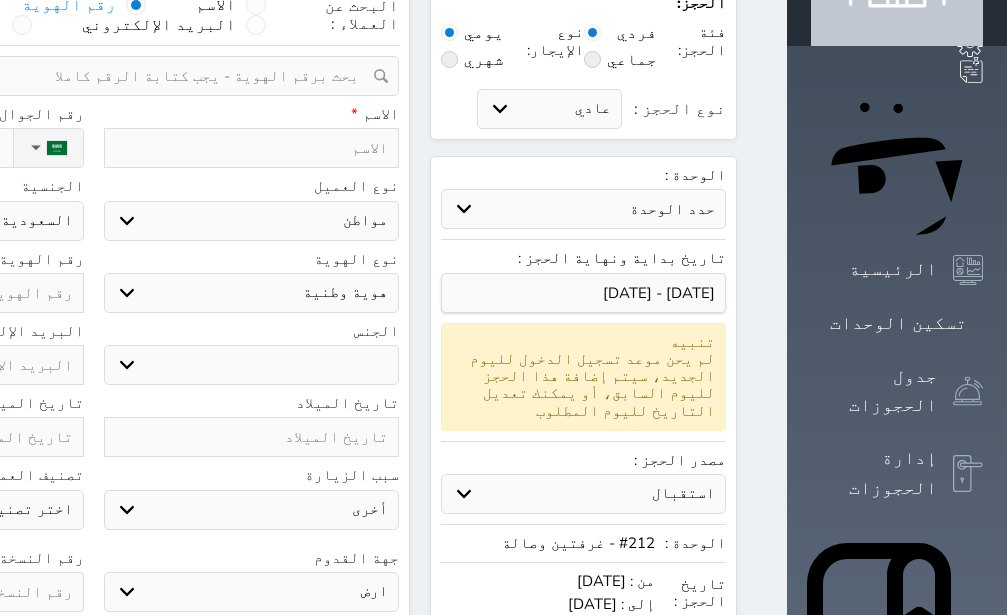 click on "ذكر   انثى" at bounding box center [252, 365] 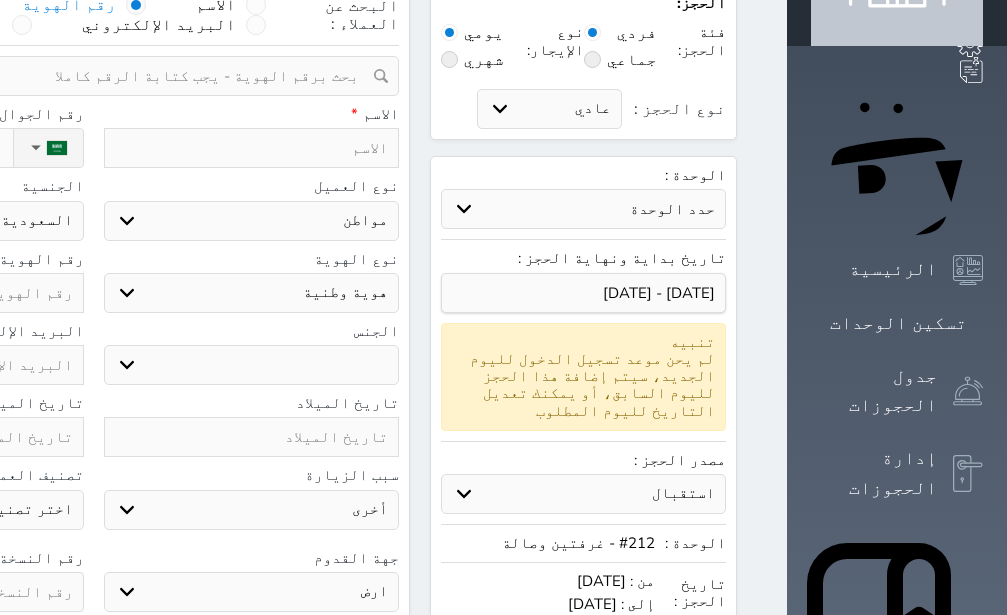 select on "[DEMOGRAPHIC_DATA]" 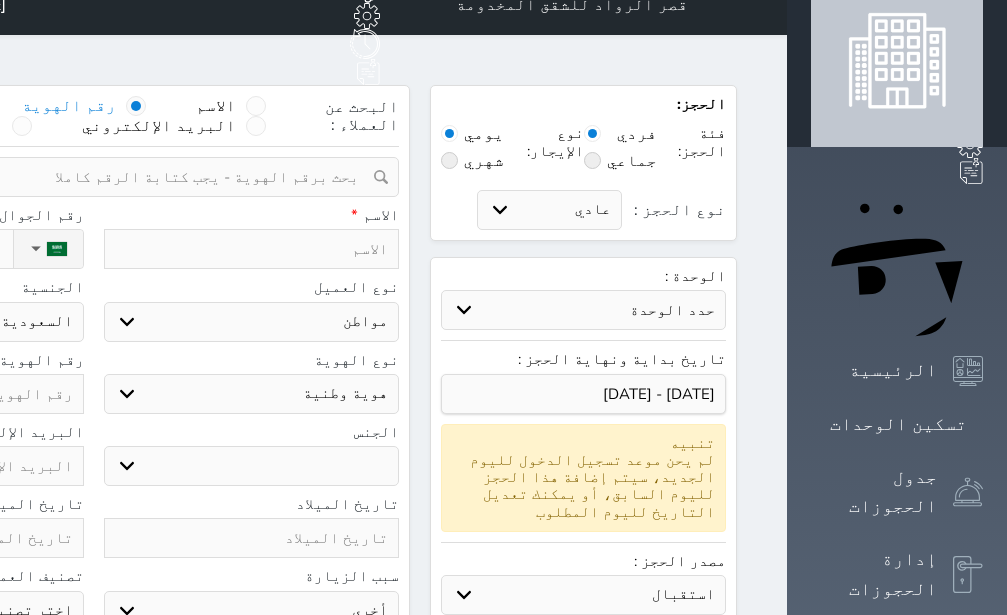 scroll, scrollTop: 0, scrollLeft: 0, axis: both 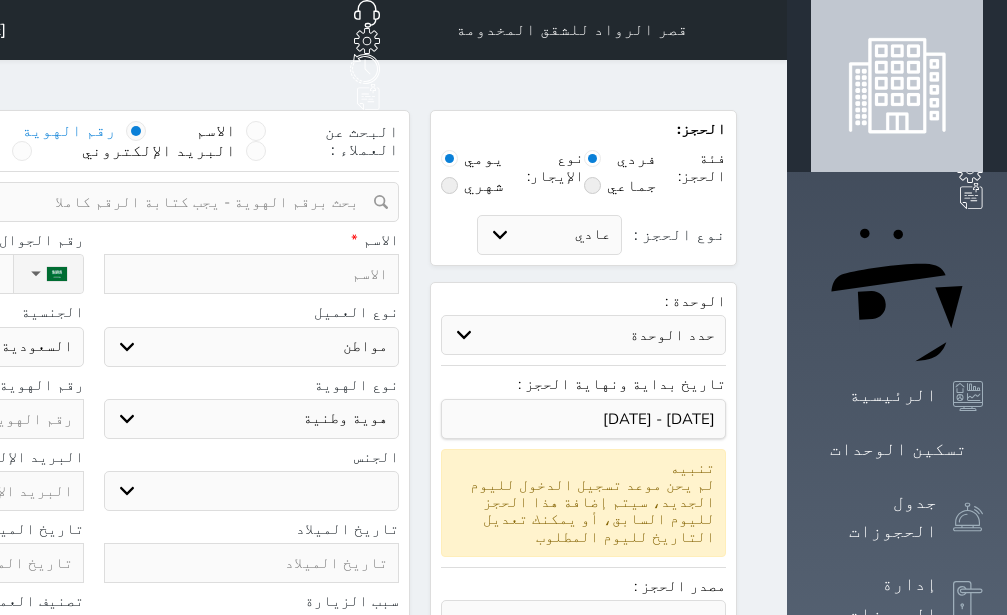 click at bounding box center (86, 202) 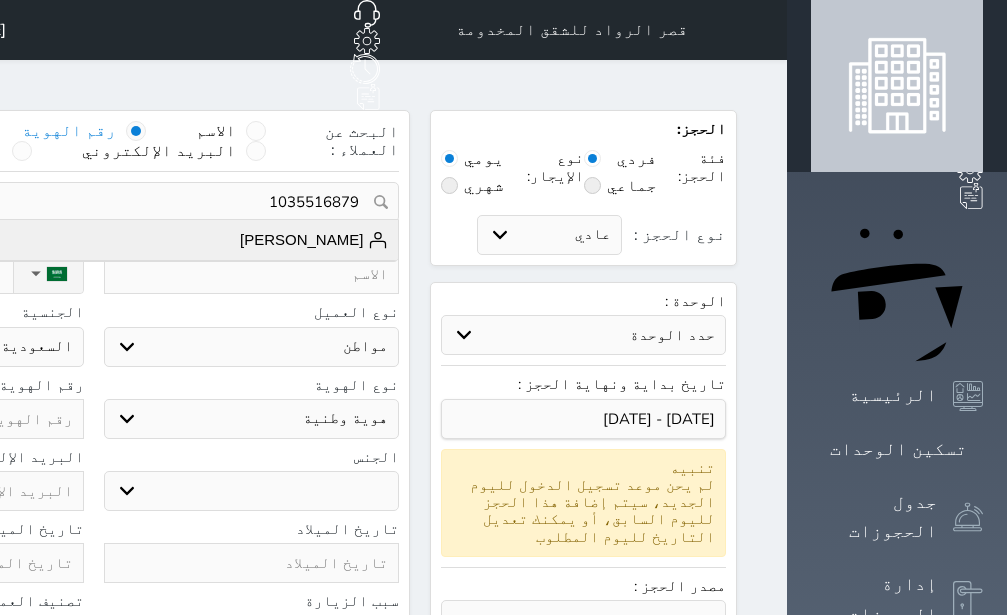 click on "[PERSON_NAME]" at bounding box center (314, 240) 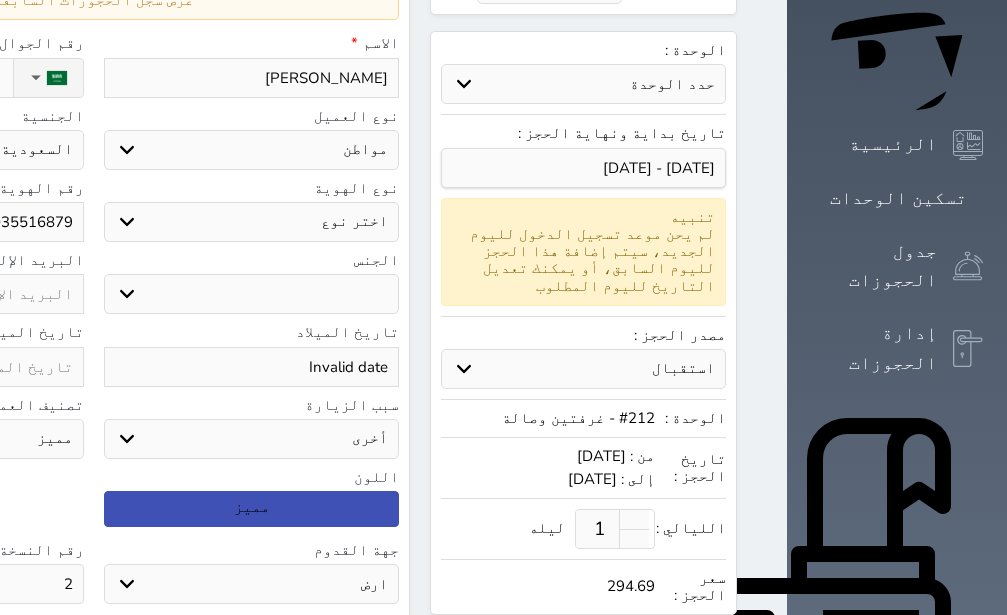 scroll, scrollTop: 252, scrollLeft: 0, axis: vertical 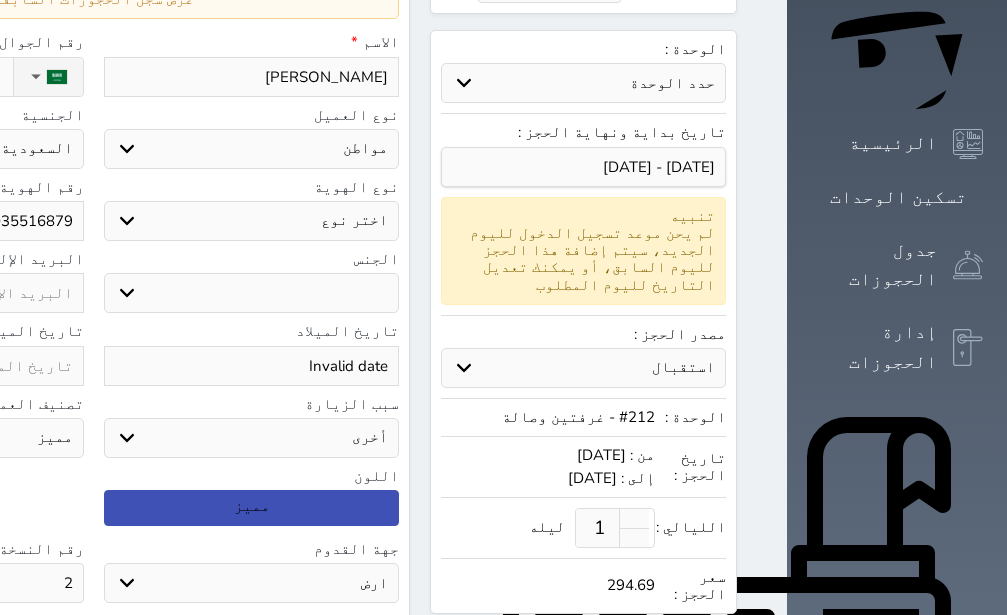 click on "اختر نوع   هوية وطنية هوية عائلية جواز السفر" at bounding box center [252, 221] 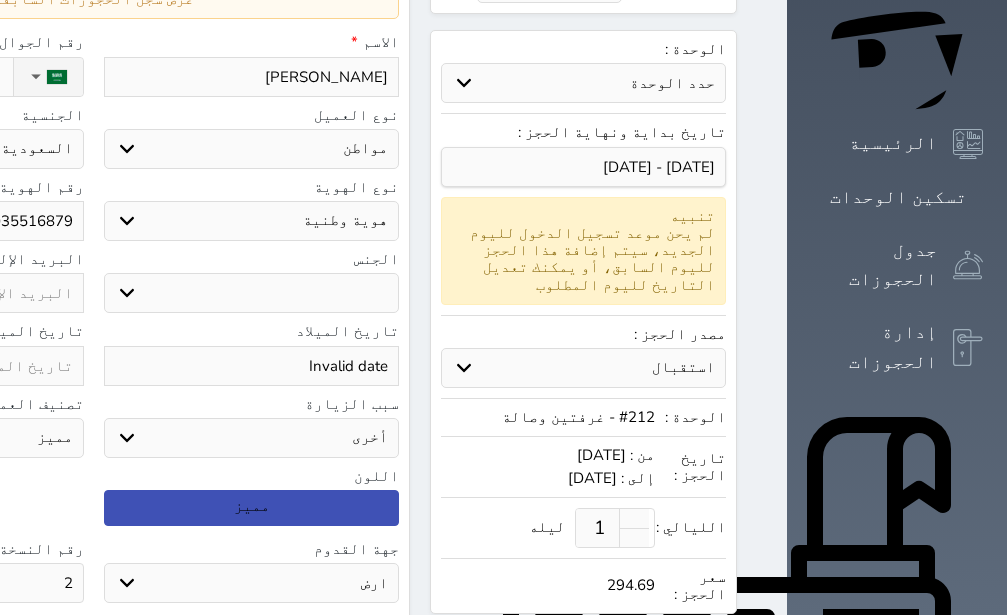 click at bounding box center [-64, 366] 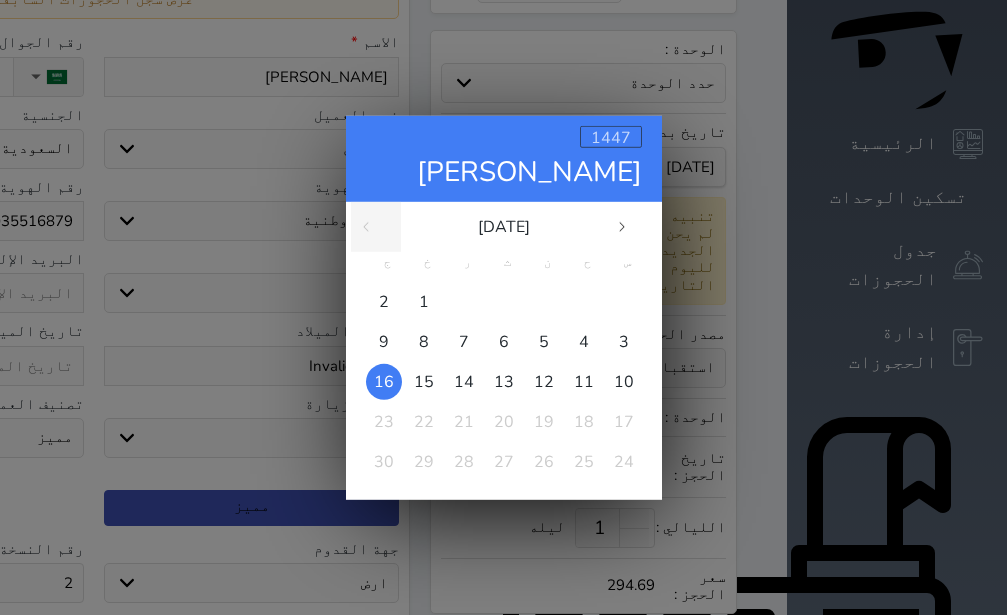 click on "1447" at bounding box center (611, 137) 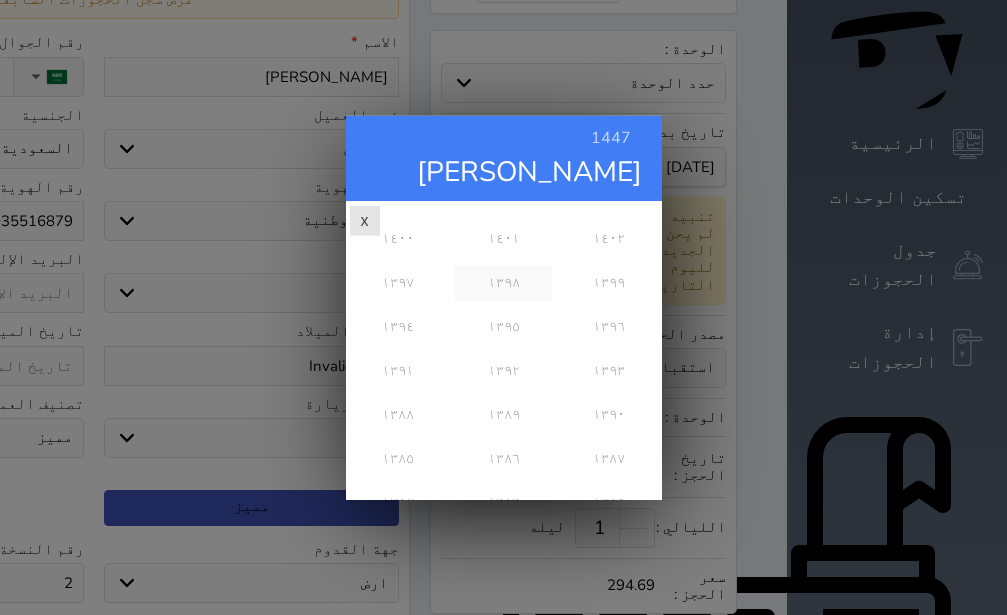 scroll, scrollTop: 513, scrollLeft: 0, axis: vertical 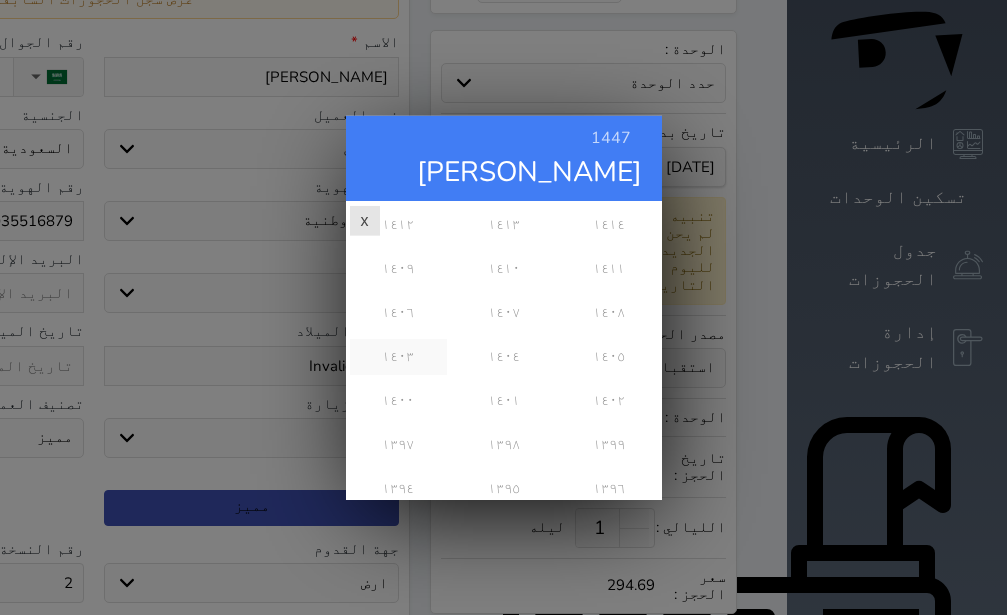 click on "١٤٠٣" at bounding box center (398, 356) 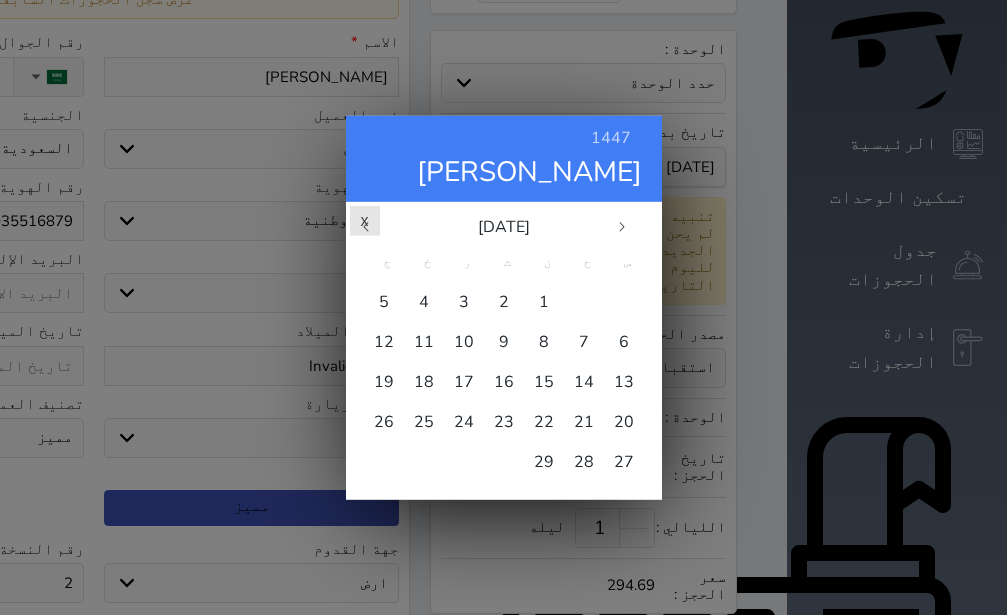 scroll, scrollTop: 0, scrollLeft: 0, axis: both 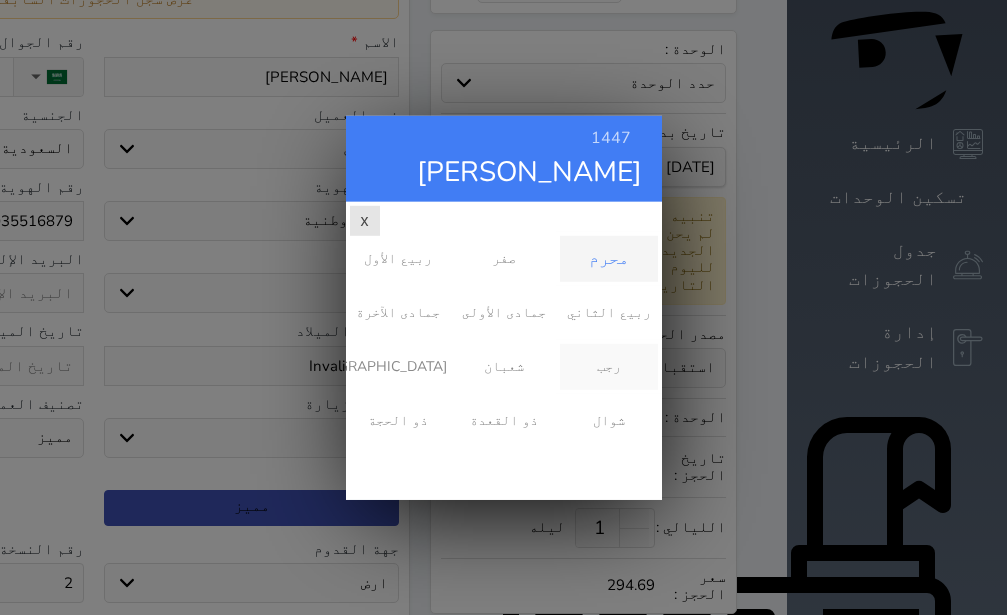 click on "رجب" at bounding box center (608, 366) 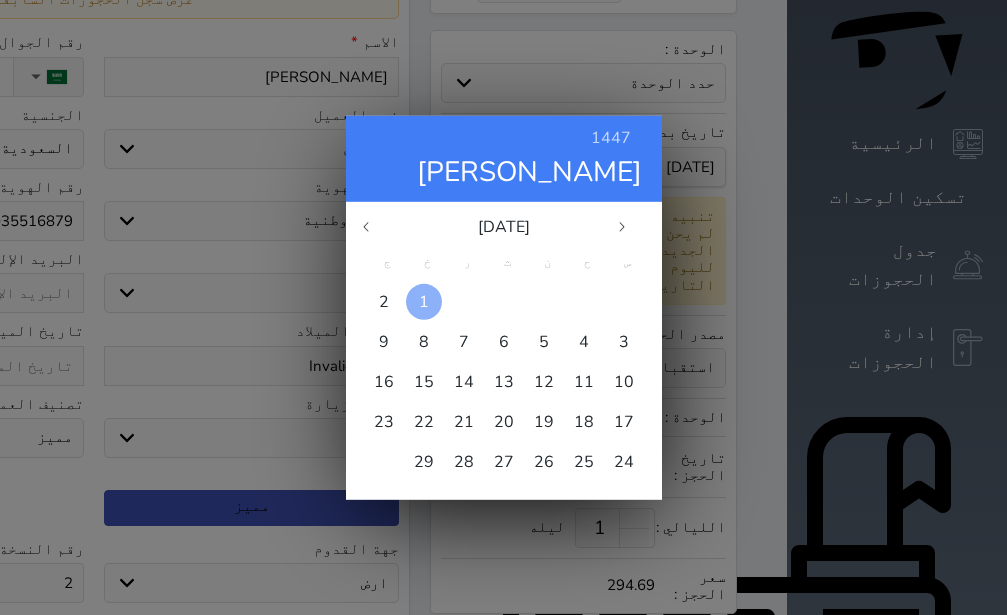 click on "1" at bounding box center (424, 301) 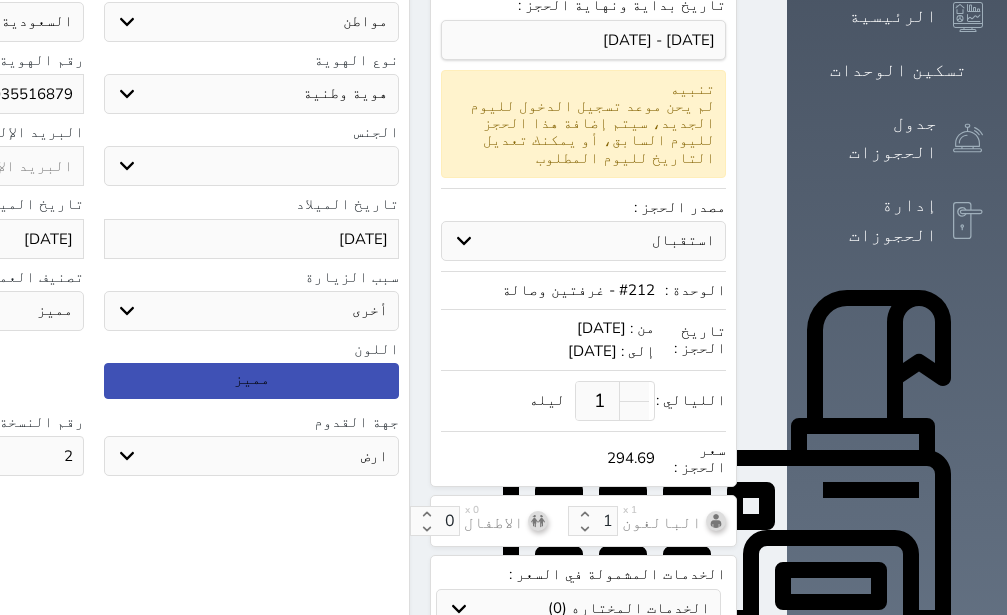 scroll, scrollTop: 756, scrollLeft: 0, axis: vertical 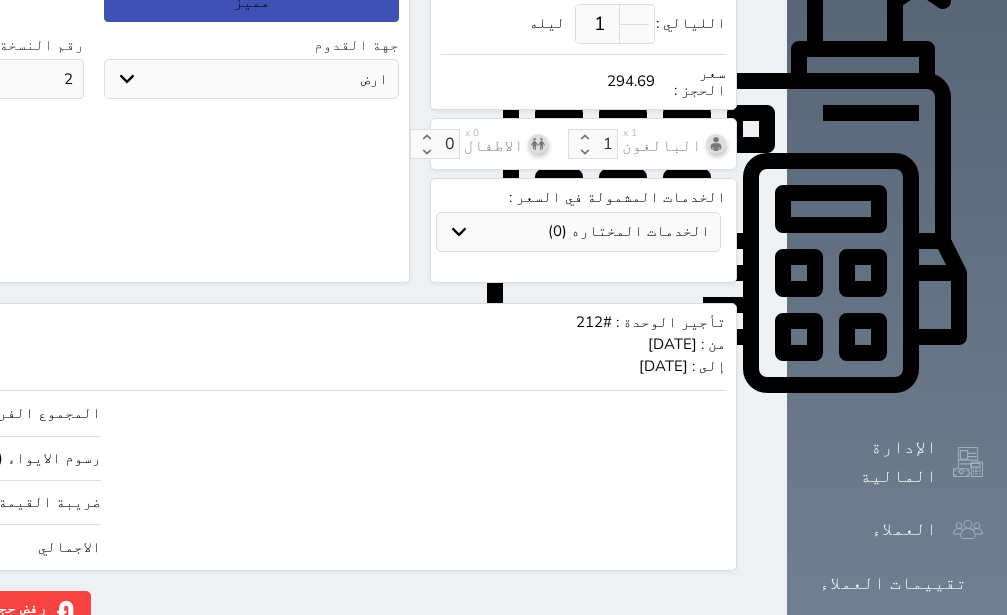 click on "294.69" at bounding box center (-147, 547) 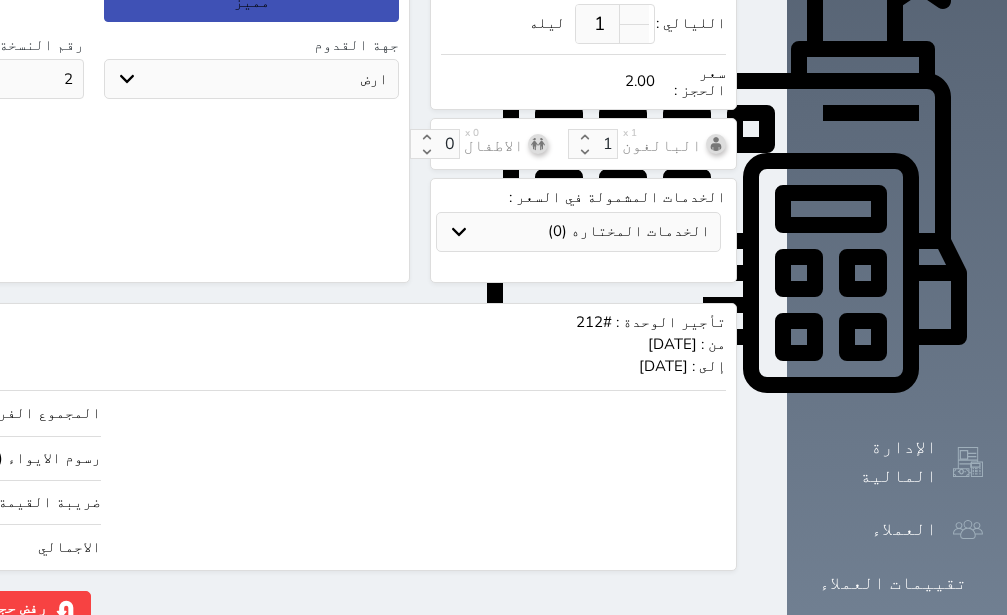 type on "16.97" 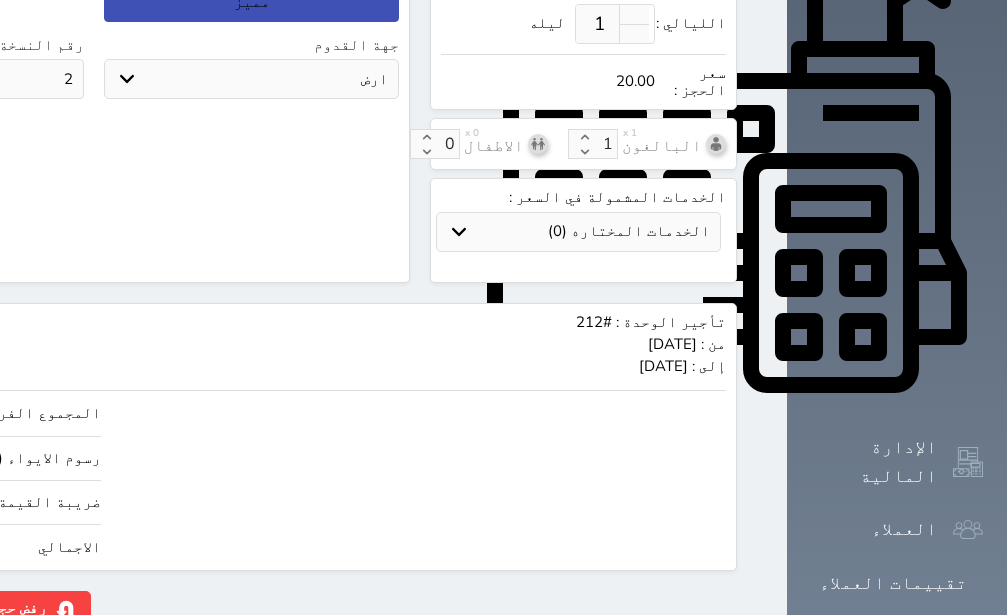 type on "169.67" 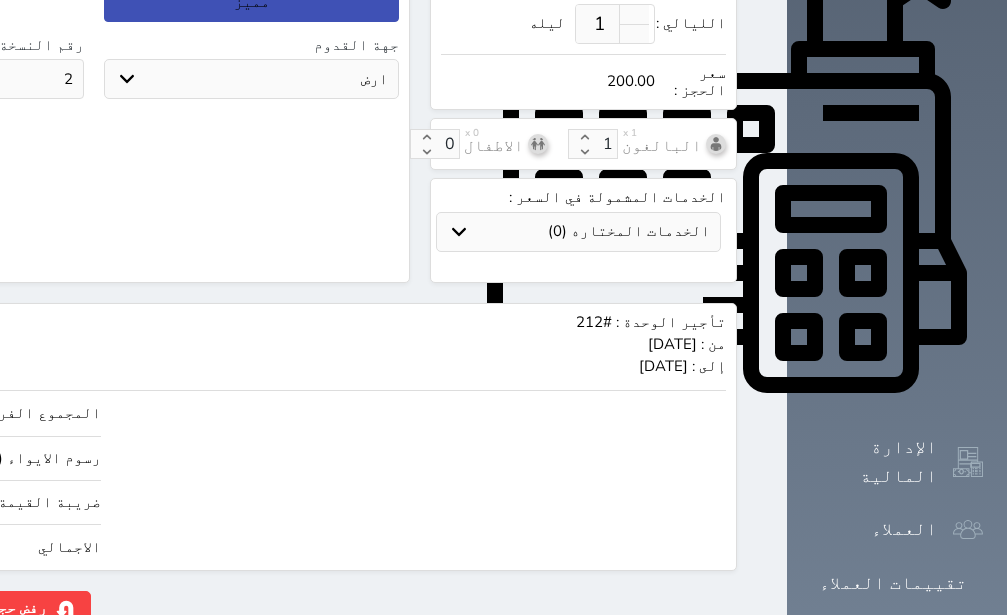 type on "200.00" 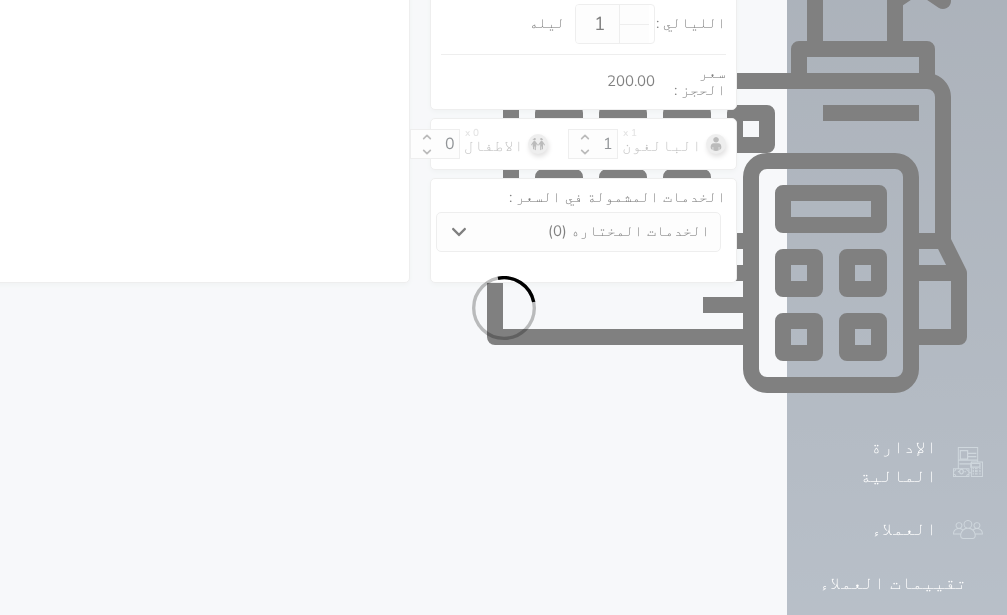 select on "1" 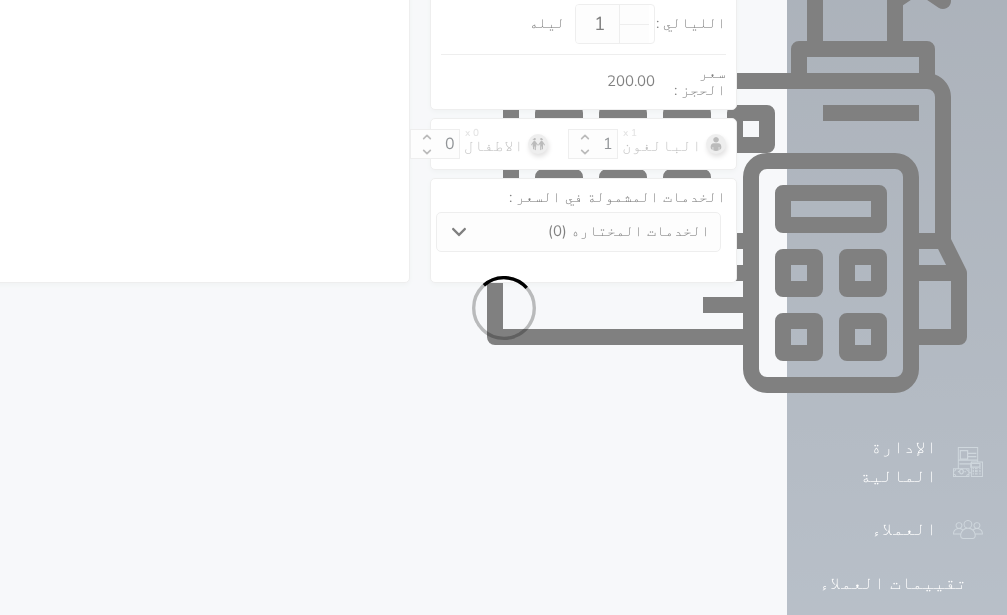 select on "113" 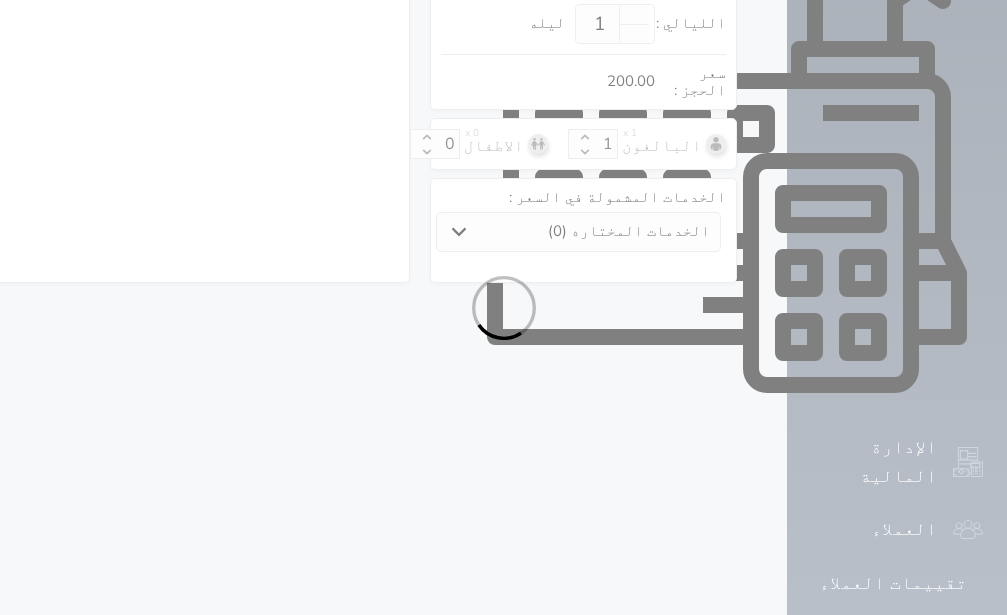 select on "1" 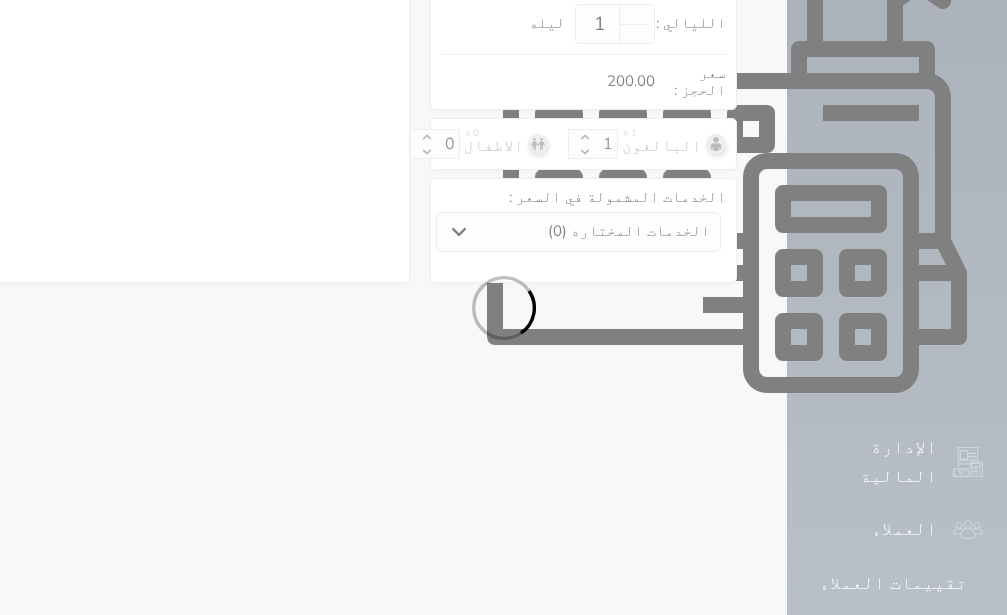select on "7" 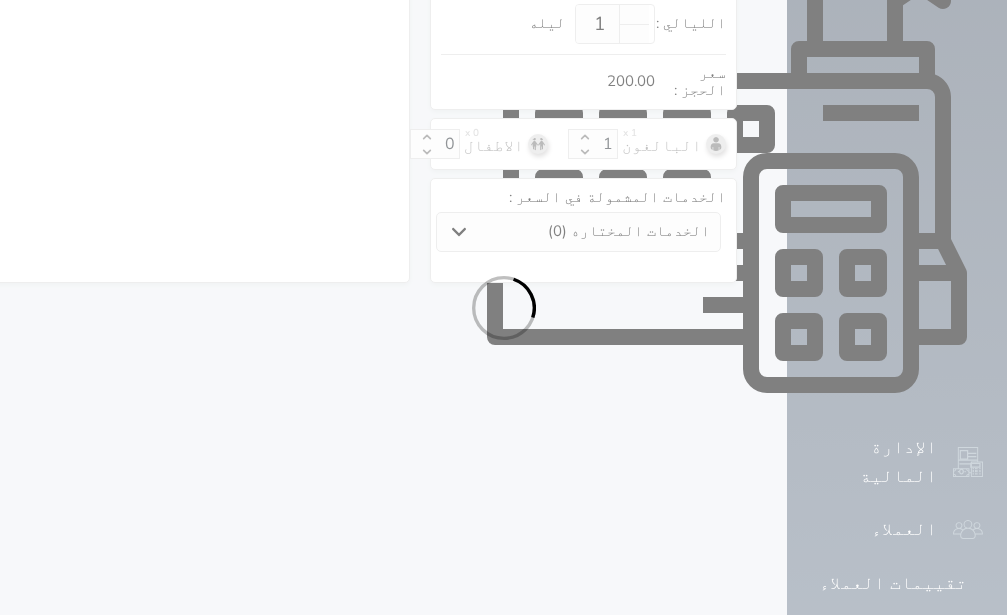 select on "1279" 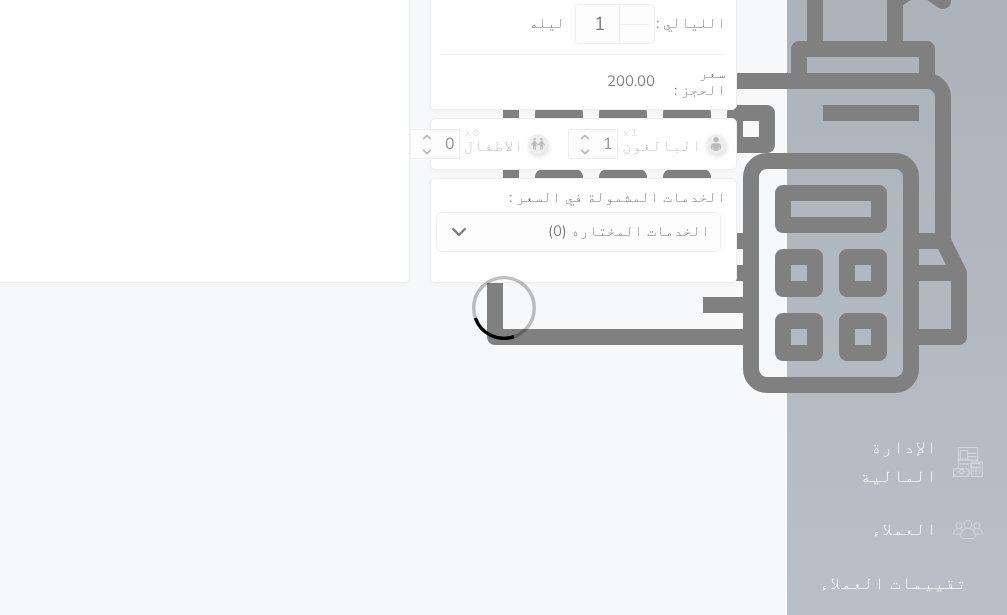 select on "9" 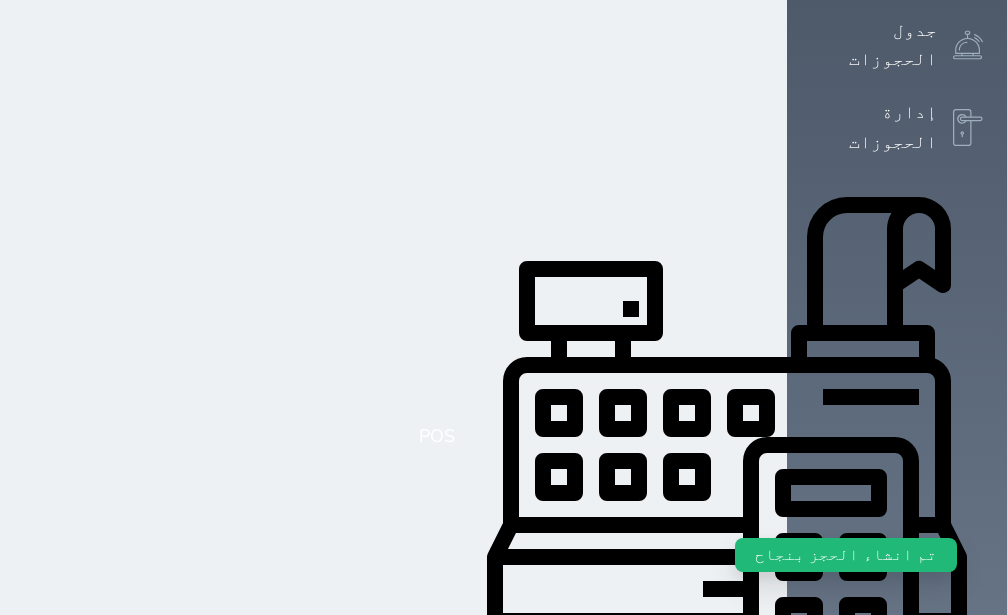 scroll, scrollTop: 0, scrollLeft: 0, axis: both 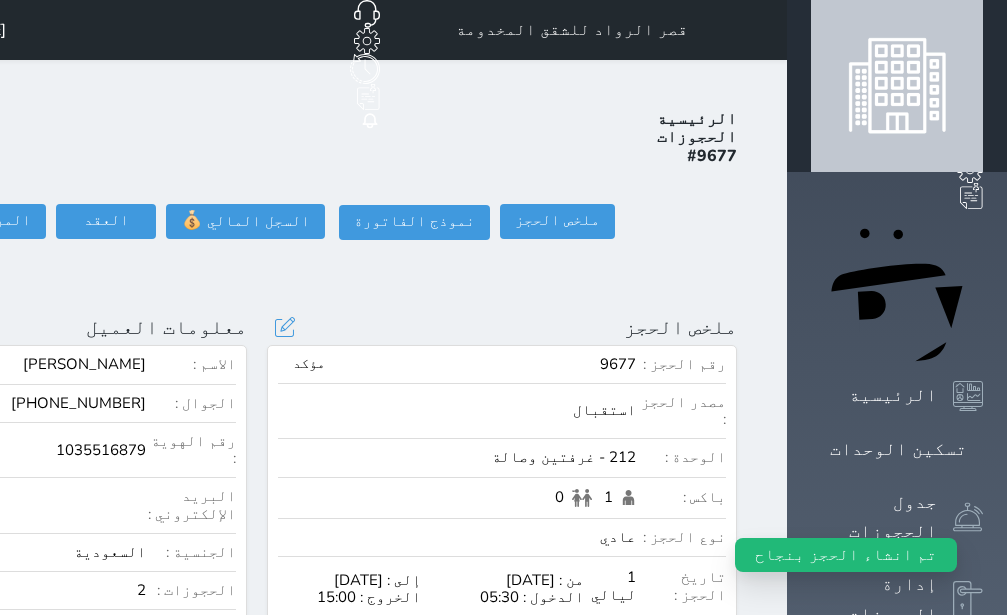 select 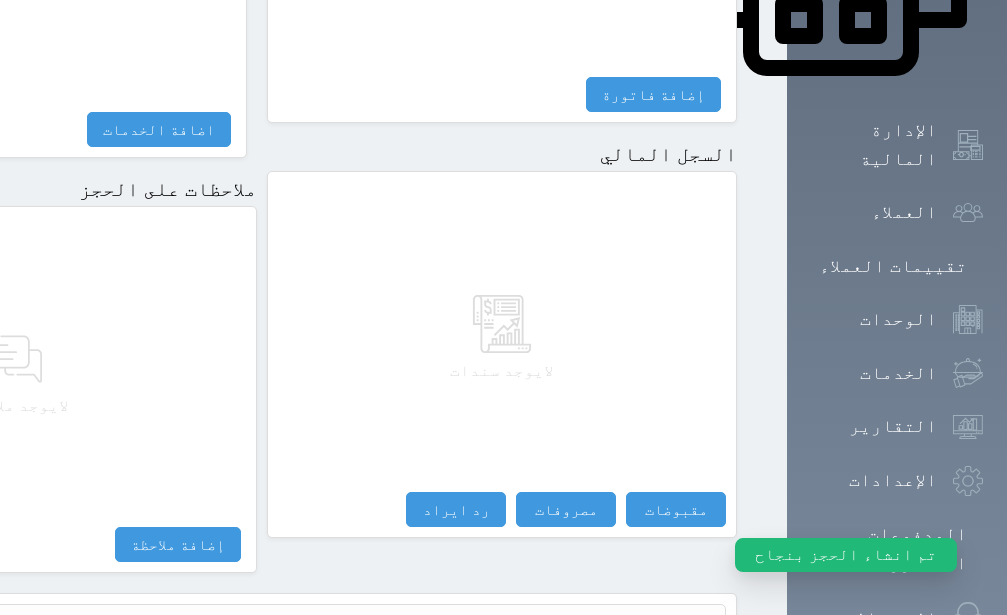 scroll, scrollTop: 1122, scrollLeft: 0, axis: vertical 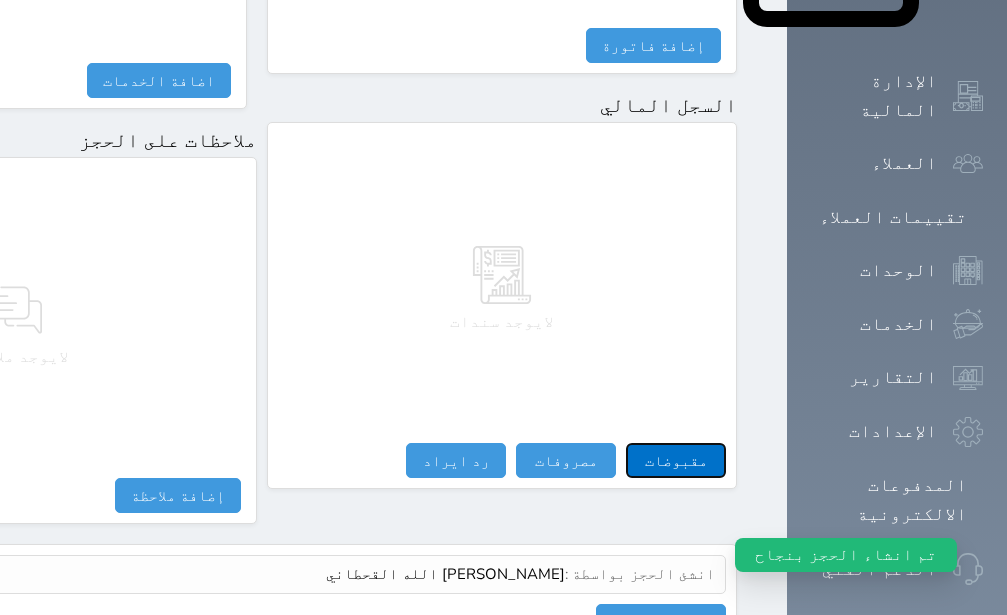 click on "مقبوضات" at bounding box center (676, 460) 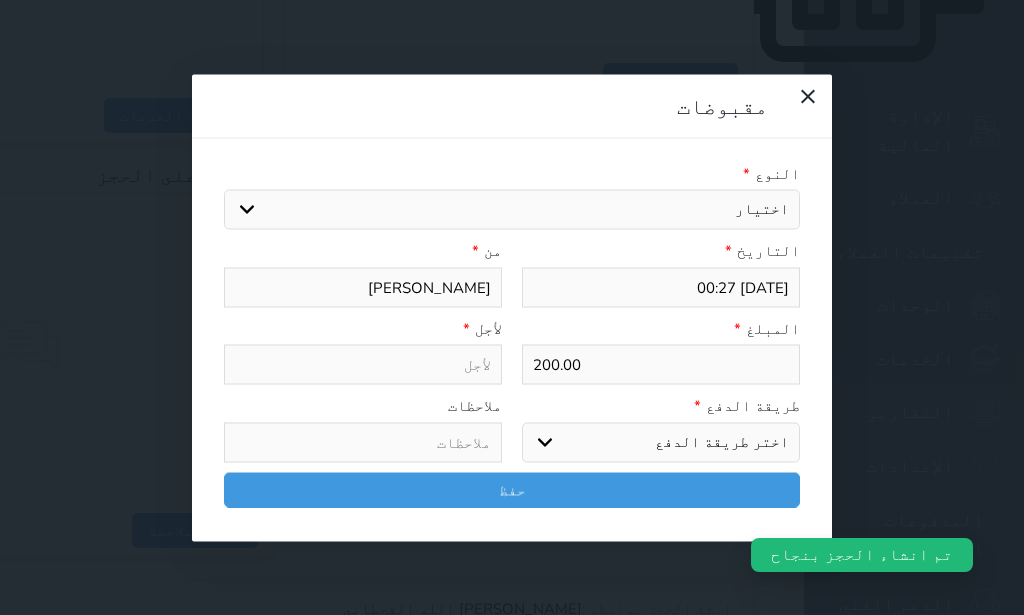 select 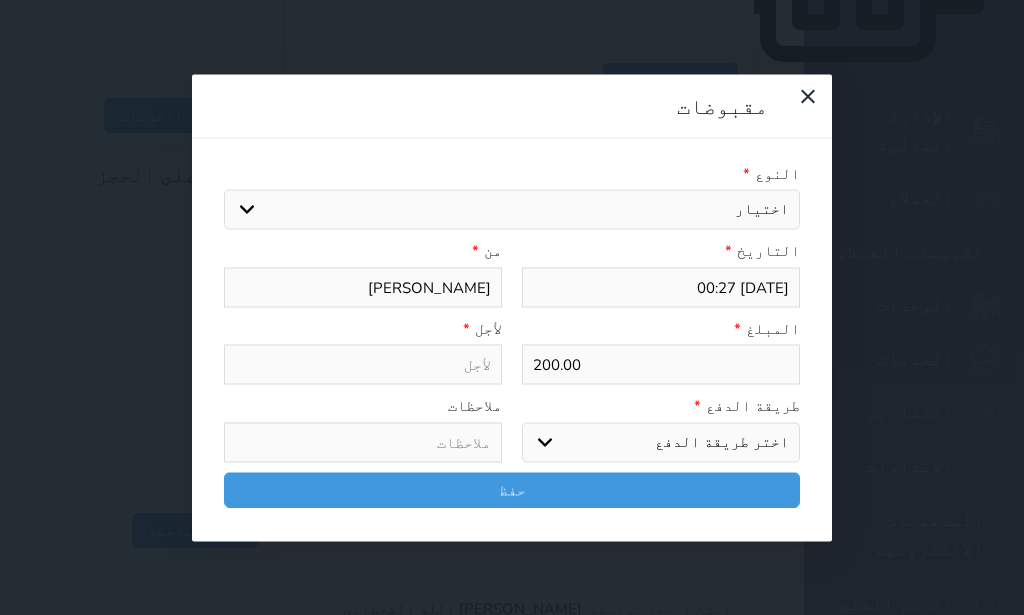 click on "اختيار   مقبوضات عامة قيمة إيجار فواتير تامين عربون لا ينطبق آخر مغسلة واي فاي - الإنترنت مواقف السيارات طعام الأغذية والمشروبات مشروبات المشروبات الباردة المشروبات الساخنة الإفطار غداء عشاء مخبز و كعك حمام سباحة الصالة الرياضية سبا و خدمات الجمال اختيار وإسقاط (خدمات النقل) ميني بار كابل - تلفزيون سرير إضافي تصفيف الشعر التسوق خدمات الجولات السياحية المنظمة خدمات الدليل السياحي" at bounding box center [512, 210] 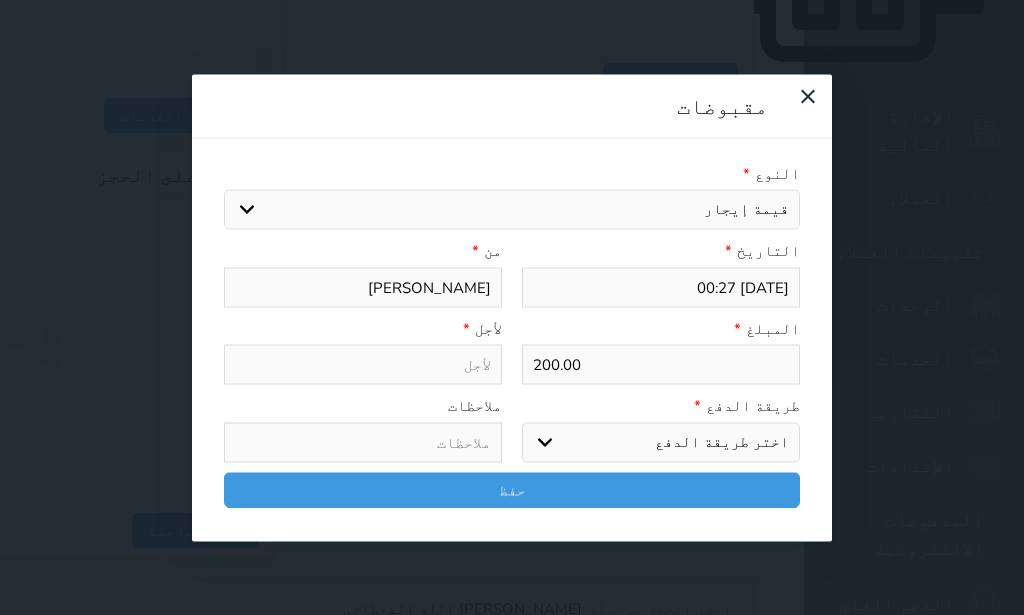 click on "قيمة إيجار" at bounding box center (0, 0) 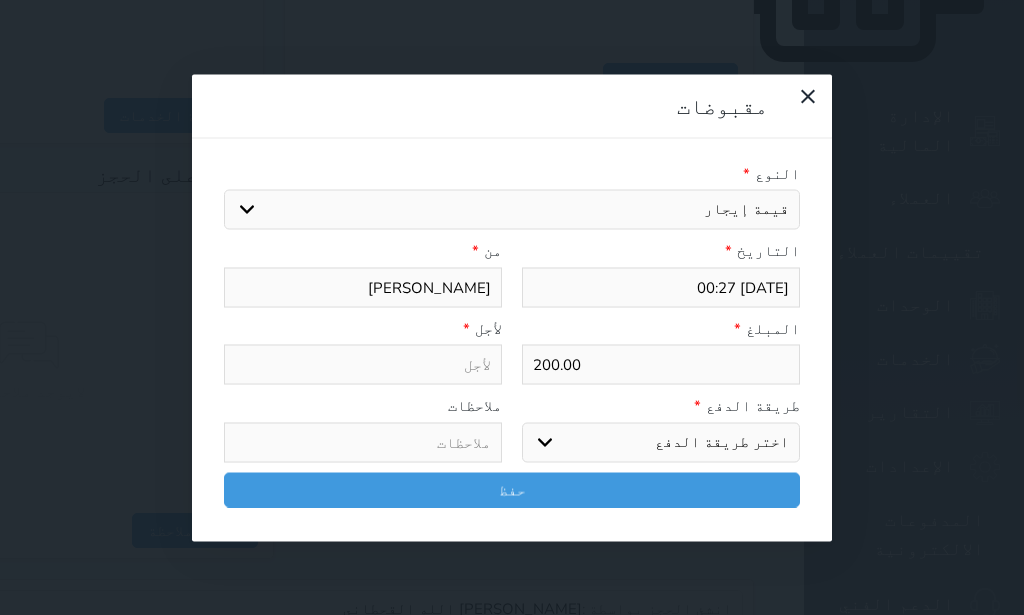 select 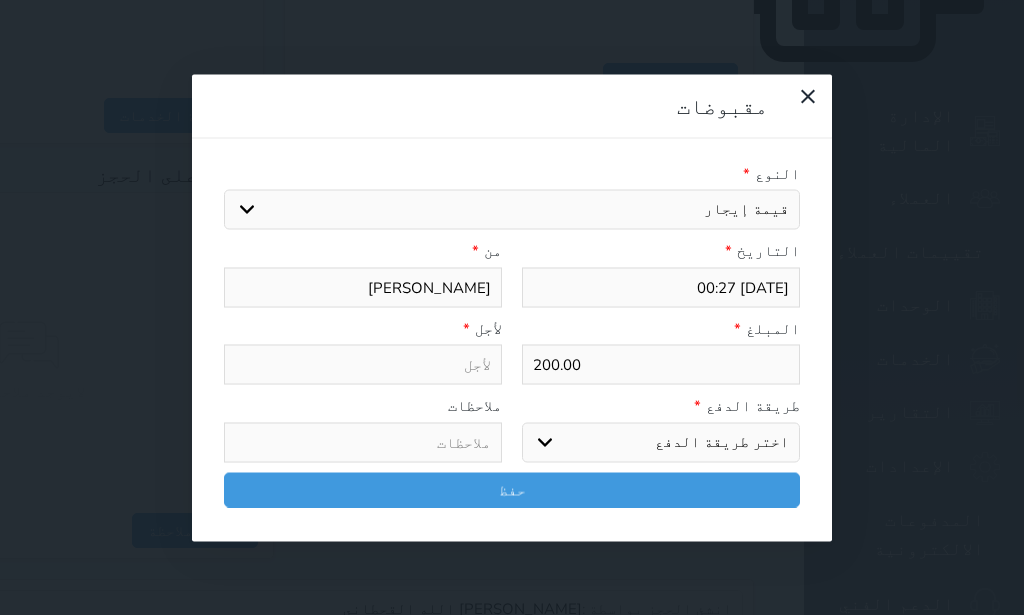 type on "قيمة إيجار - الوحدة - 212" 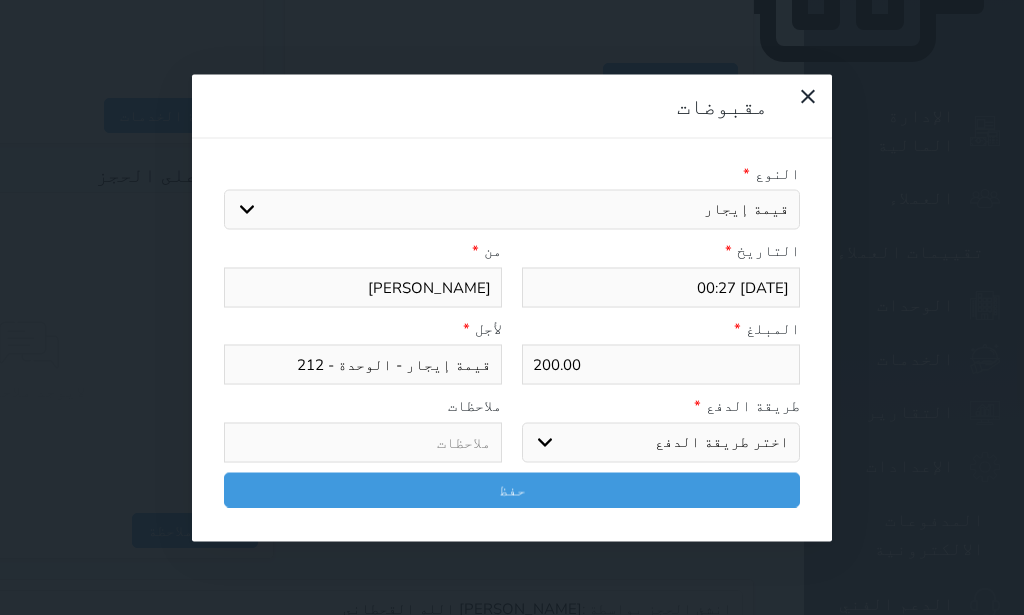click on "اختر طريقة الدفع   دفع نقدى   تحويل بنكى   مدى   بطاقة ائتمان   آجل" at bounding box center [661, 442] 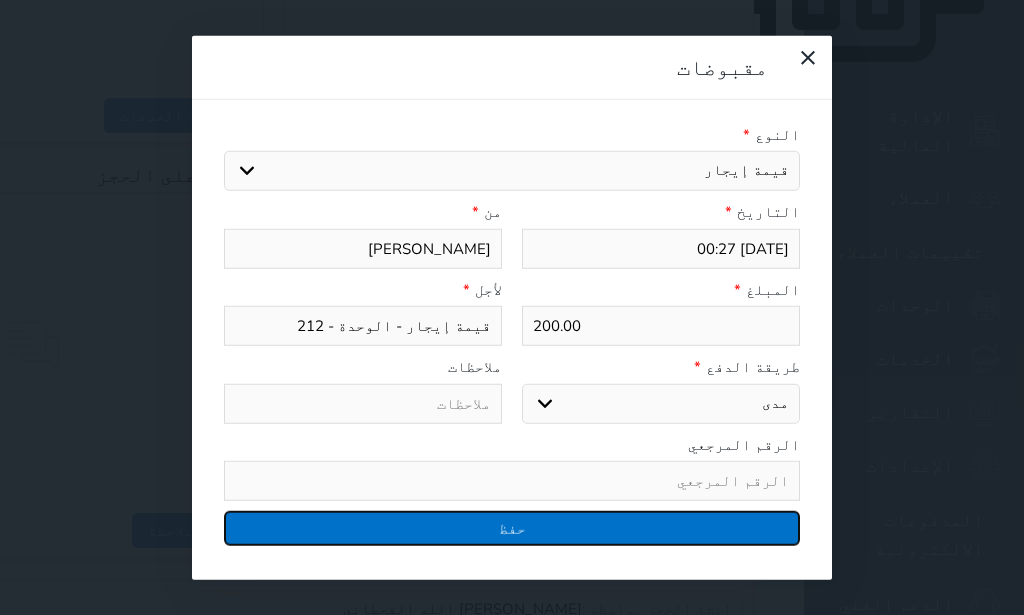 click on "حفظ" at bounding box center [512, 528] 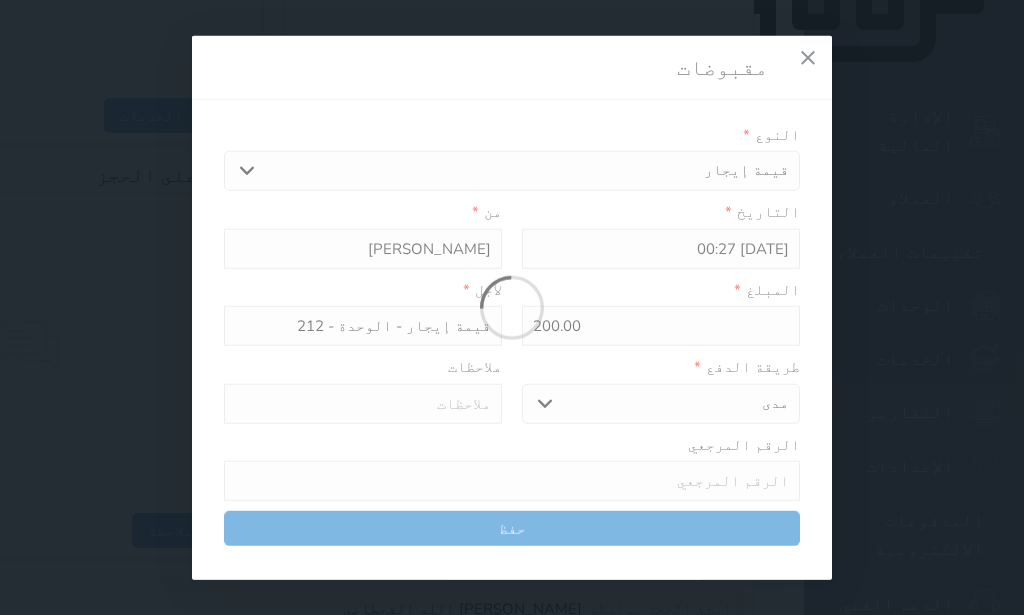 select 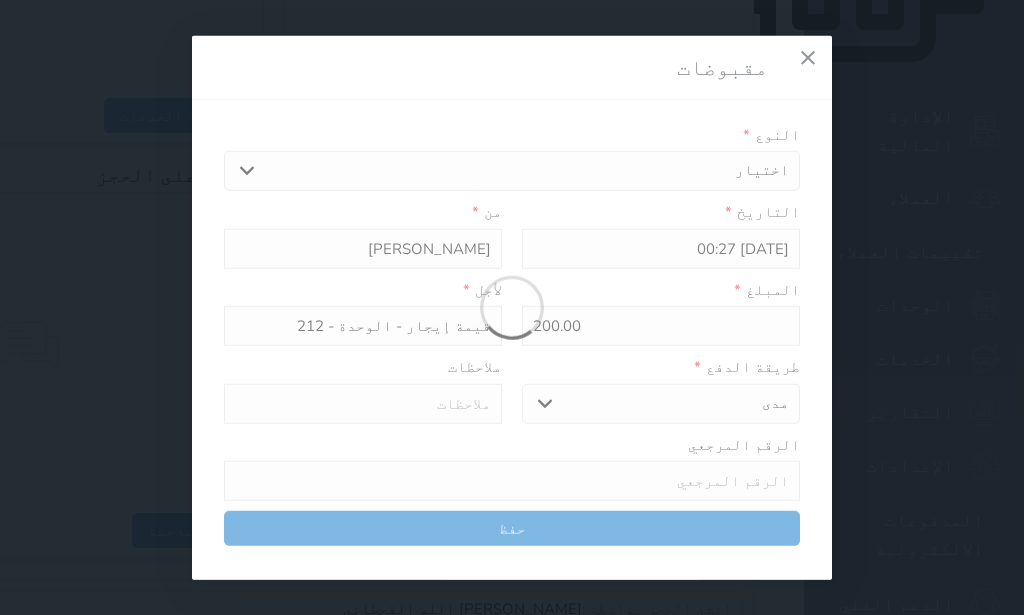 type 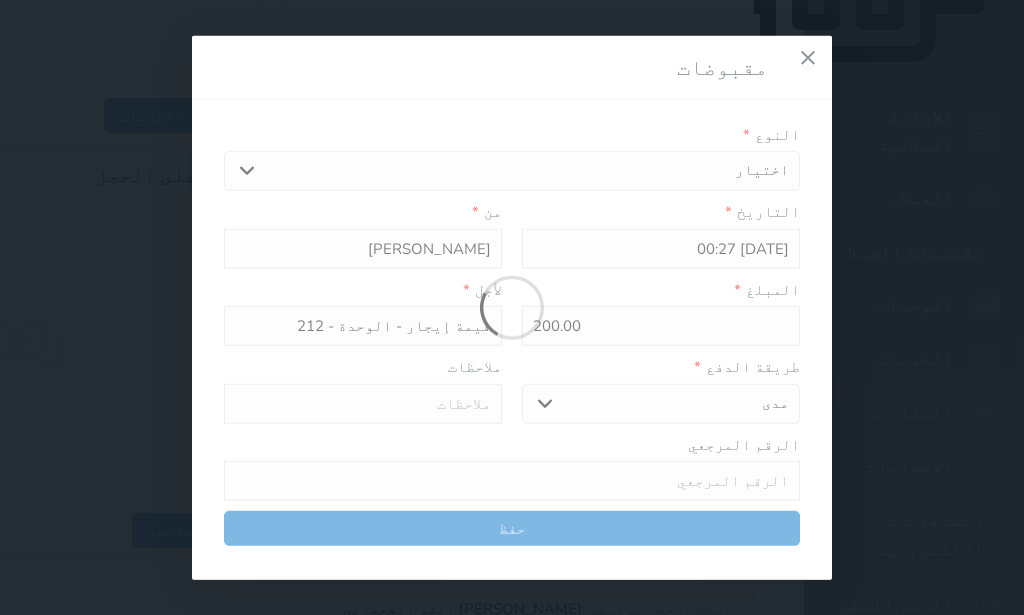 type on "0" 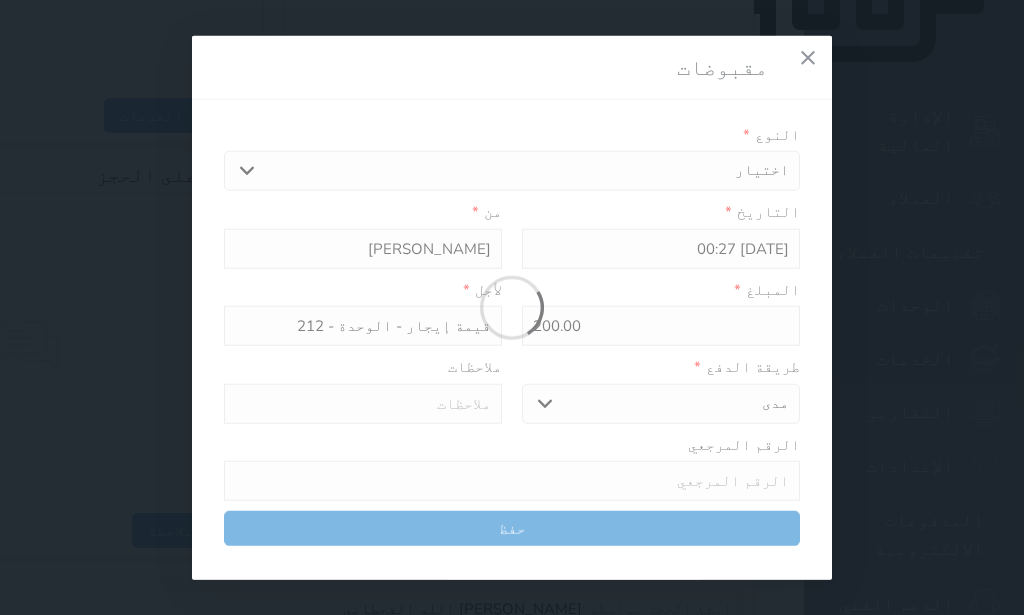 select 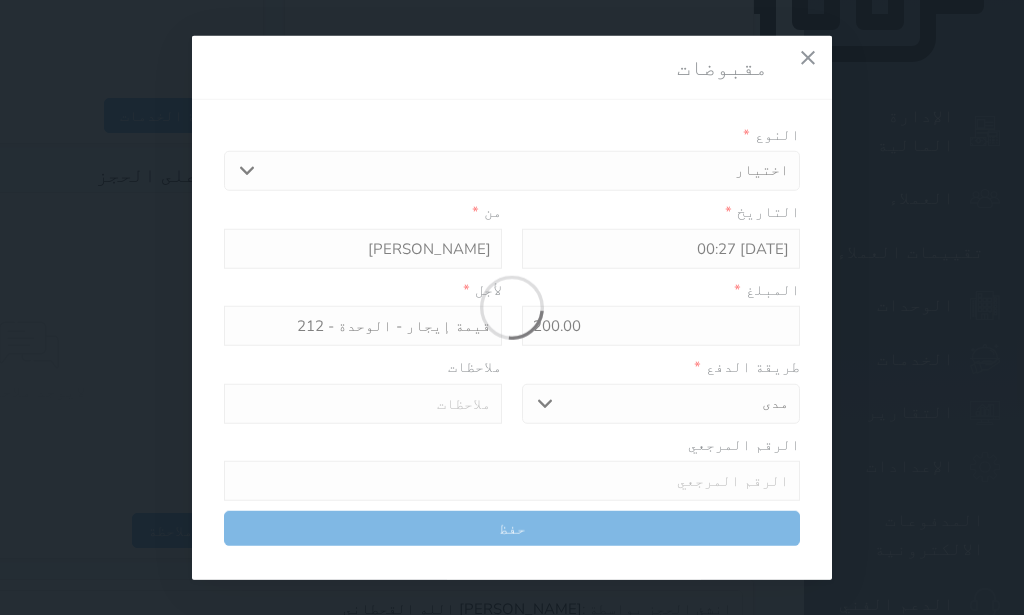 type on "0" 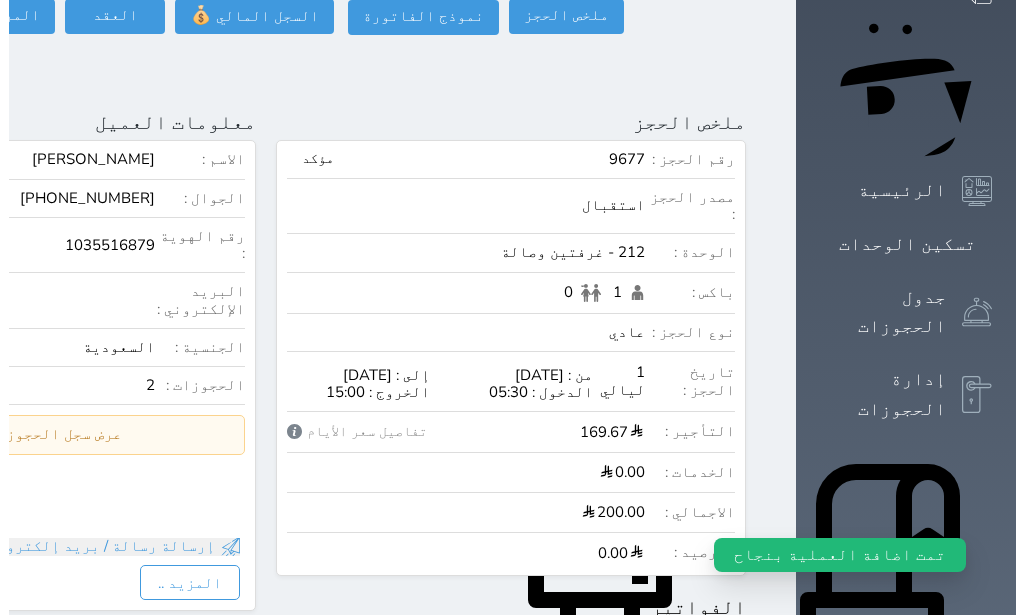 scroll, scrollTop: 0, scrollLeft: 0, axis: both 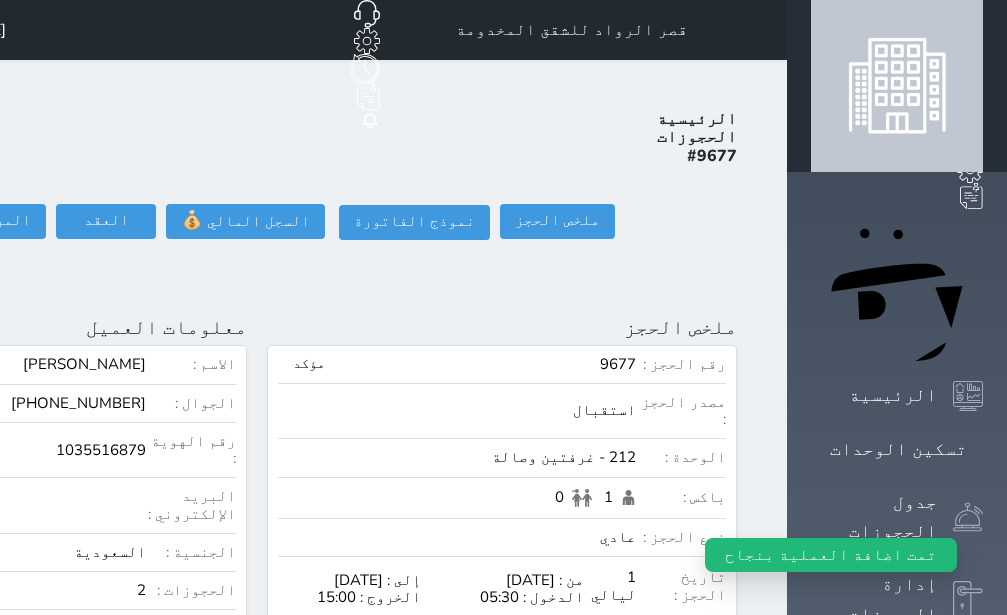 click on "تسجيل دخول" at bounding box center [-156, 221] 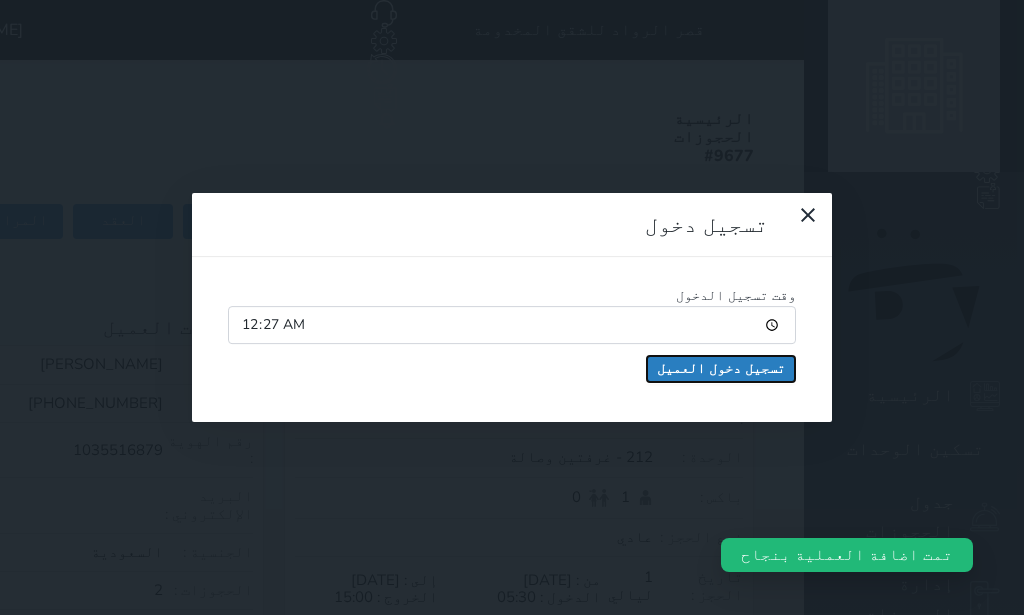 click on "تسجيل دخول العميل" at bounding box center (721, 369) 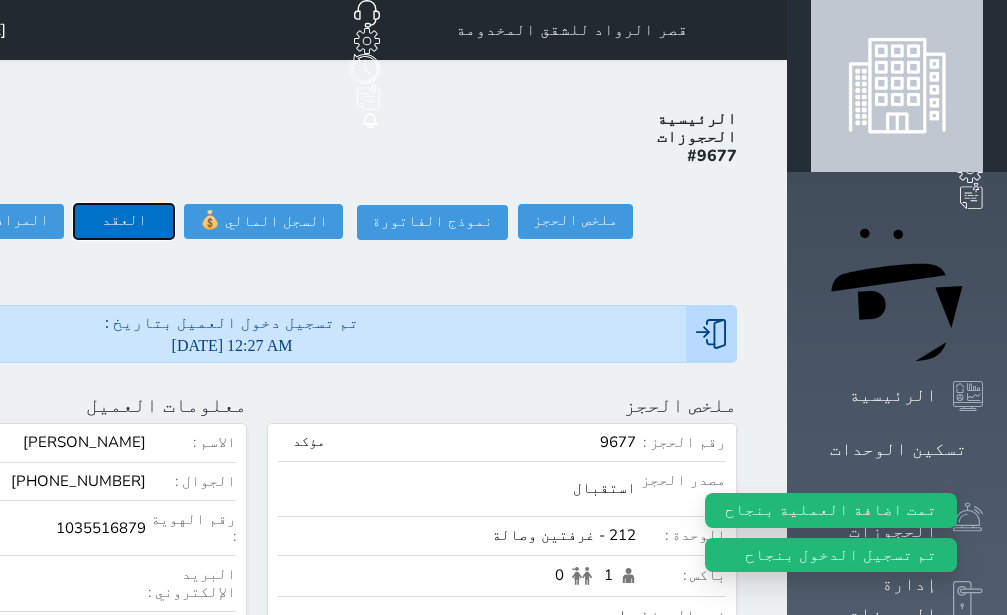 click on "العقد" at bounding box center [124, 221] 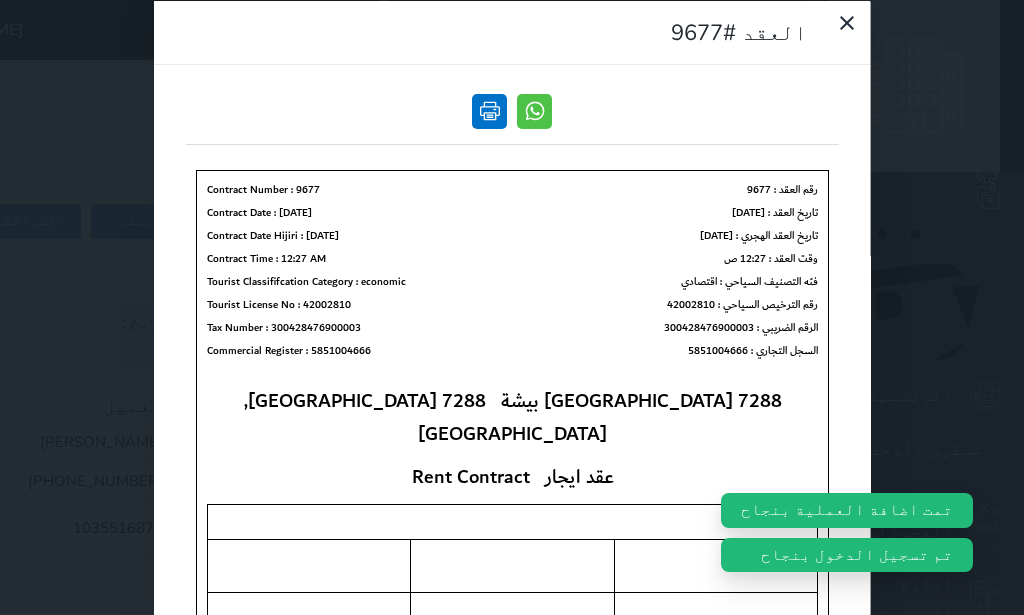 scroll, scrollTop: 0, scrollLeft: 0, axis: both 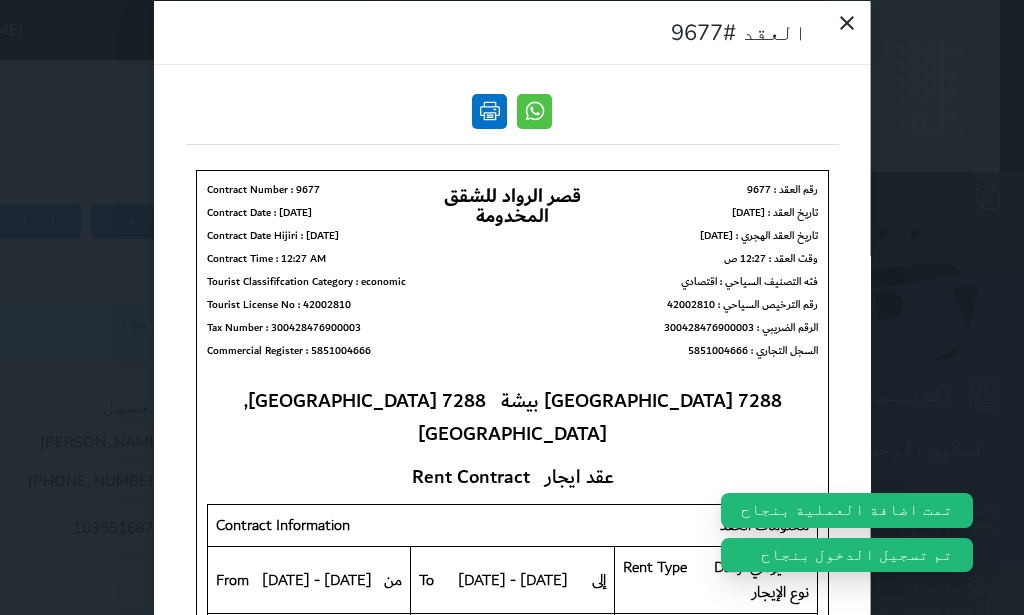 click at bounding box center (489, 110) 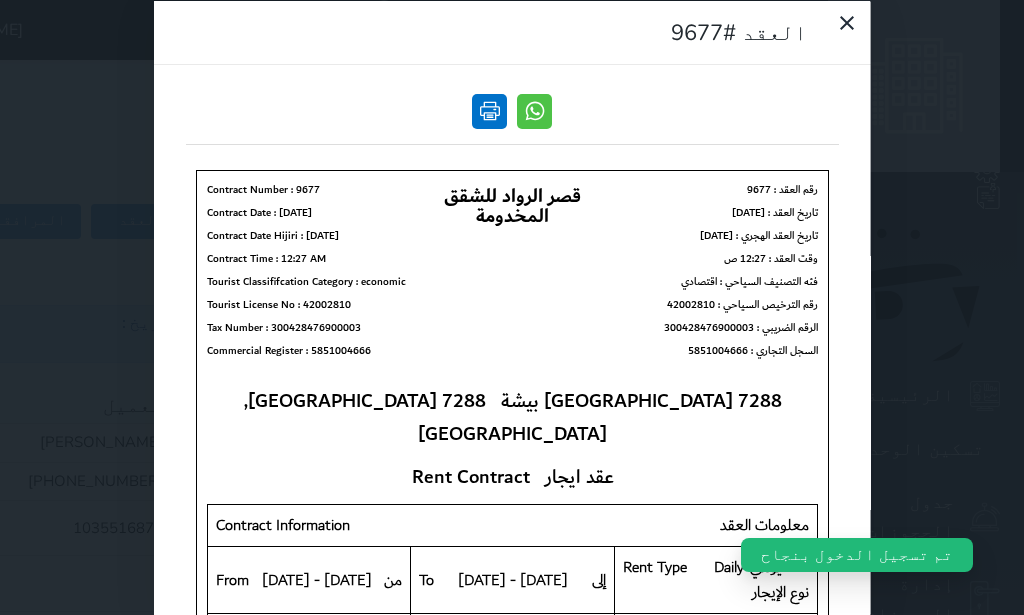 click at bounding box center (489, 110) 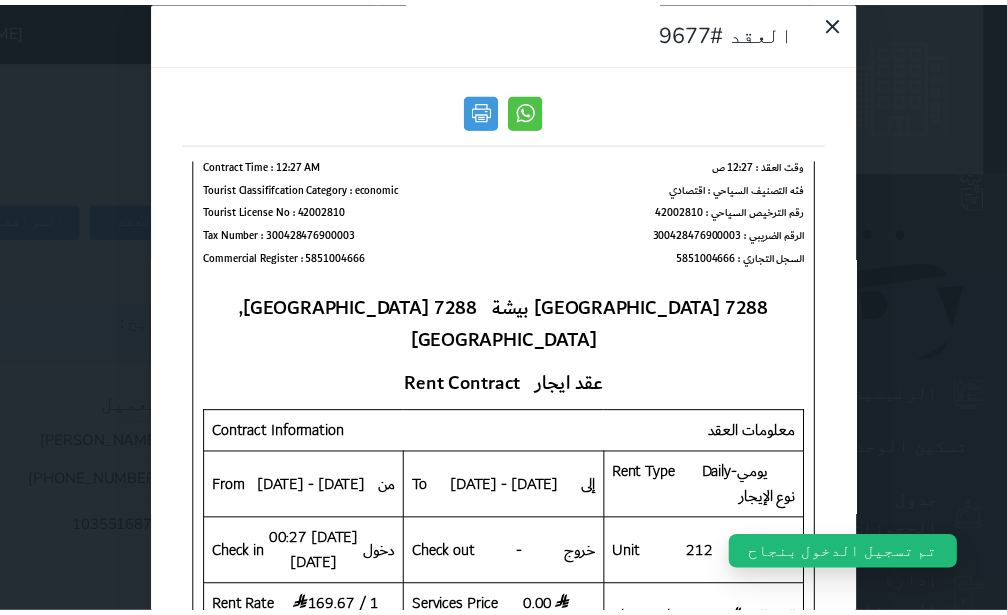 scroll, scrollTop: 126, scrollLeft: 0, axis: vertical 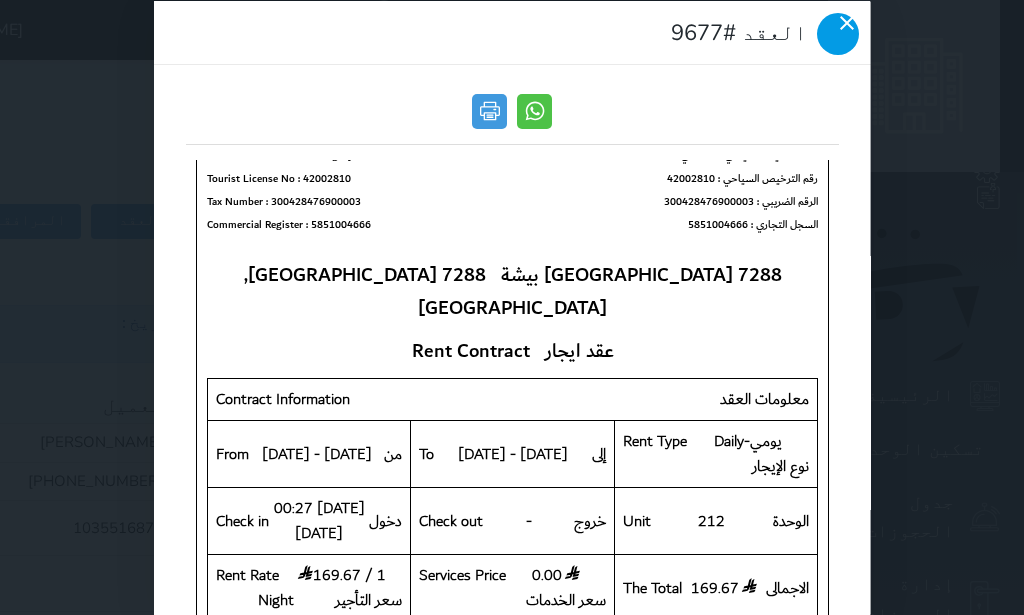 click at bounding box center (837, 33) 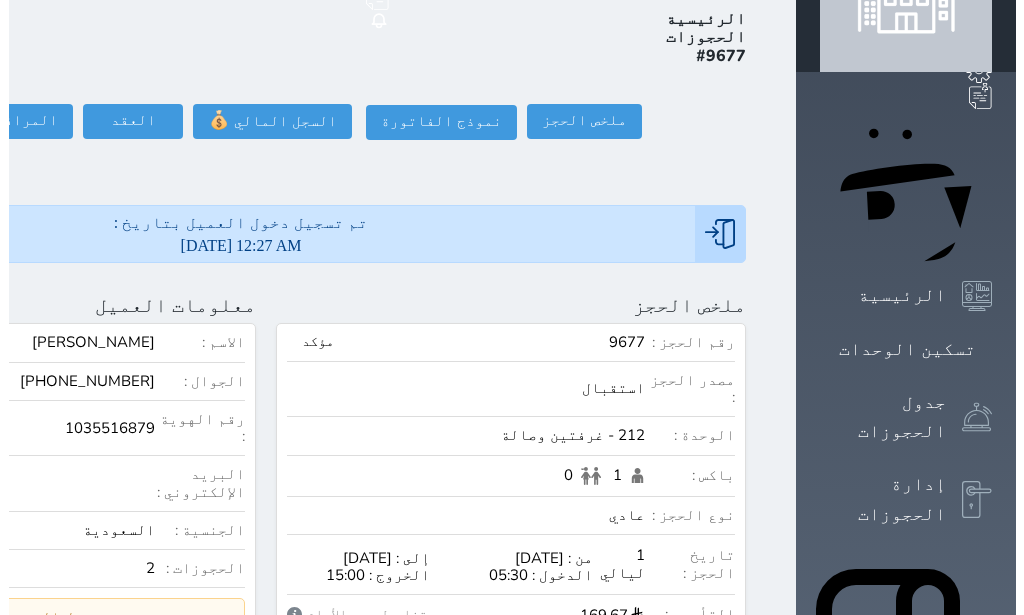 scroll, scrollTop: 126, scrollLeft: 0, axis: vertical 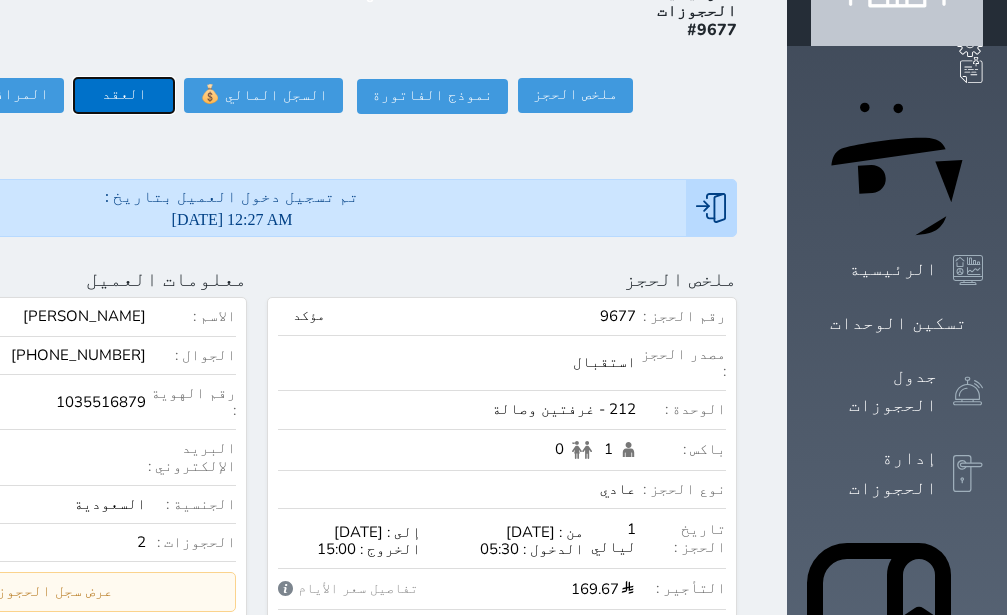 click on "العقد" at bounding box center [124, 95] 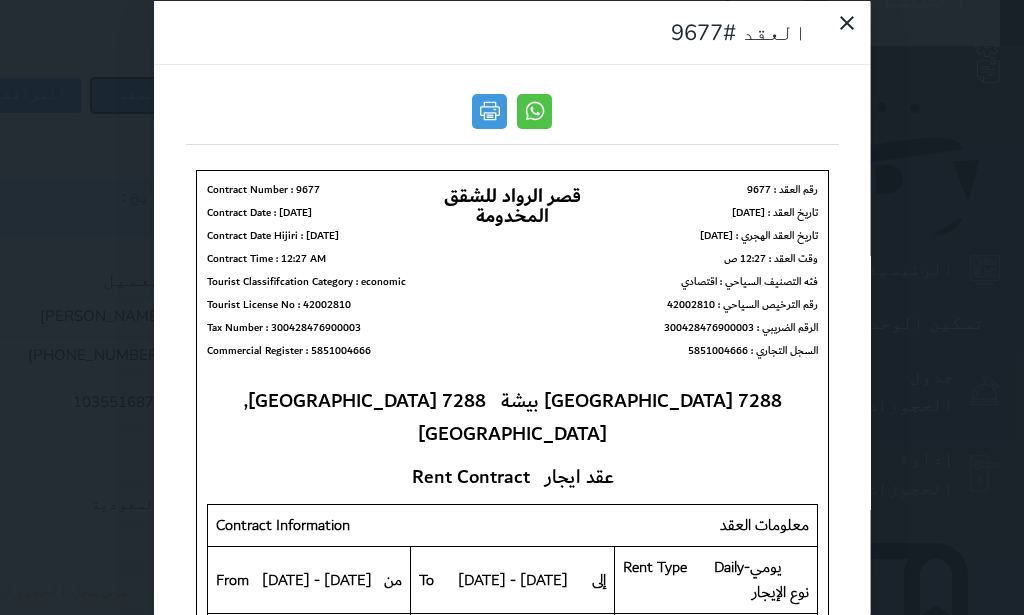 scroll, scrollTop: 0, scrollLeft: 0, axis: both 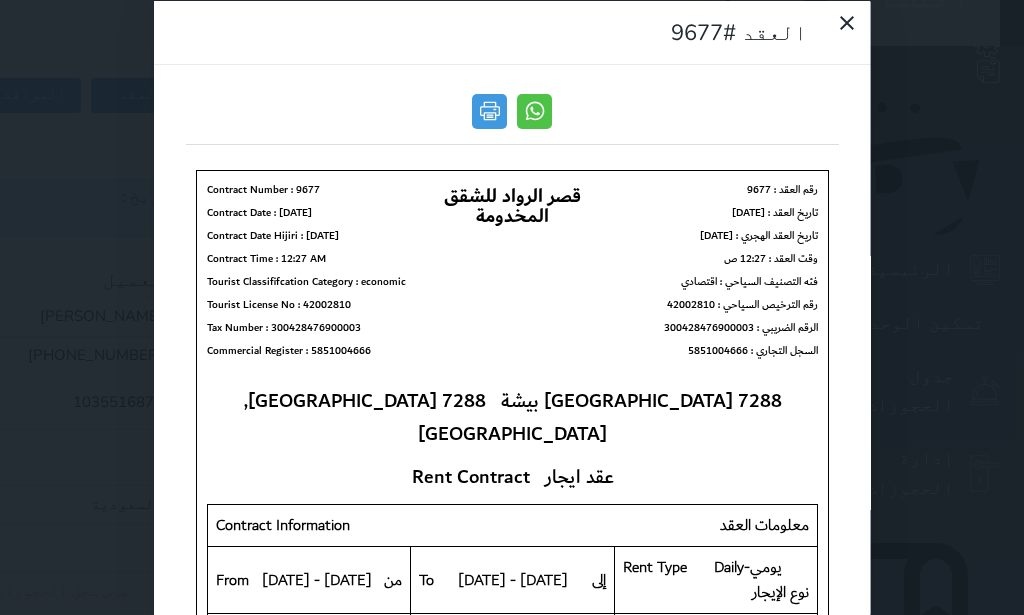 click at bounding box center [512, 116] 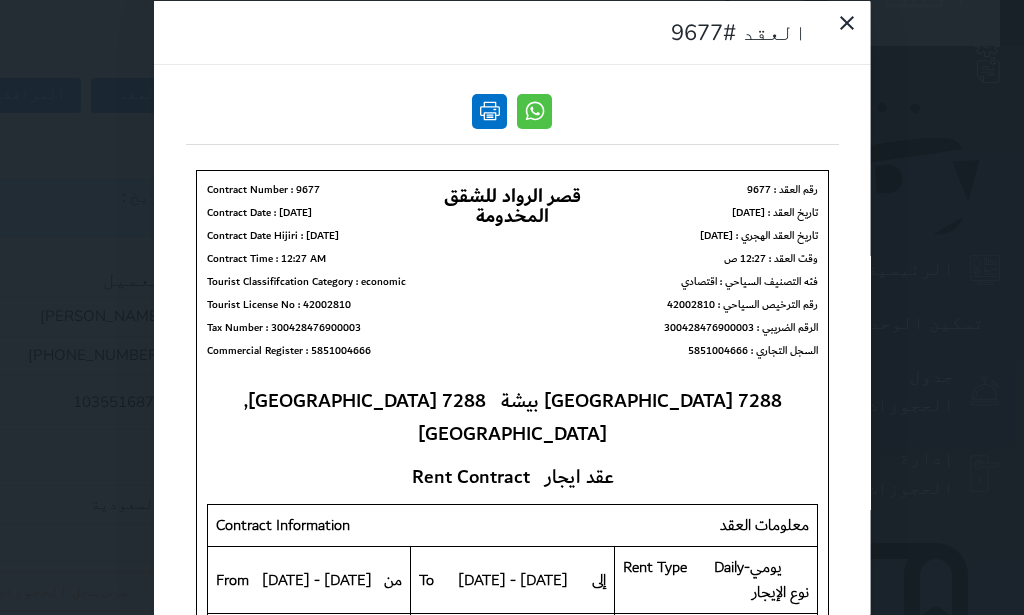 click at bounding box center [489, 110] 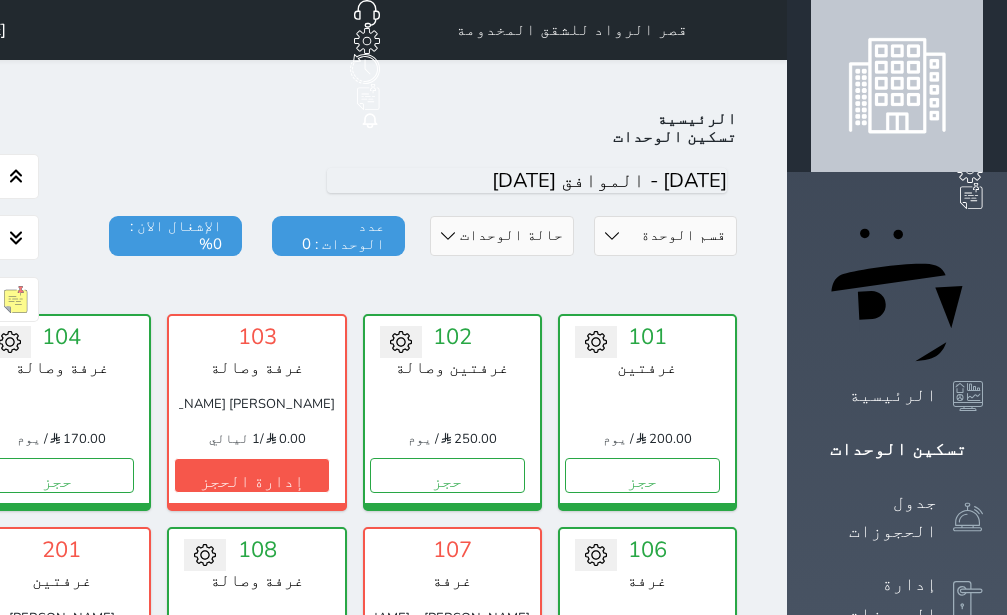 scroll, scrollTop: 78, scrollLeft: 0, axis: vertical 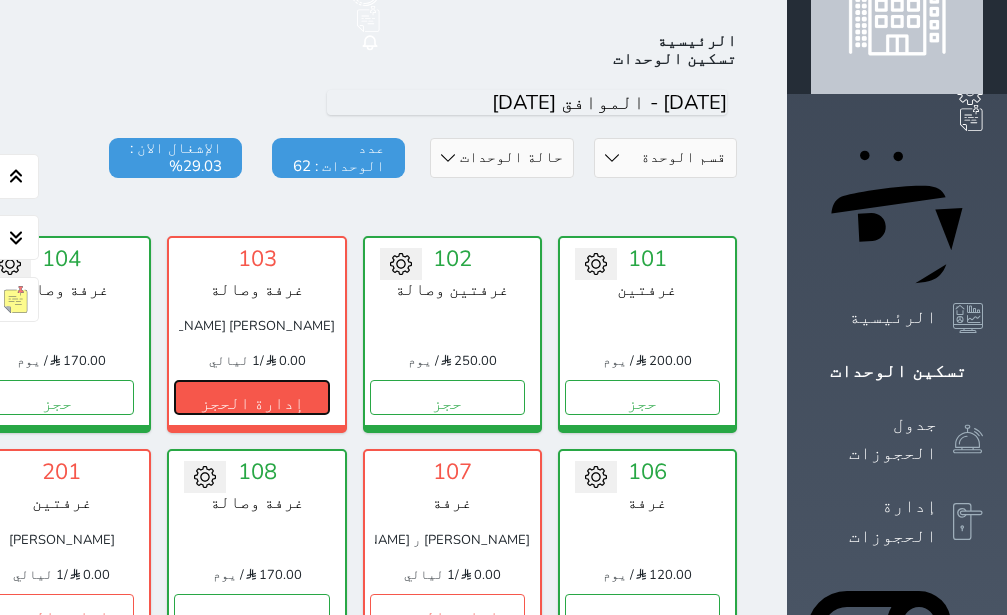 click on "إدارة الحجز" at bounding box center (251, 397) 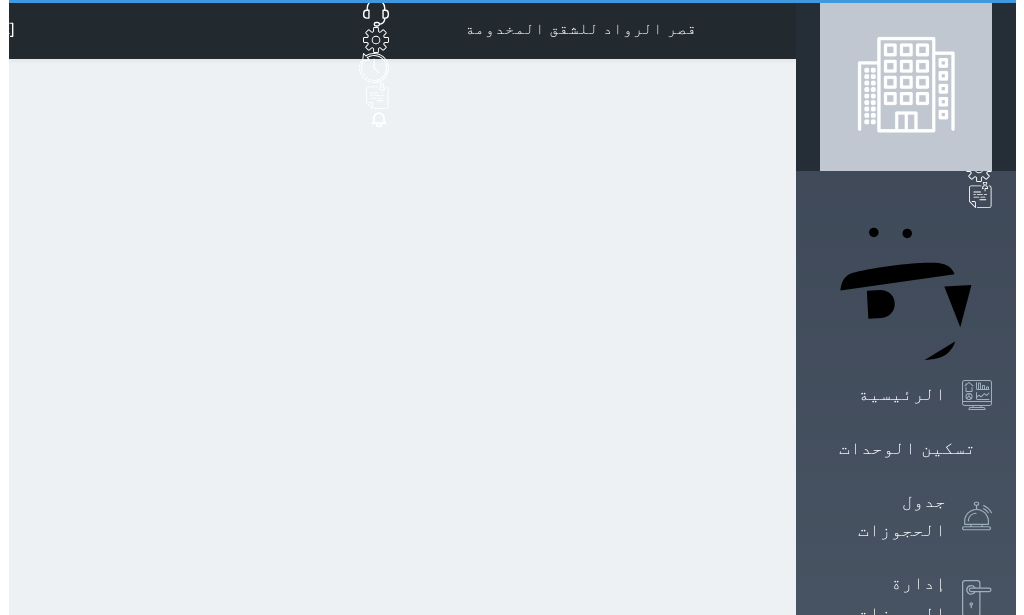 scroll, scrollTop: 0, scrollLeft: 0, axis: both 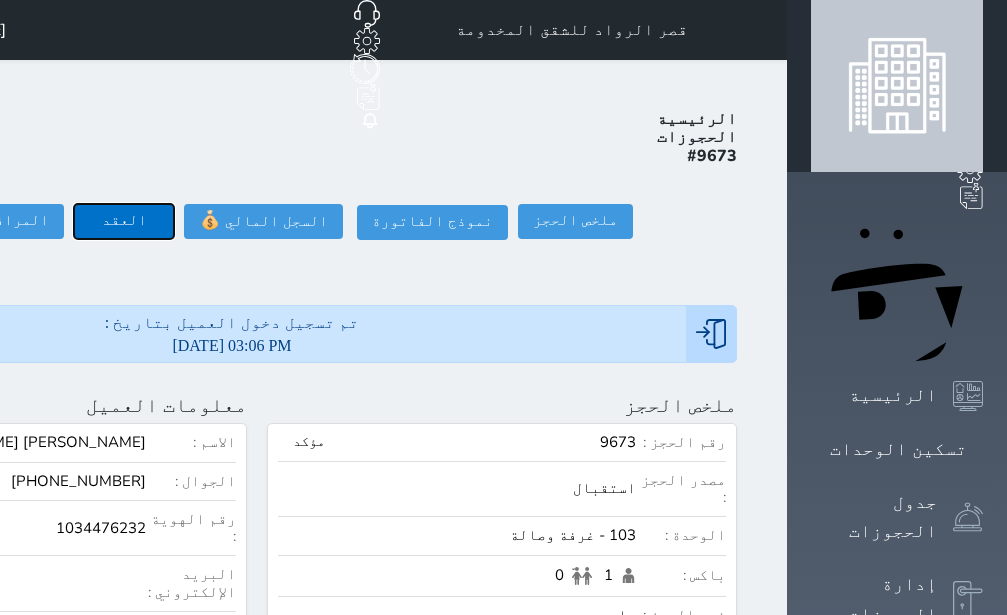 click on "العقد" at bounding box center (124, 221) 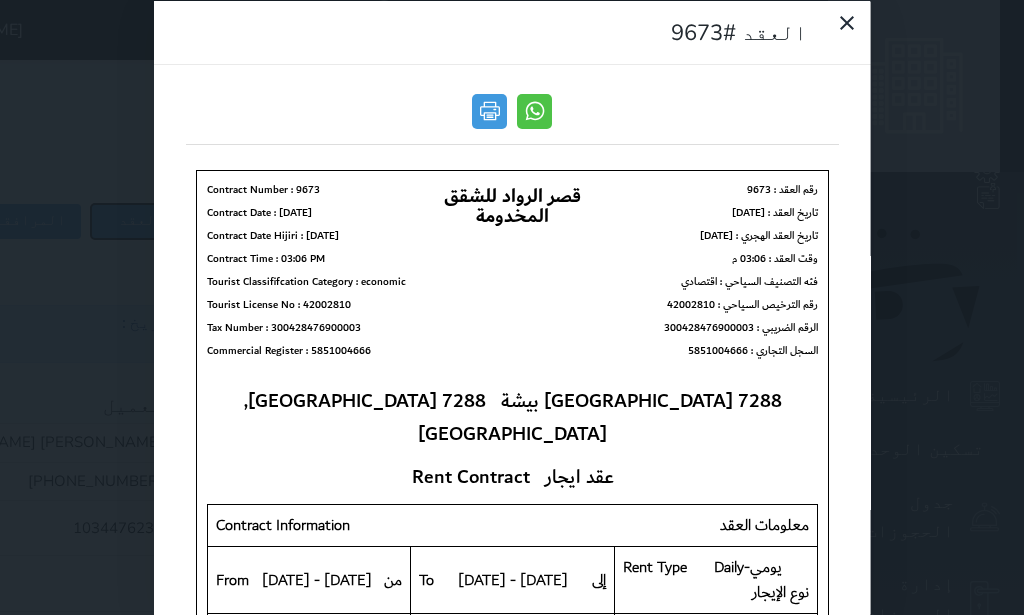 scroll, scrollTop: 0, scrollLeft: 0, axis: both 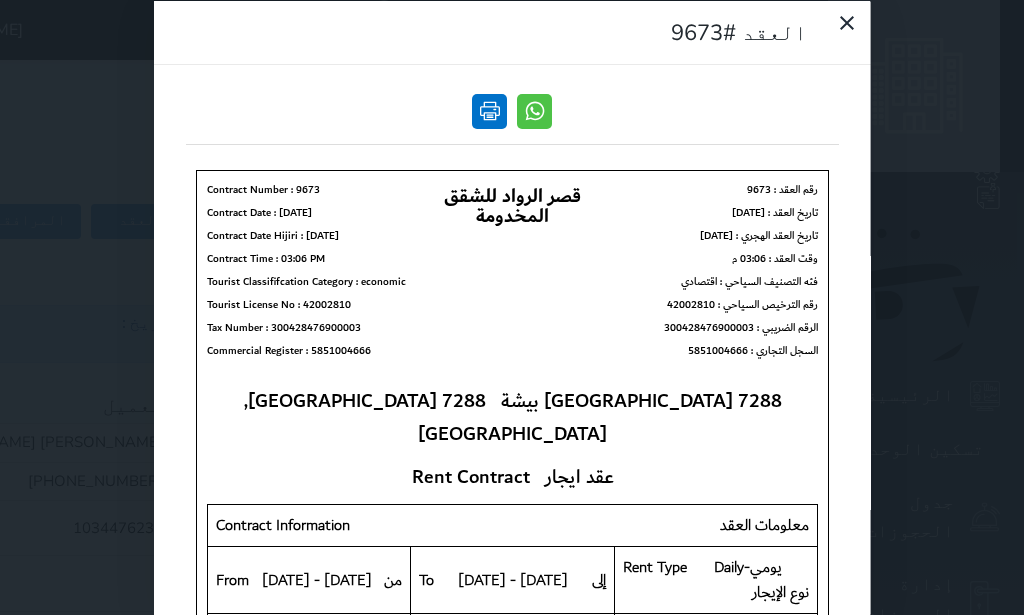 click at bounding box center (489, 110) 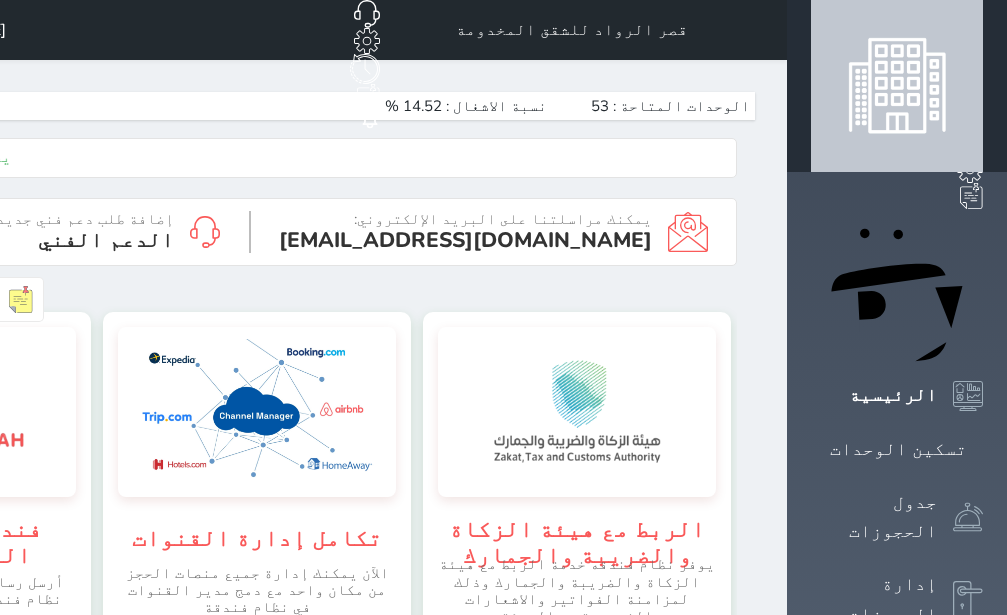 scroll, scrollTop: 0, scrollLeft: 0, axis: both 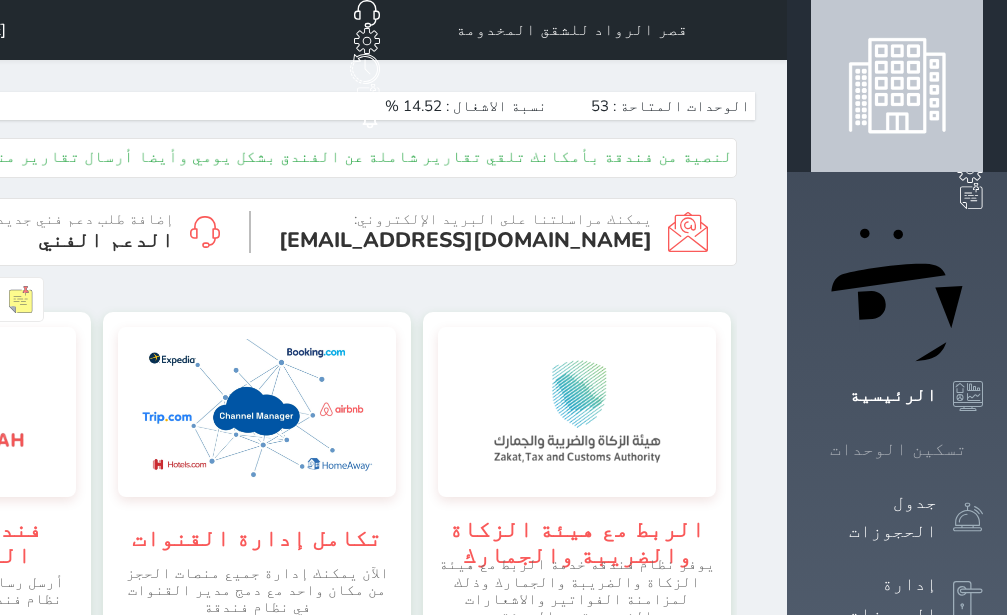 click on "تسكين الوحدات" at bounding box center (898, 449) 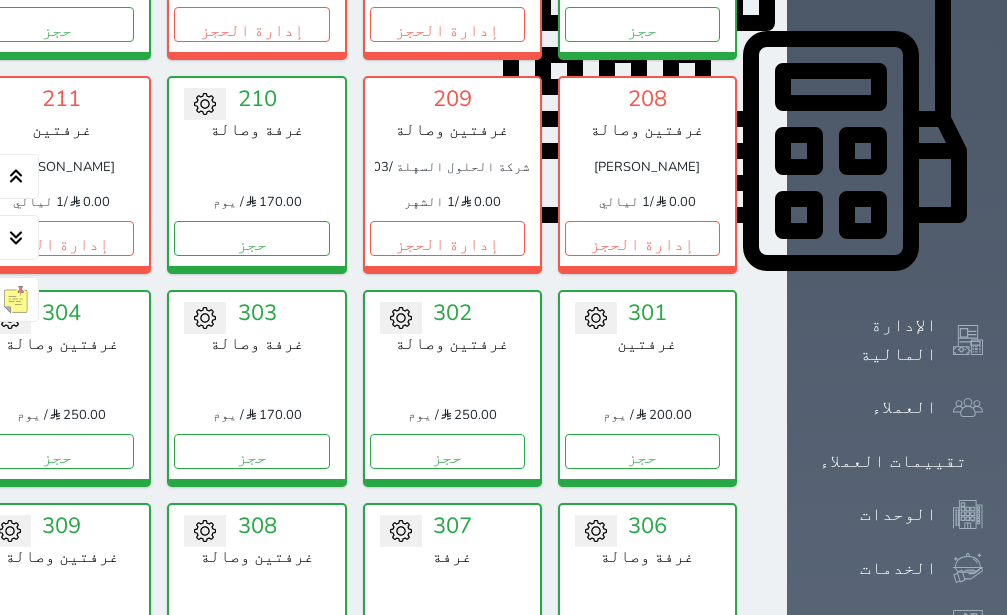 scroll, scrollTop: 960, scrollLeft: 0, axis: vertical 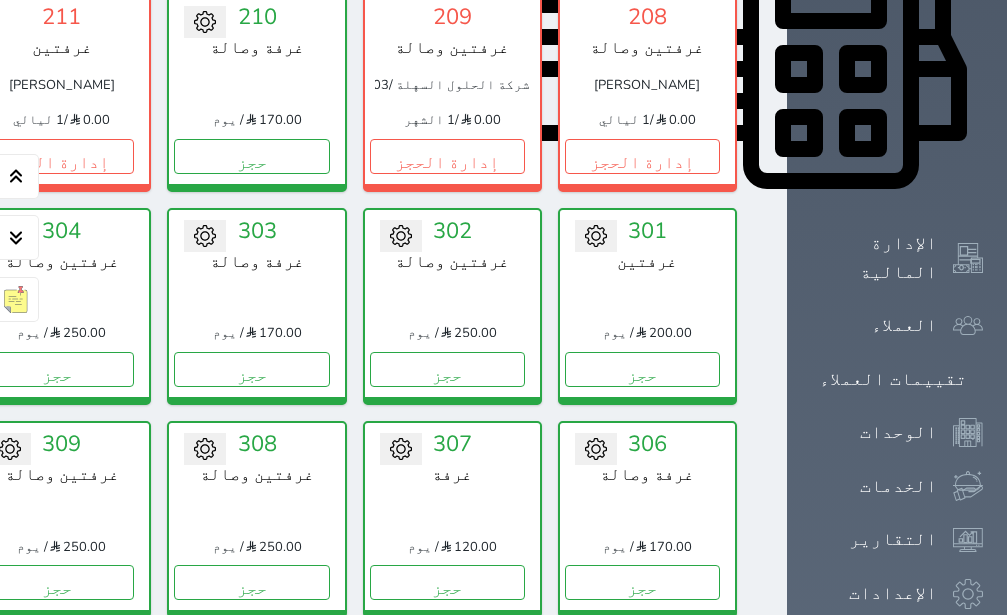 click on "حجز" at bounding box center [-139, 156] 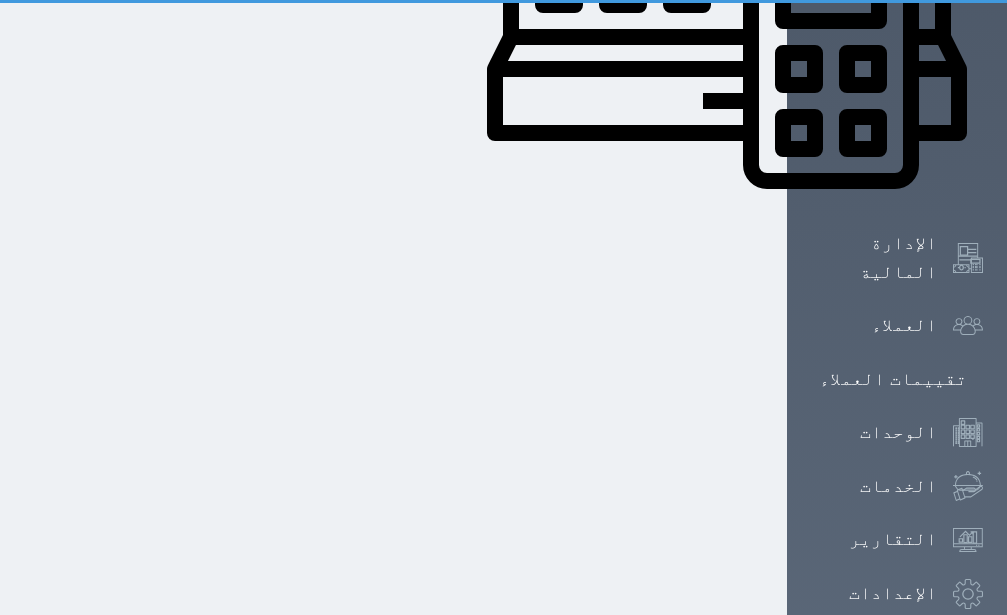 scroll, scrollTop: 256, scrollLeft: 0, axis: vertical 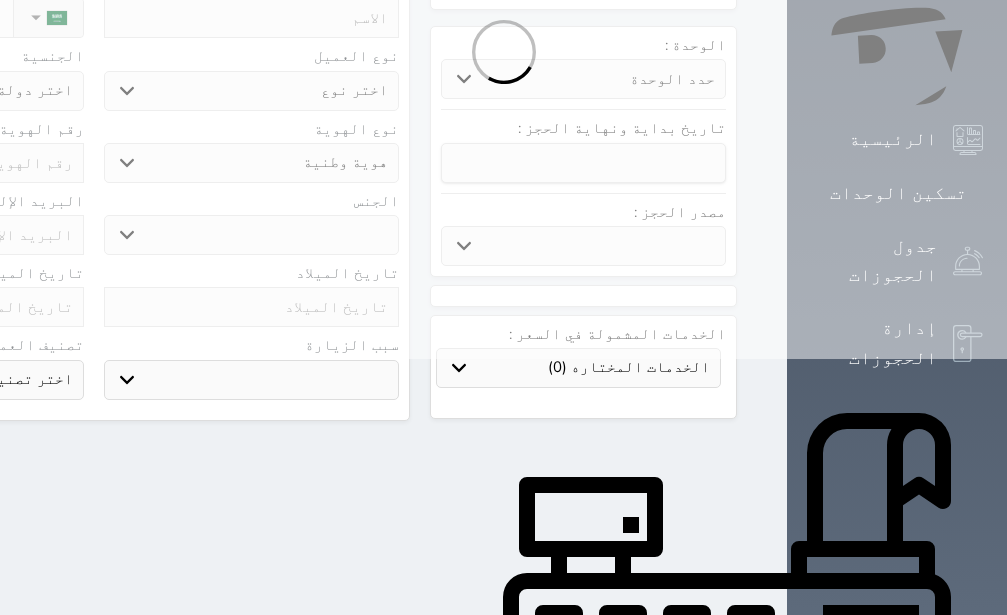 select 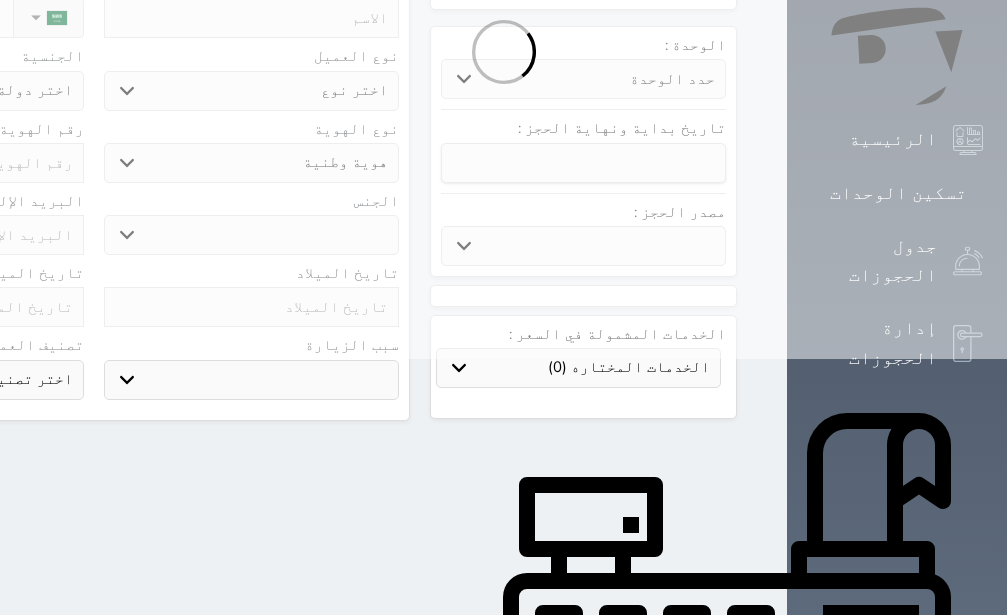 select 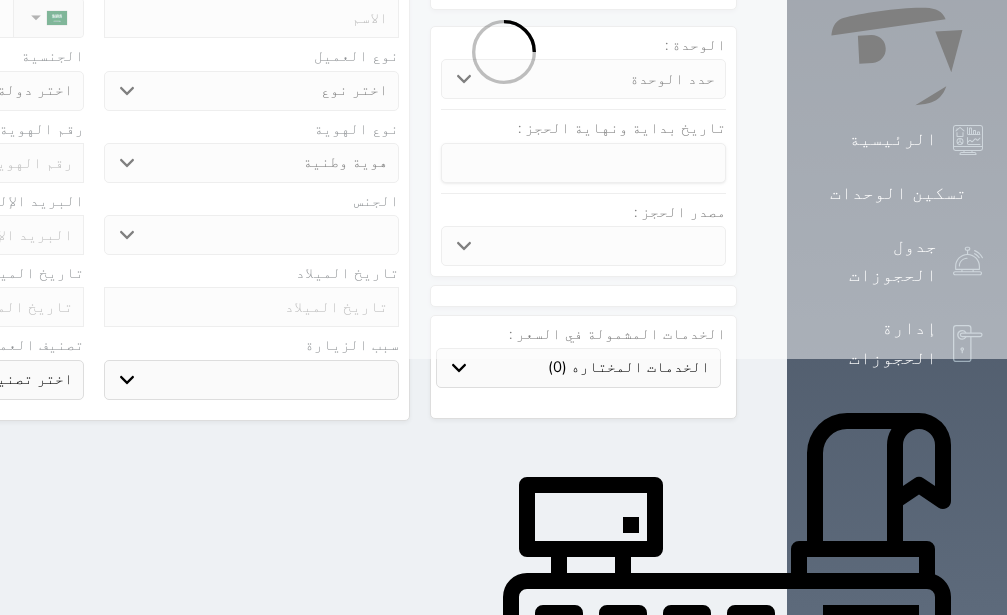 scroll, scrollTop: 0, scrollLeft: 0, axis: both 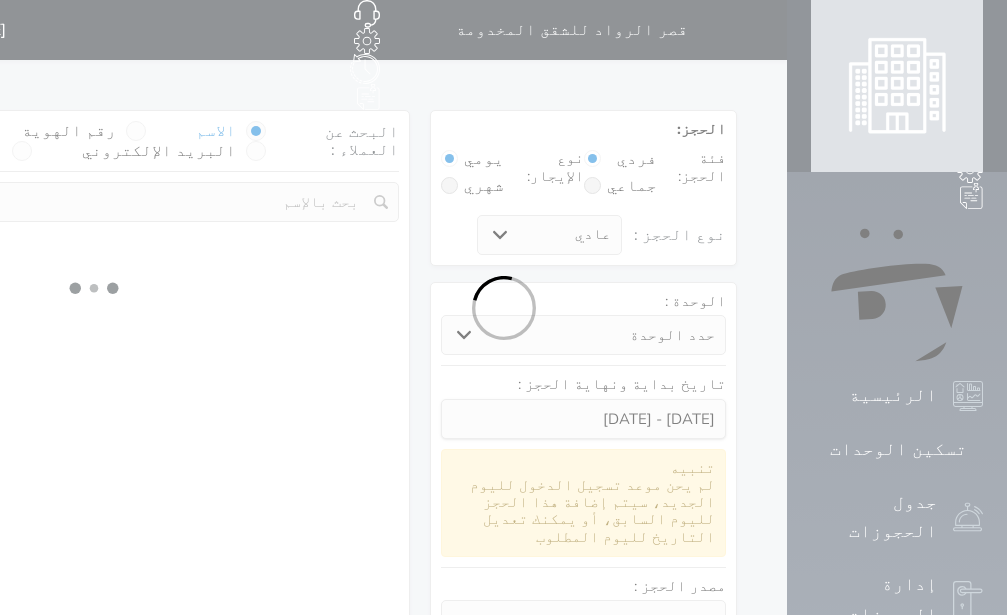 select 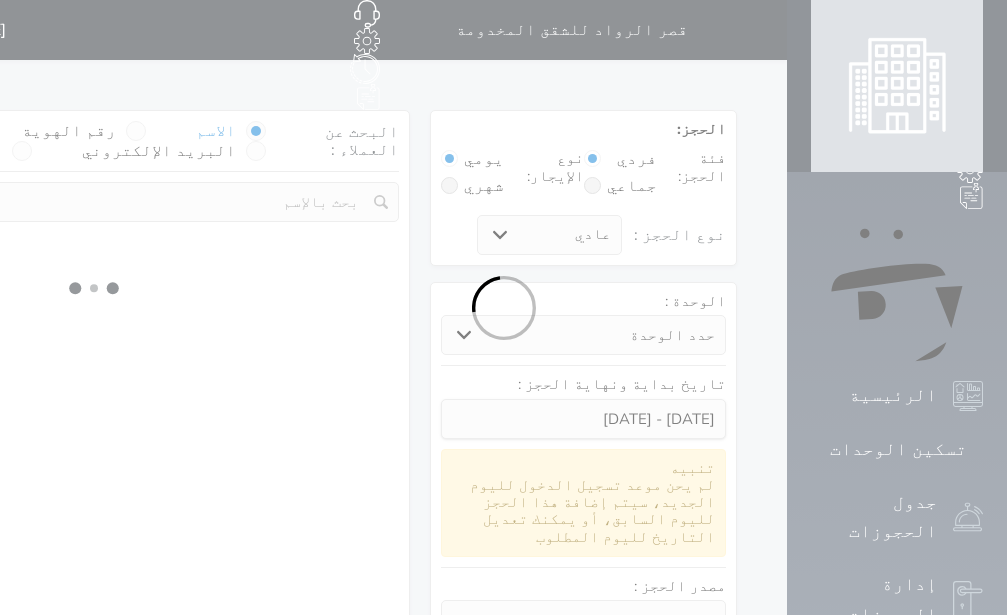select 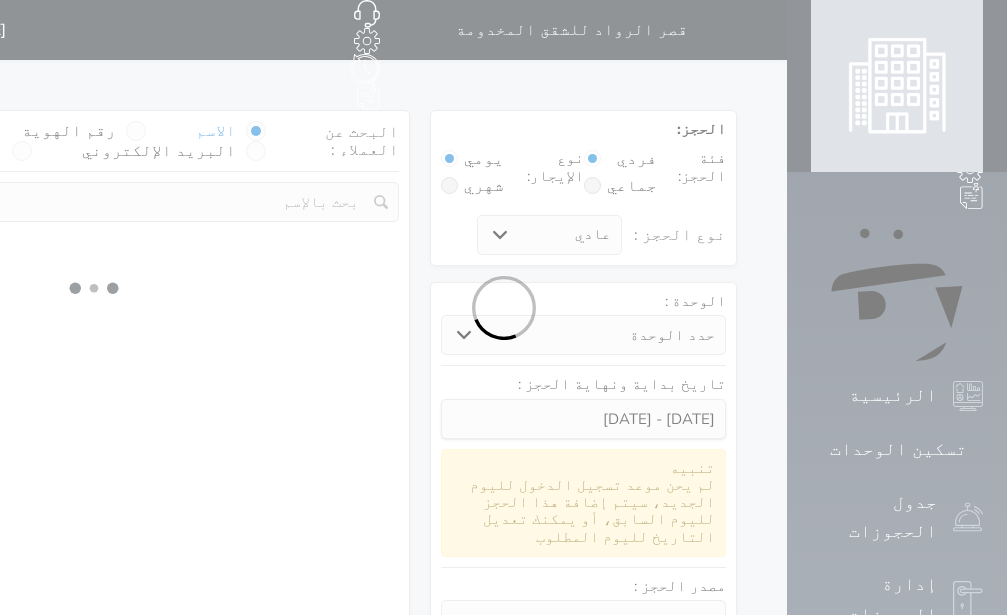 select on "1" 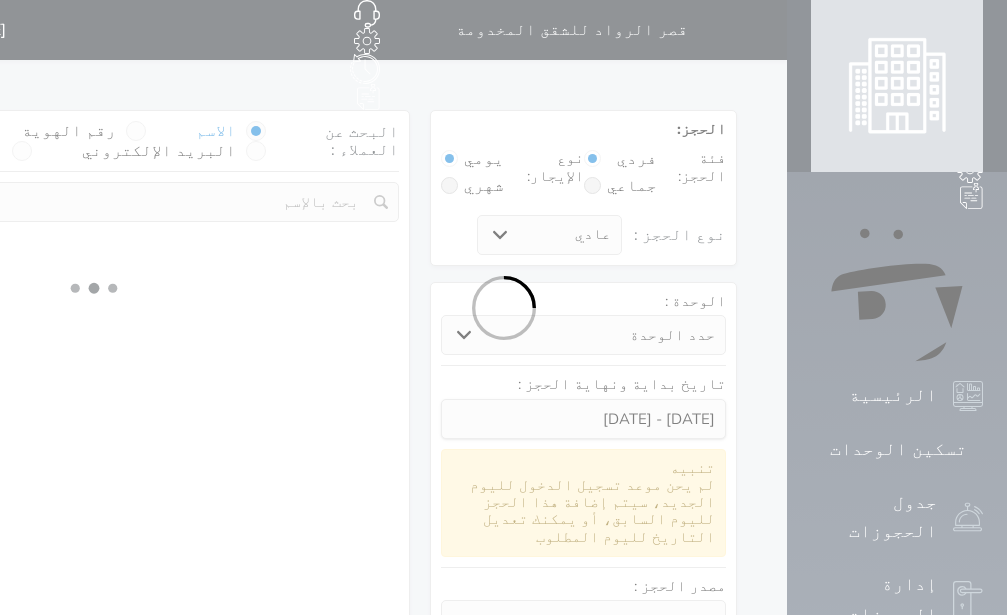 select on "113" 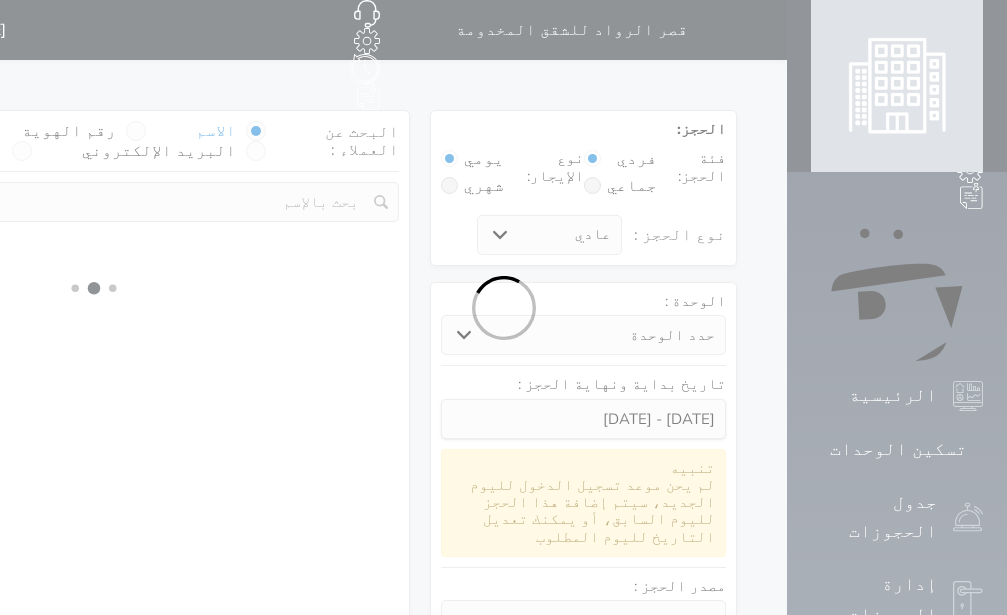 select on "1" 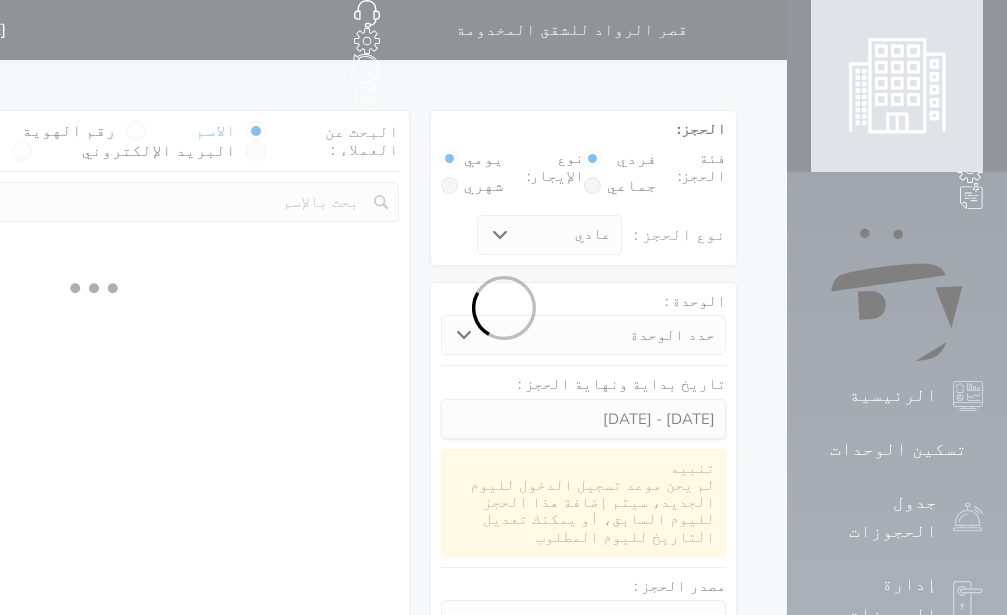 select 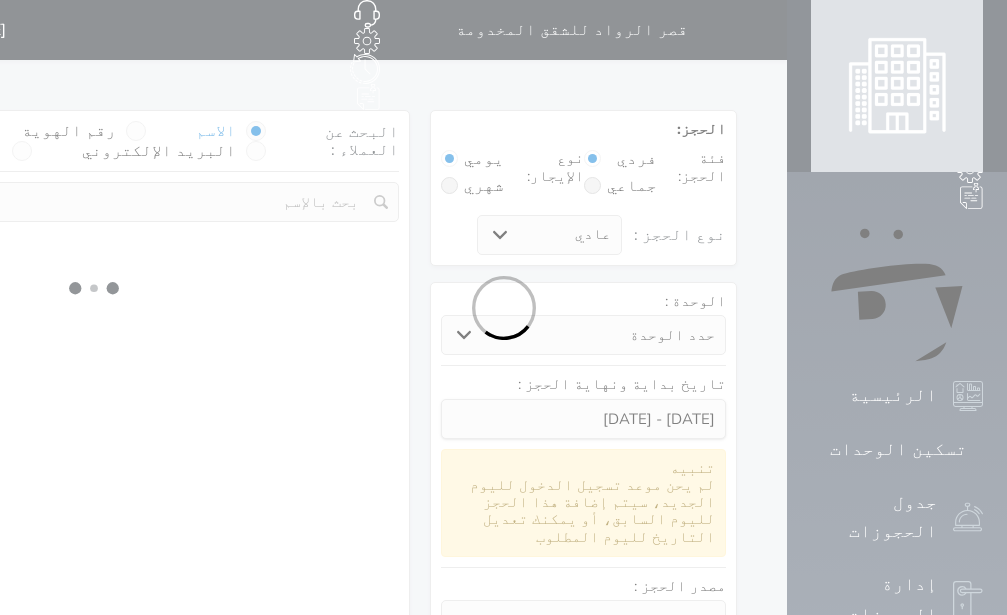 select on "7" 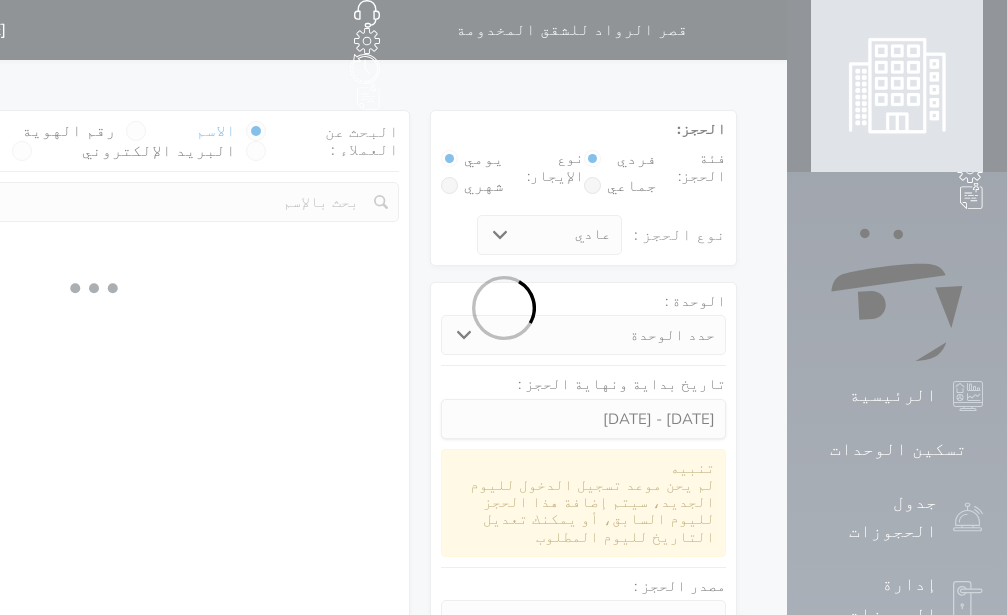 select 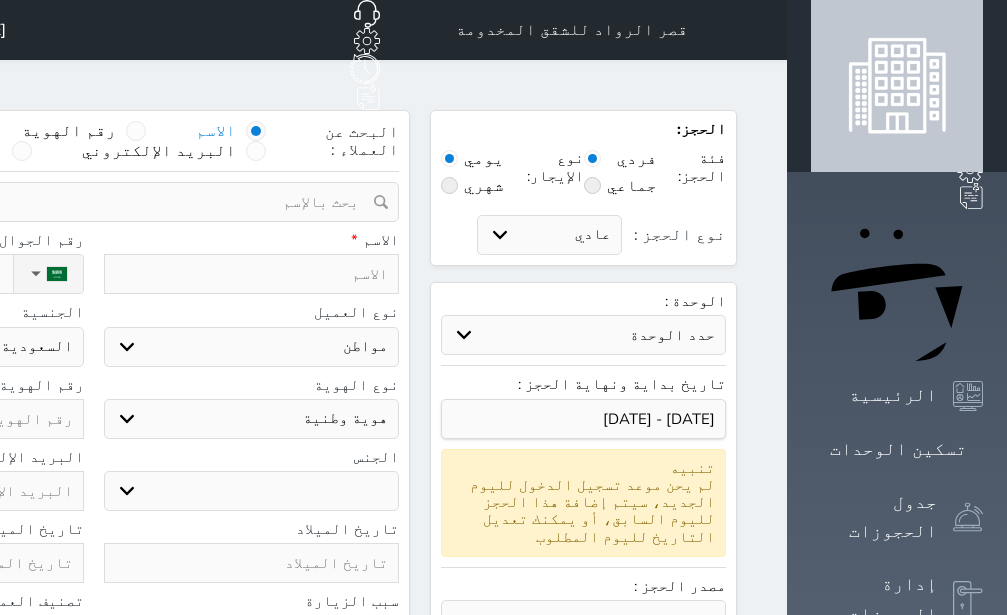 select 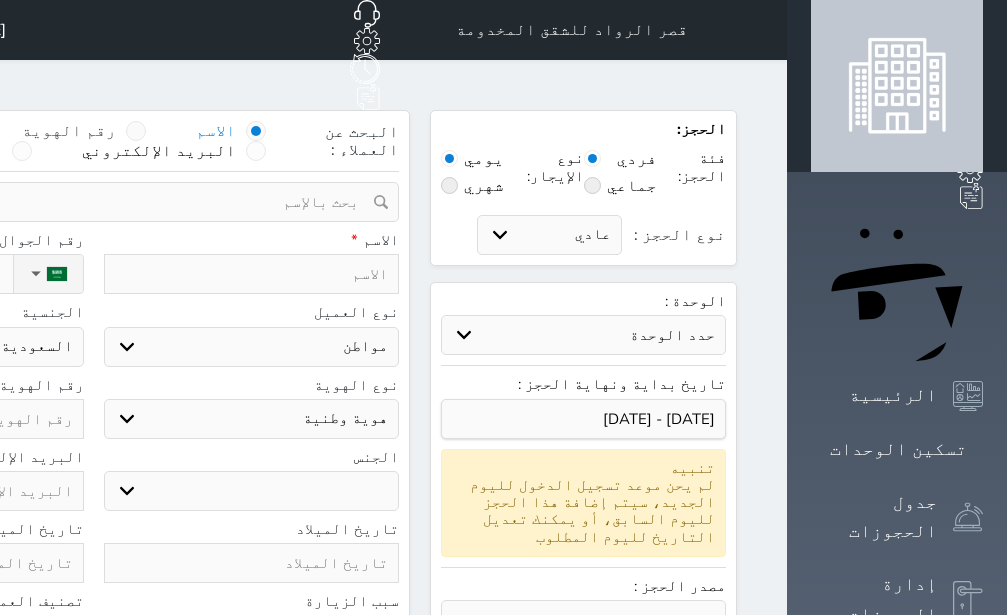 click at bounding box center (136, 131) 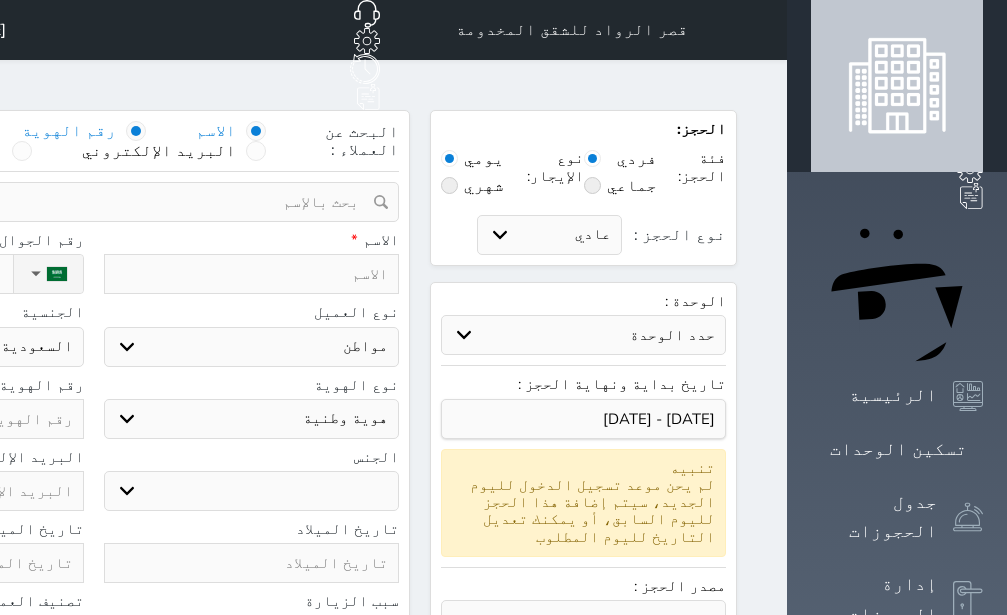select 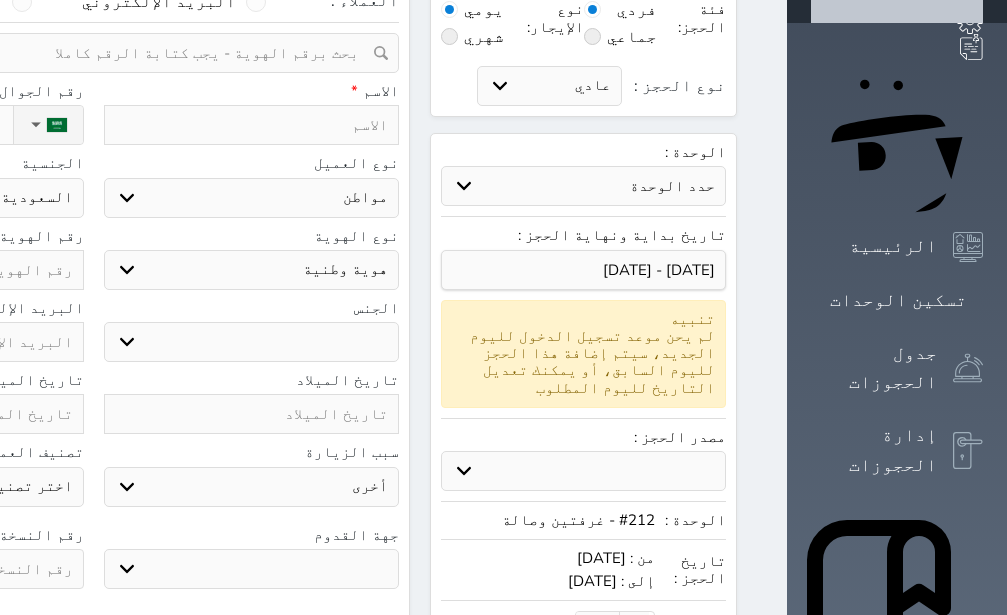 scroll, scrollTop: 504, scrollLeft: 0, axis: vertical 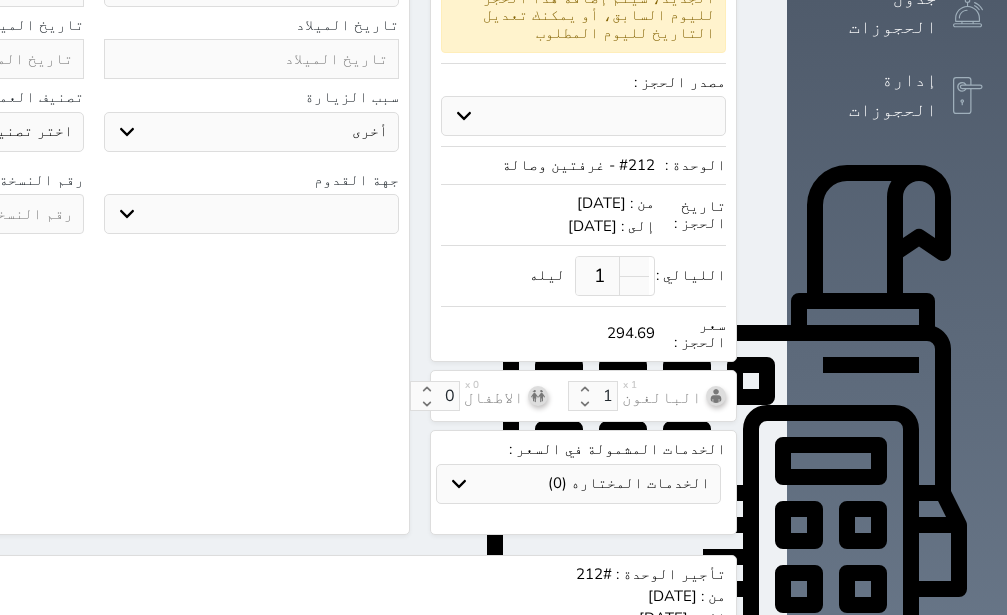 click on "جو بحر ارض" at bounding box center (252, 214) 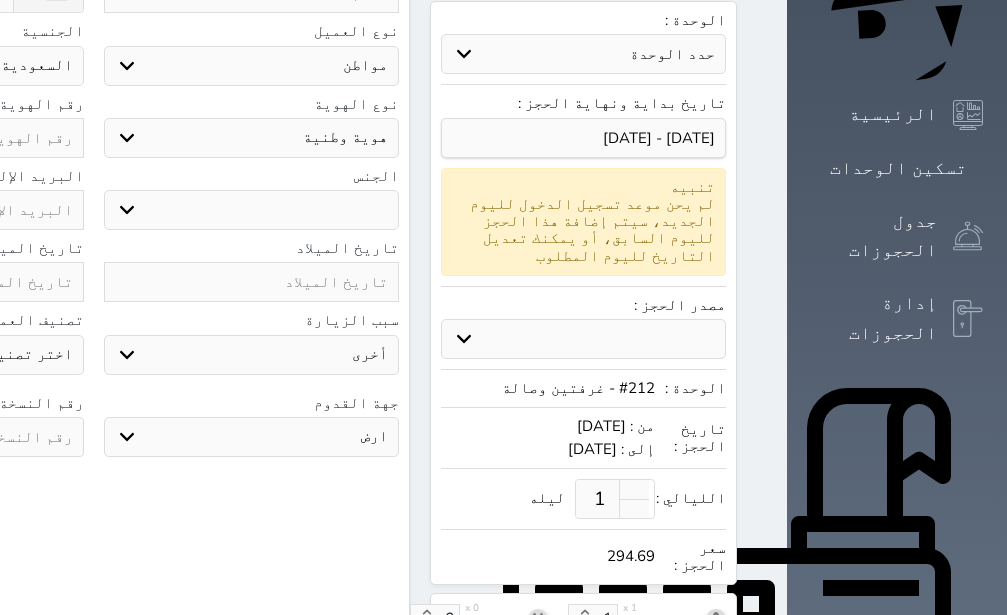 scroll, scrollTop: 0, scrollLeft: 0, axis: both 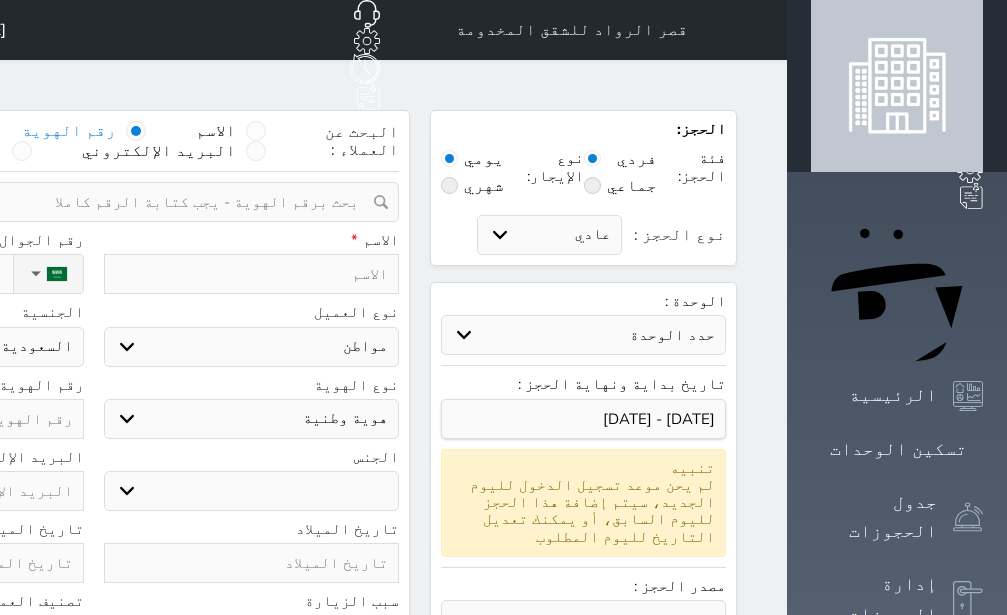 click on "ذكر   انثى" at bounding box center (252, 491) 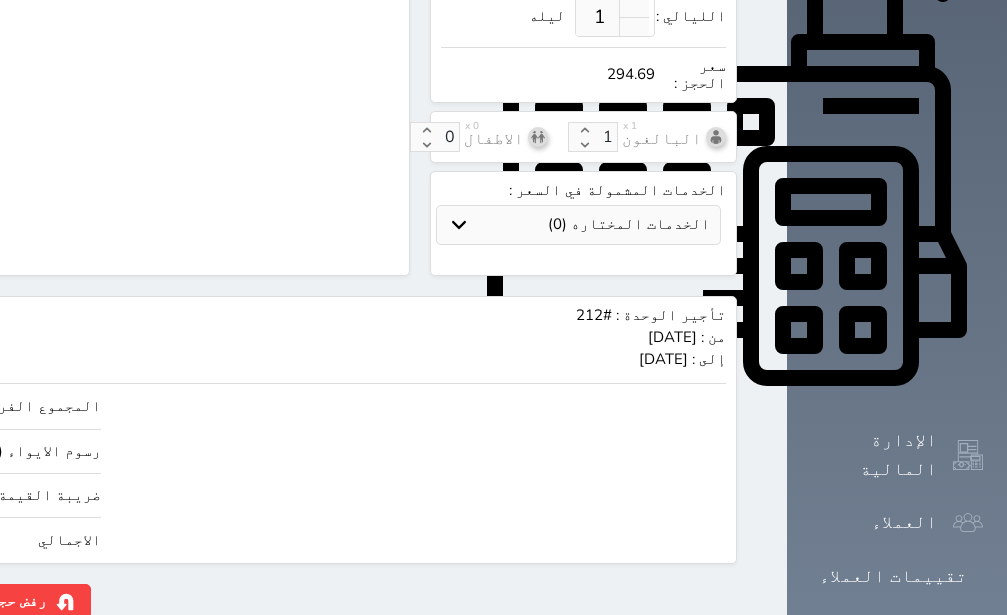 scroll, scrollTop: 767, scrollLeft: 0, axis: vertical 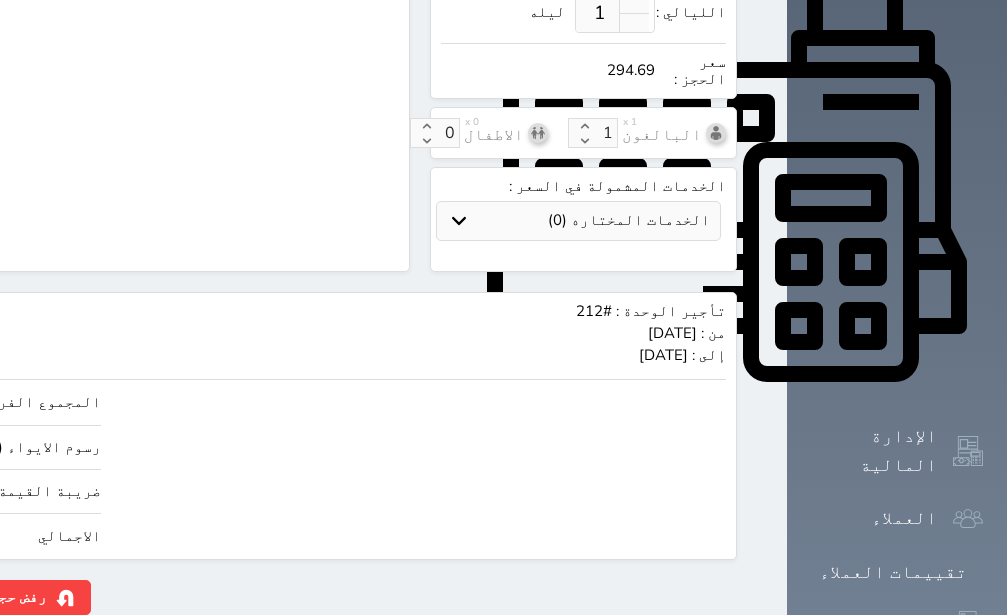 click on "294.69" at bounding box center (-147, 536) 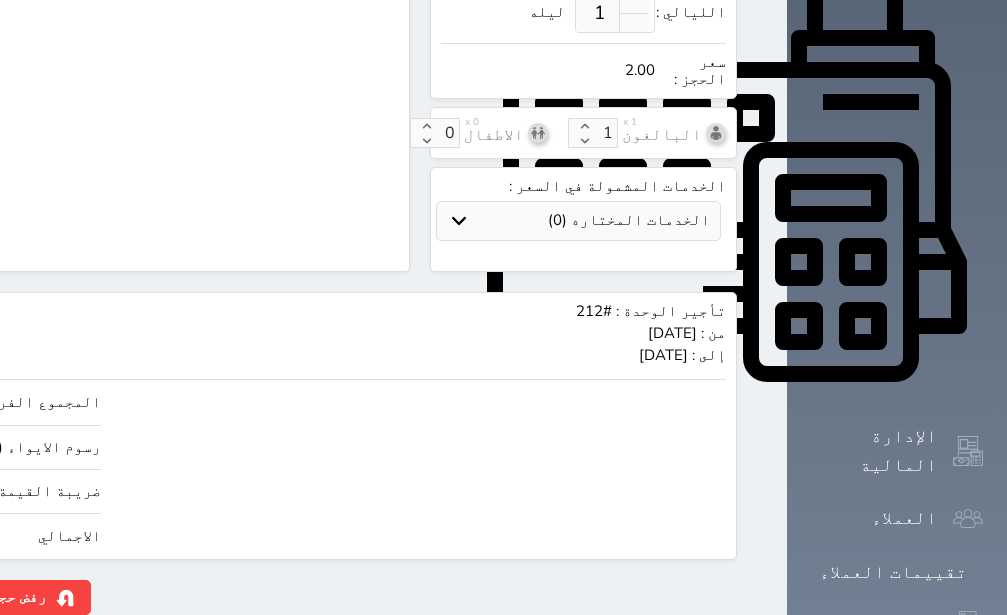 type on "16.97" 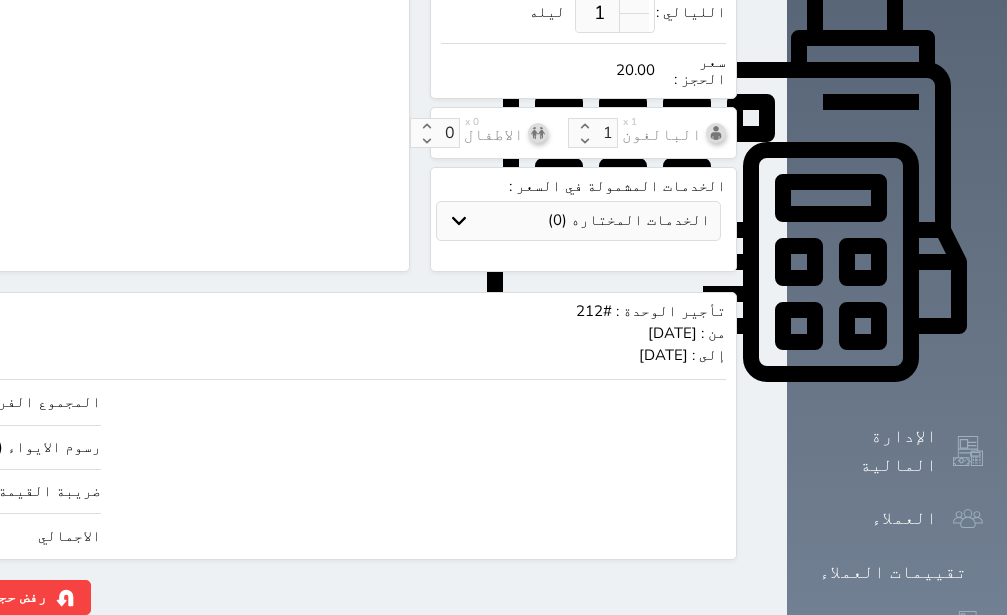 type on "169.67" 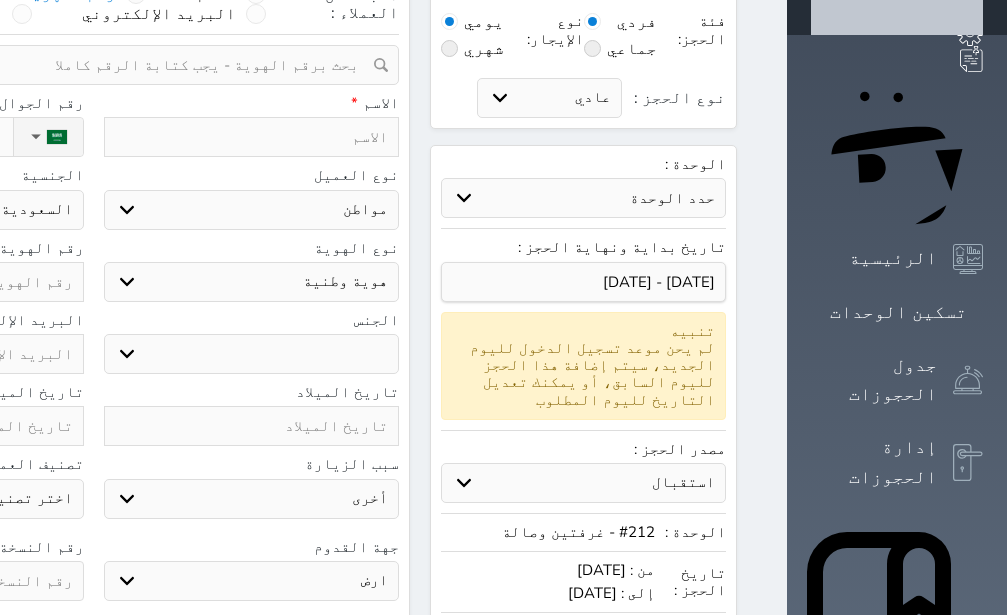 scroll, scrollTop: 0, scrollLeft: 0, axis: both 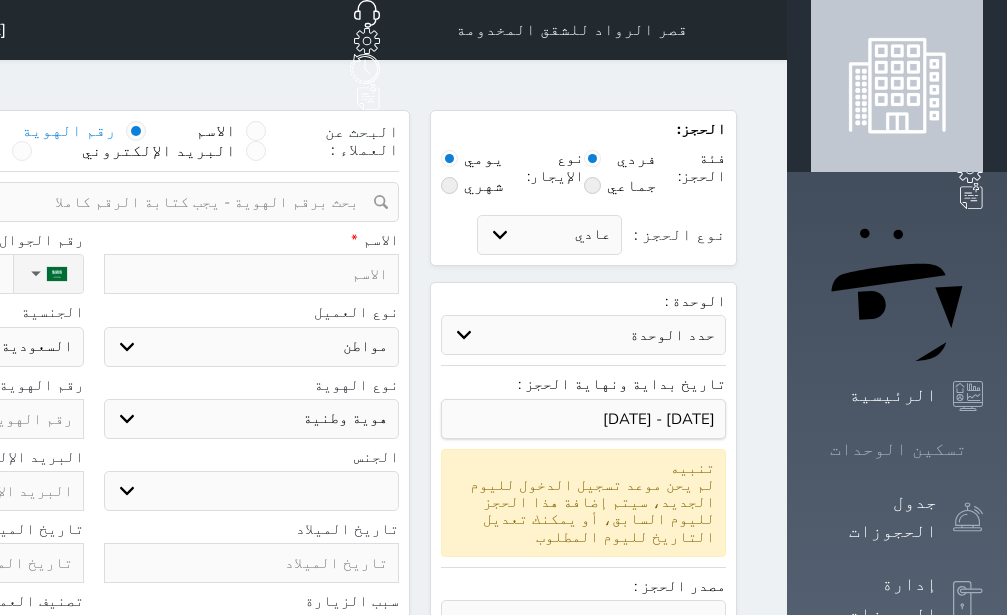 type on "200.00" 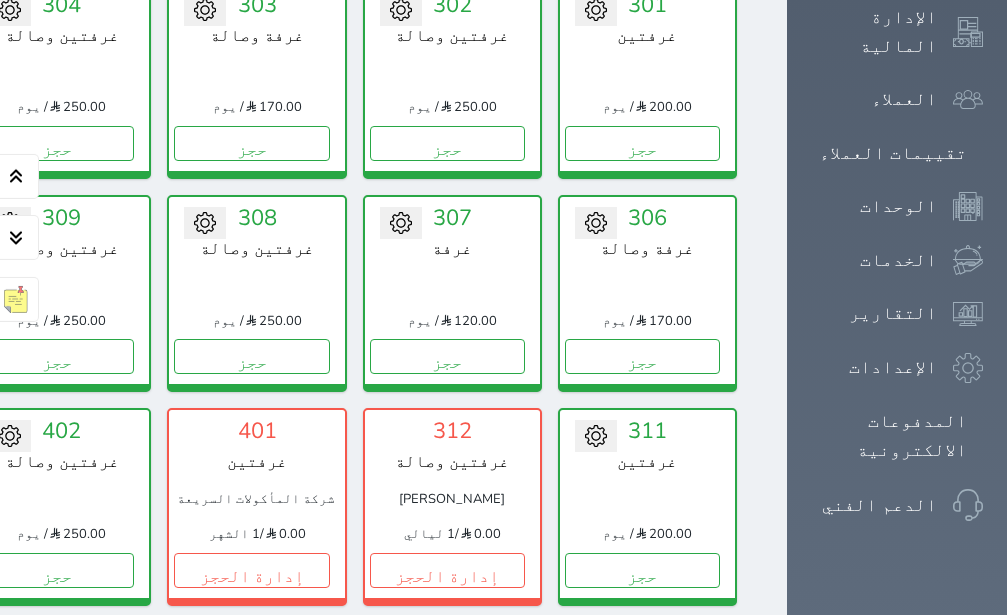 scroll, scrollTop: 1212, scrollLeft: 0, axis: vertical 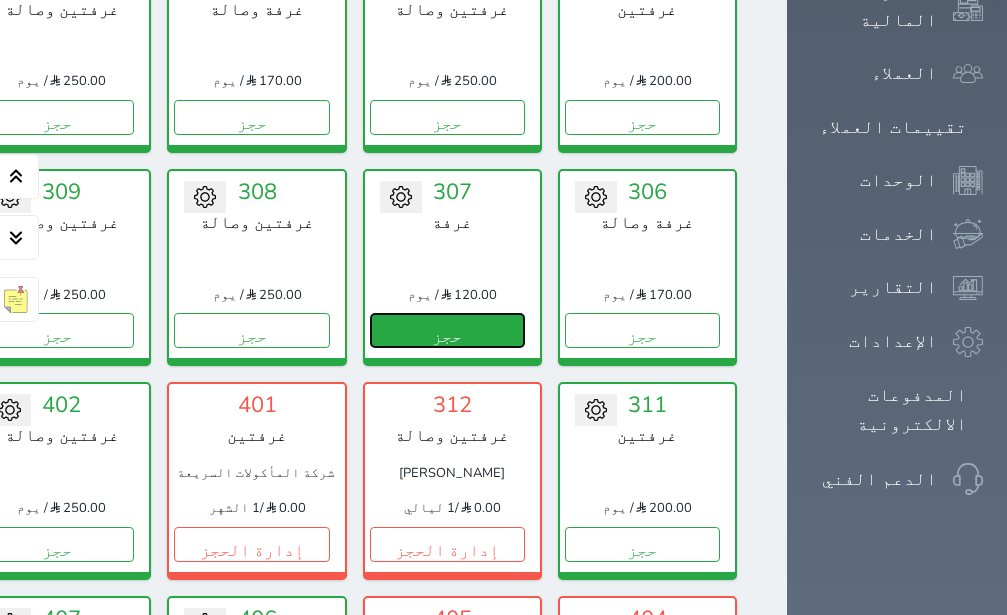 click on "حجز" at bounding box center [447, 330] 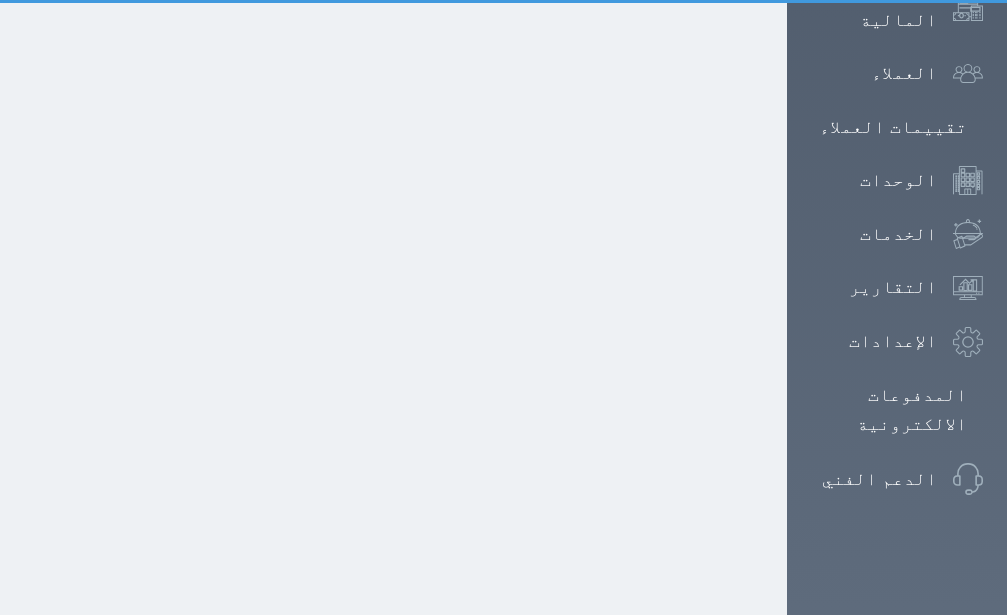 scroll, scrollTop: 544, scrollLeft: 0, axis: vertical 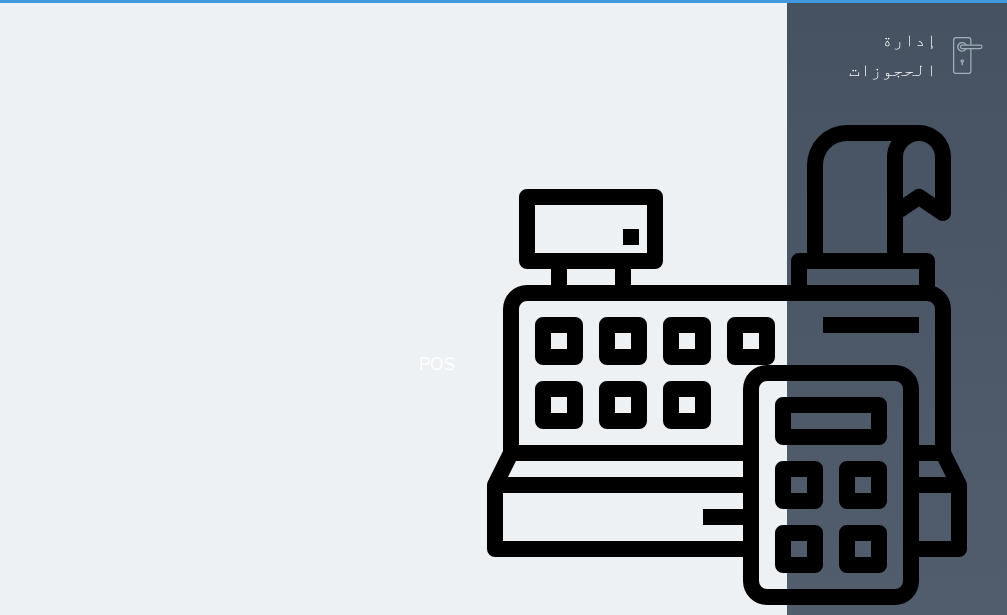 select on "1" 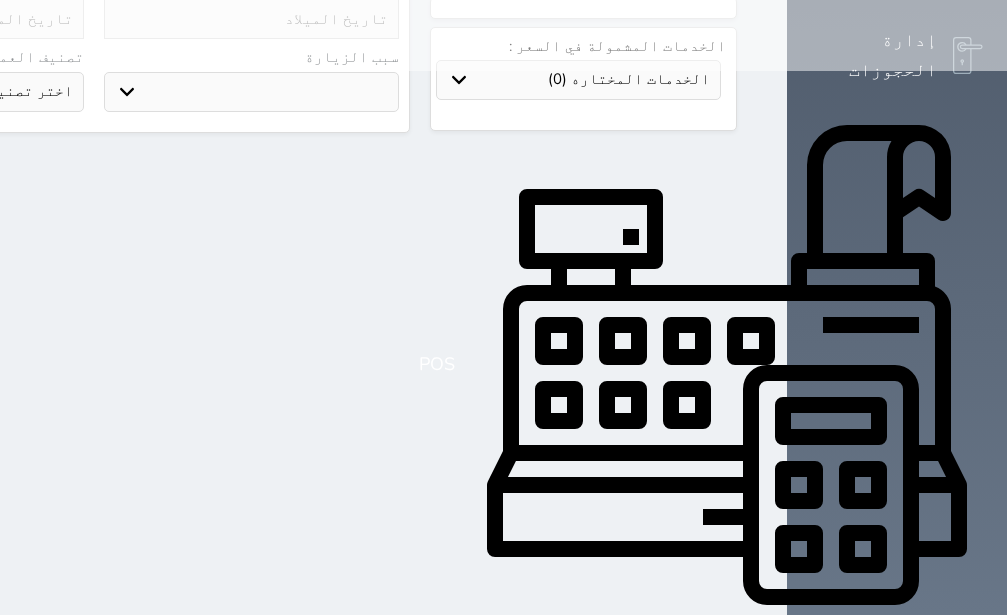 scroll, scrollTop: 0, scrollLeft: 0, axis: both 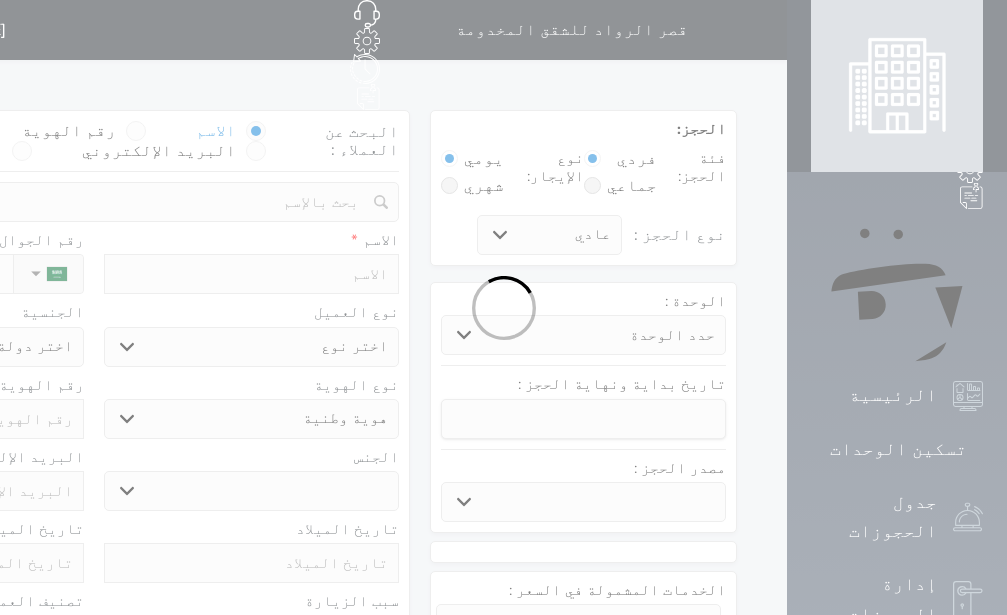 select 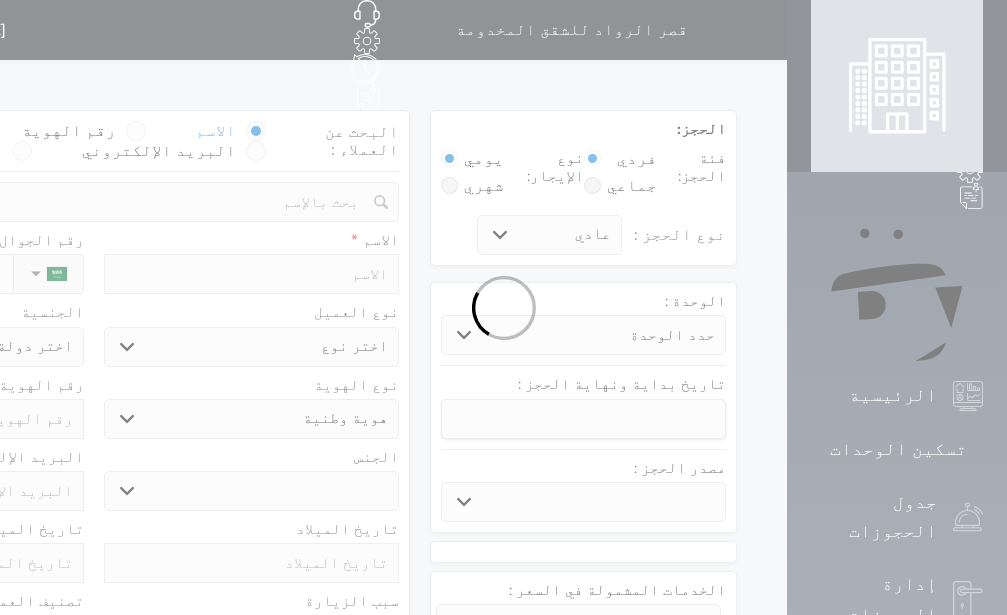 select on "3389" 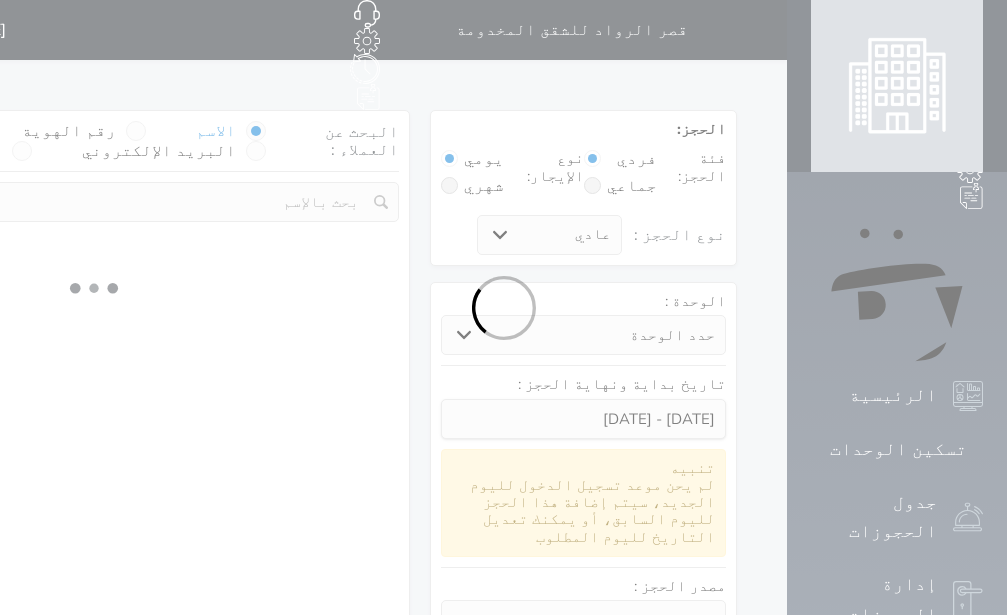 select 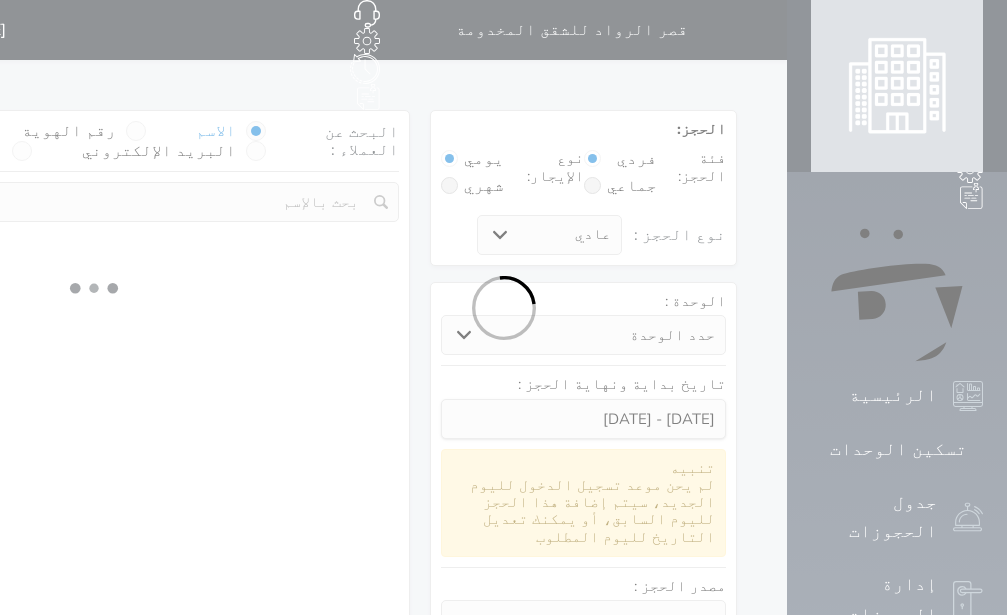 select on "113" 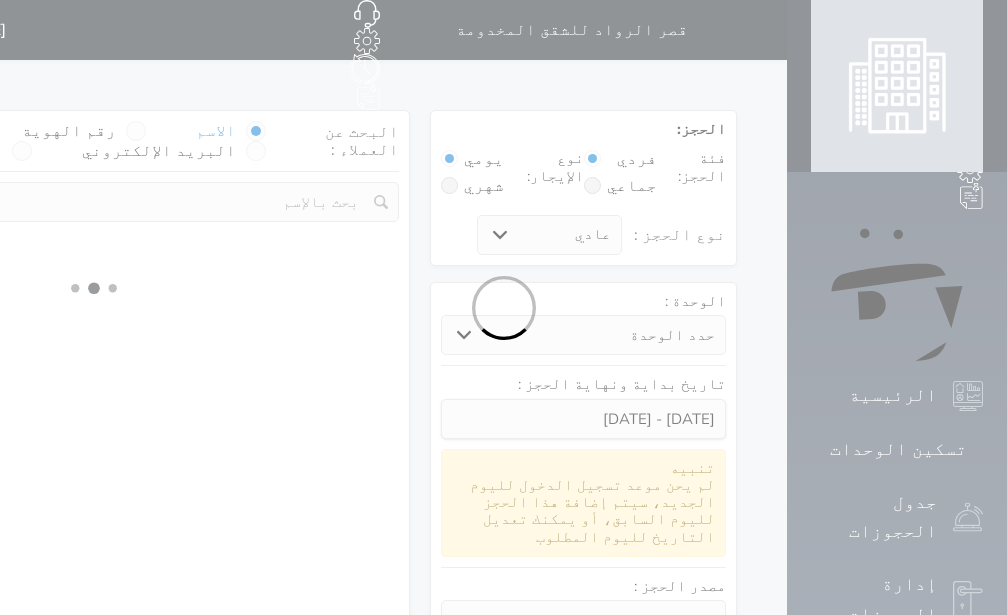 select on "1" 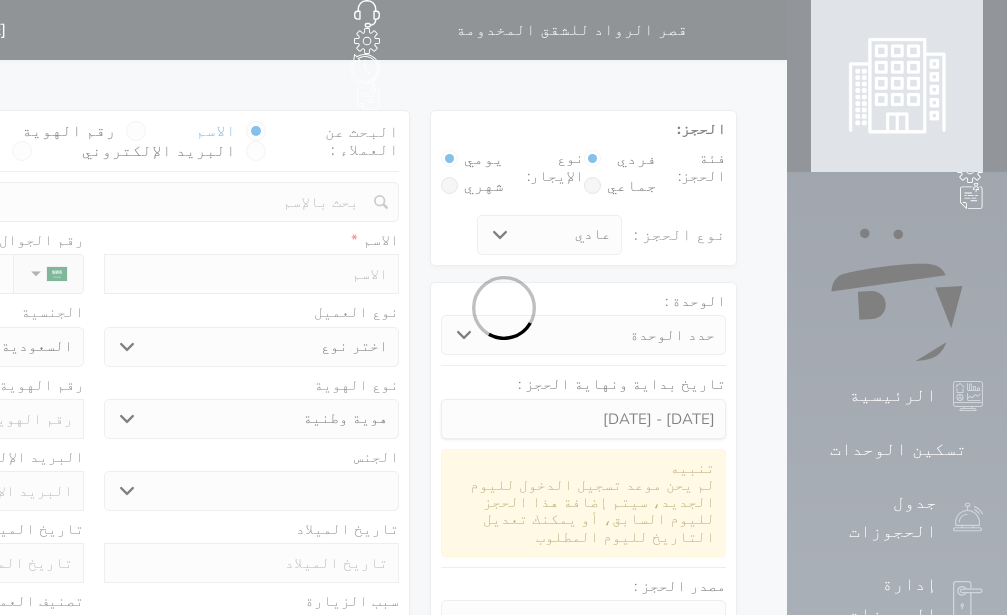 select 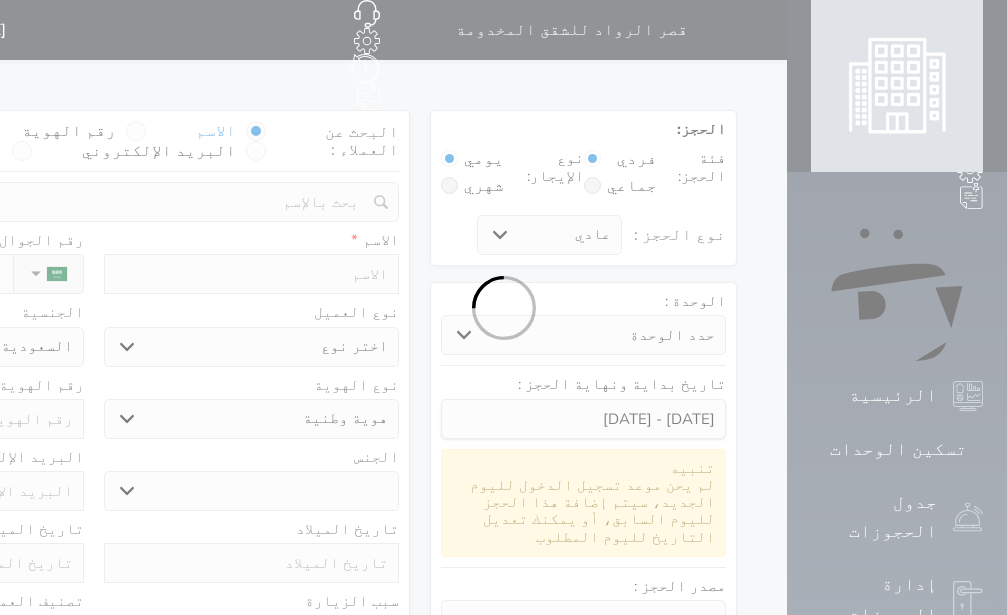 select on "1" 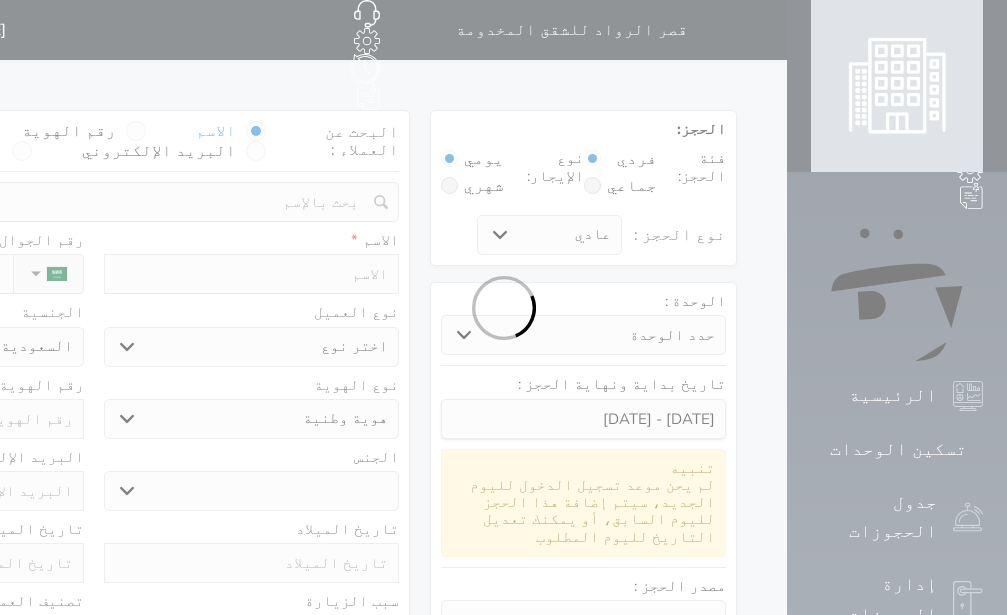 select on "7" 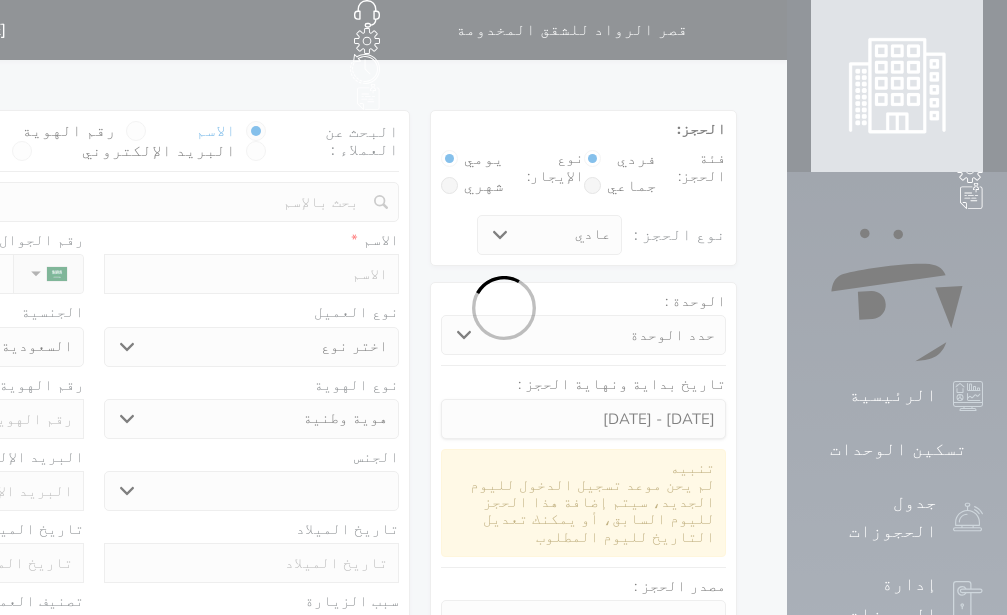 select 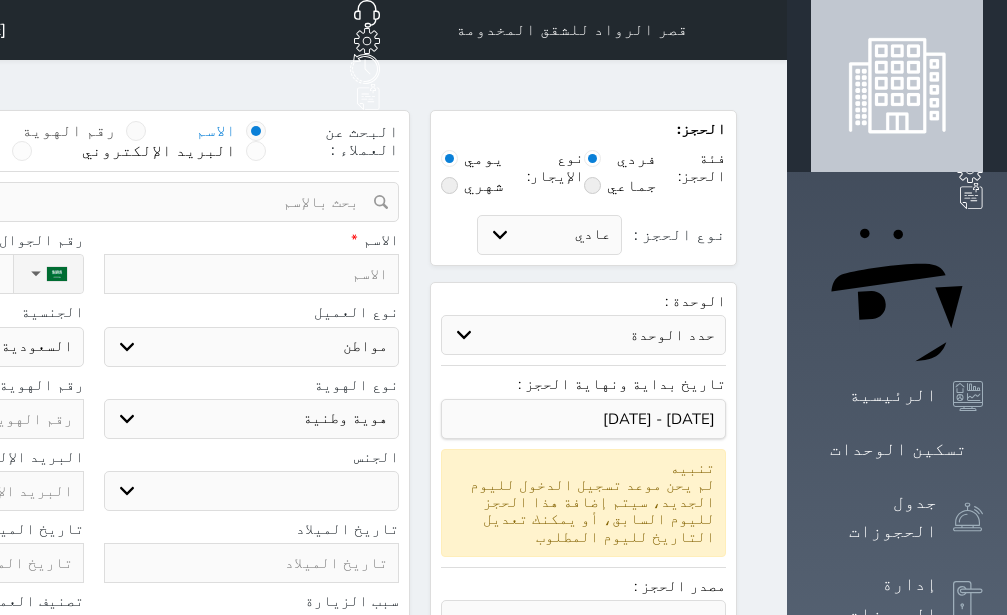 select 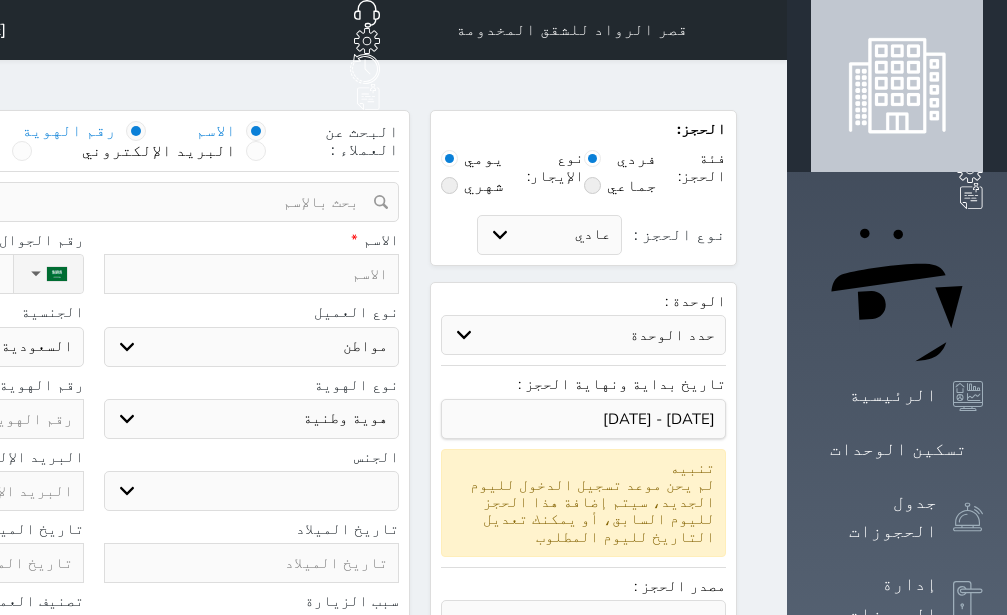 select 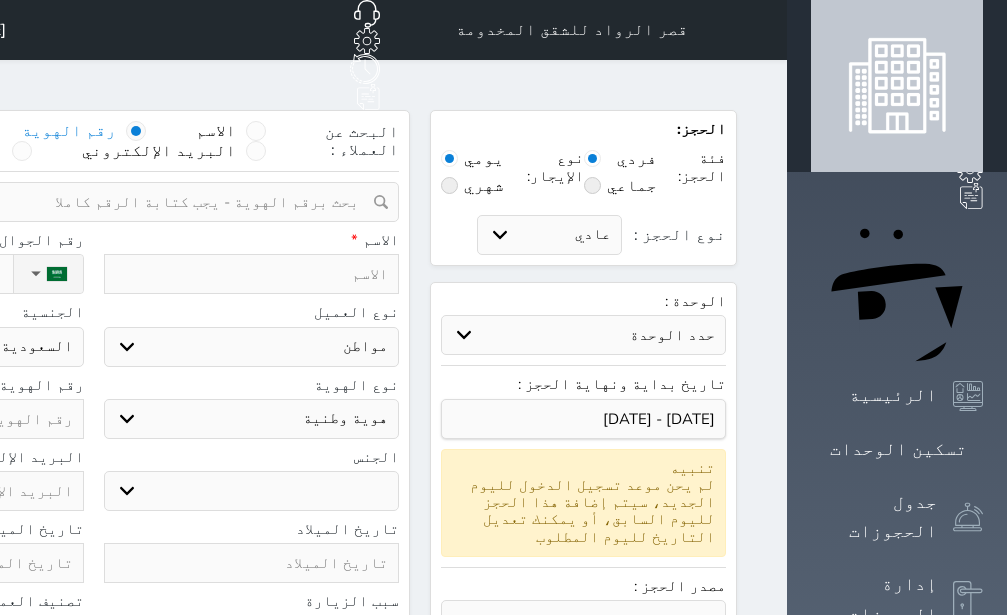 click at bounding box center (86, 202) 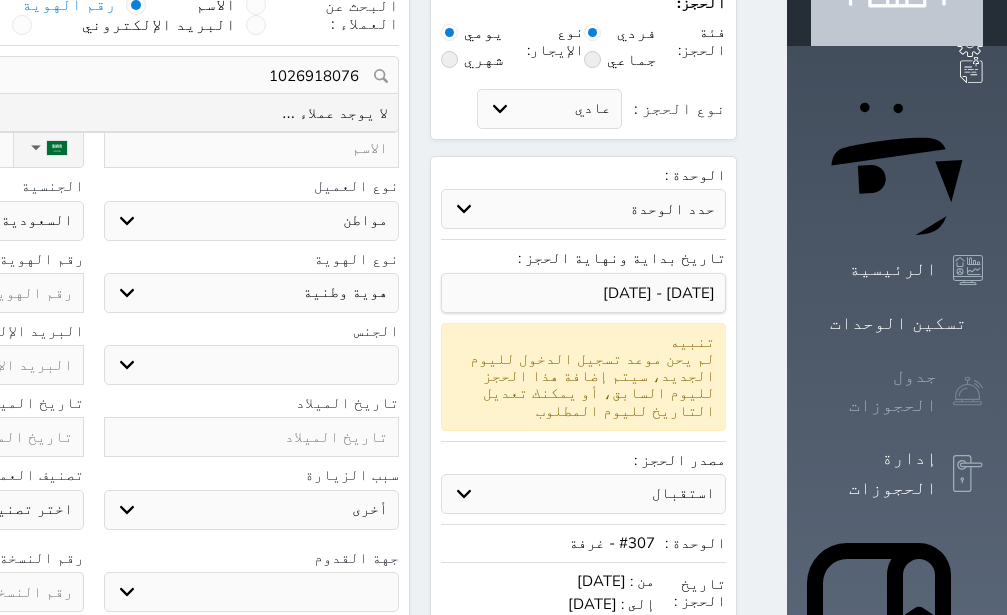 scroll, scrollTop: 0, scrollLeft: 0, axis: both 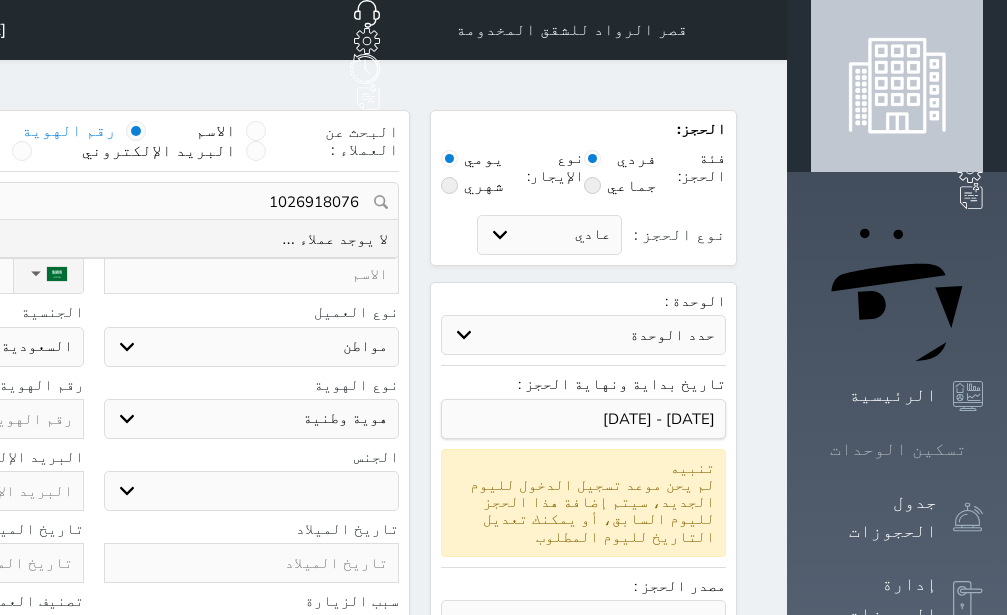 type on "1026918076" 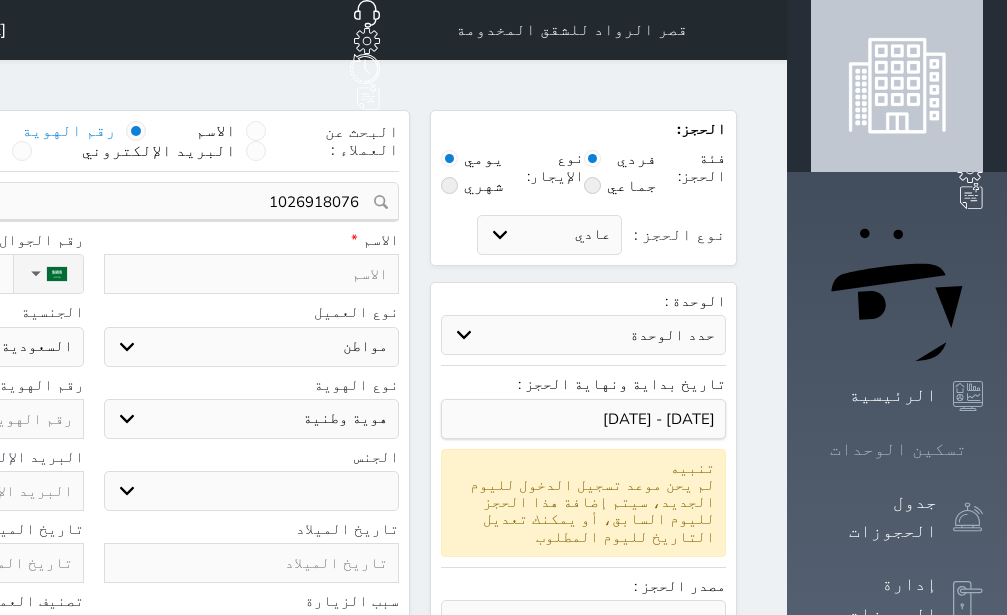 click on "تسكين الوحدات" at bounding box center (898, 449) 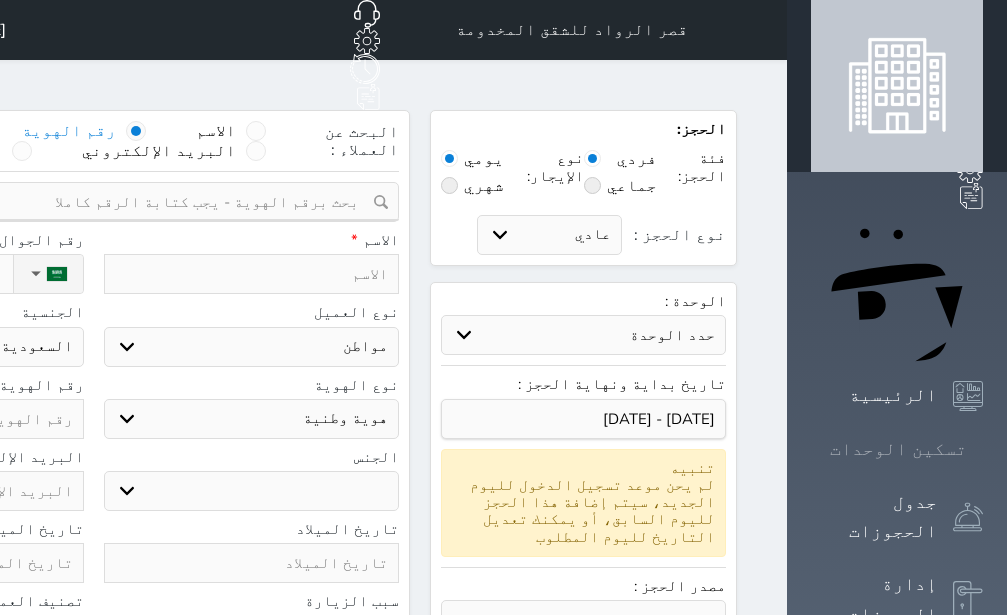 select 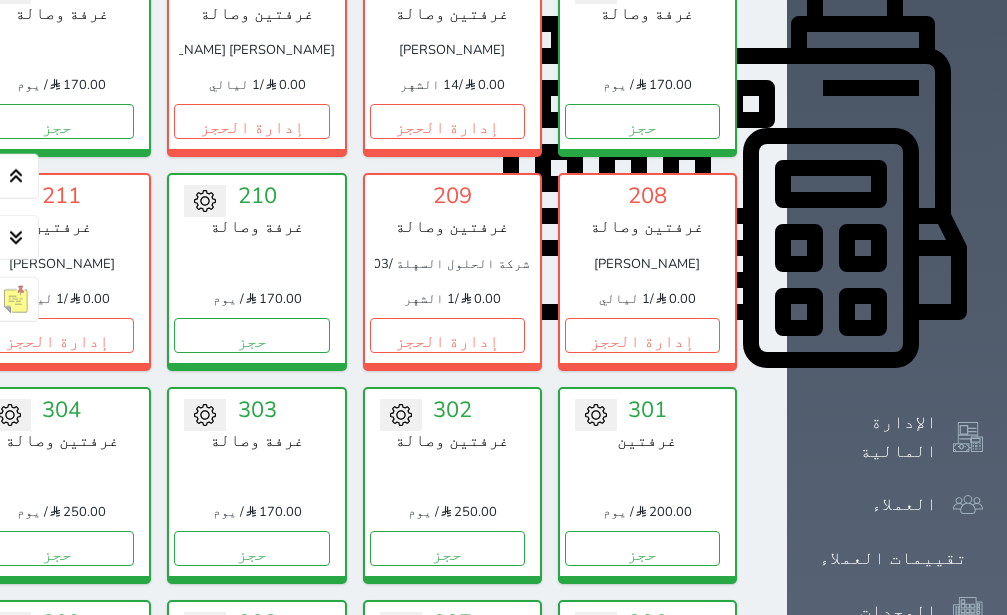 scroll, scrollTop: 834, scrollLeft: 0, axis: vertical 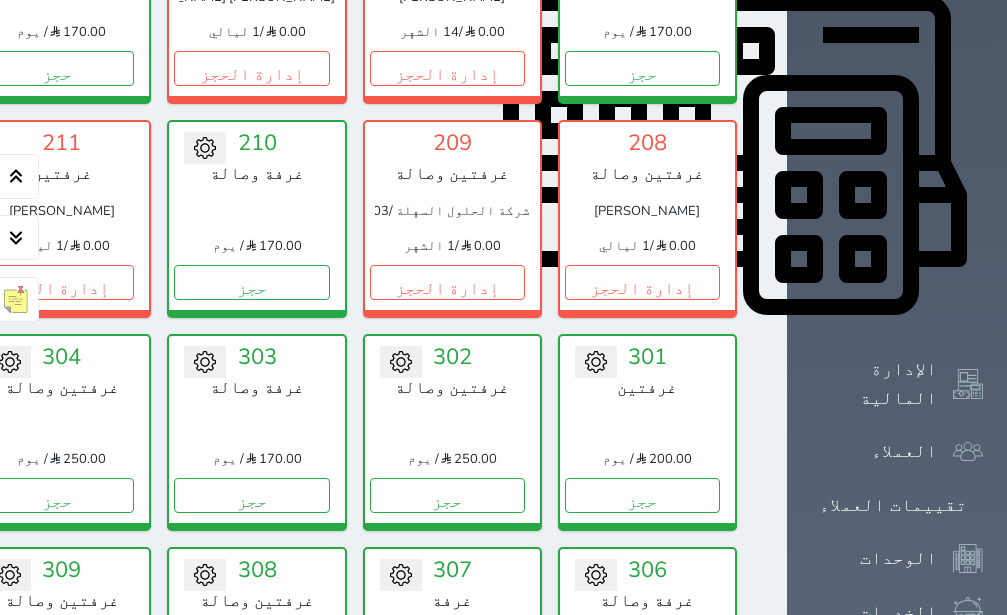click on "حجز" at bounding box center (-139, 282) 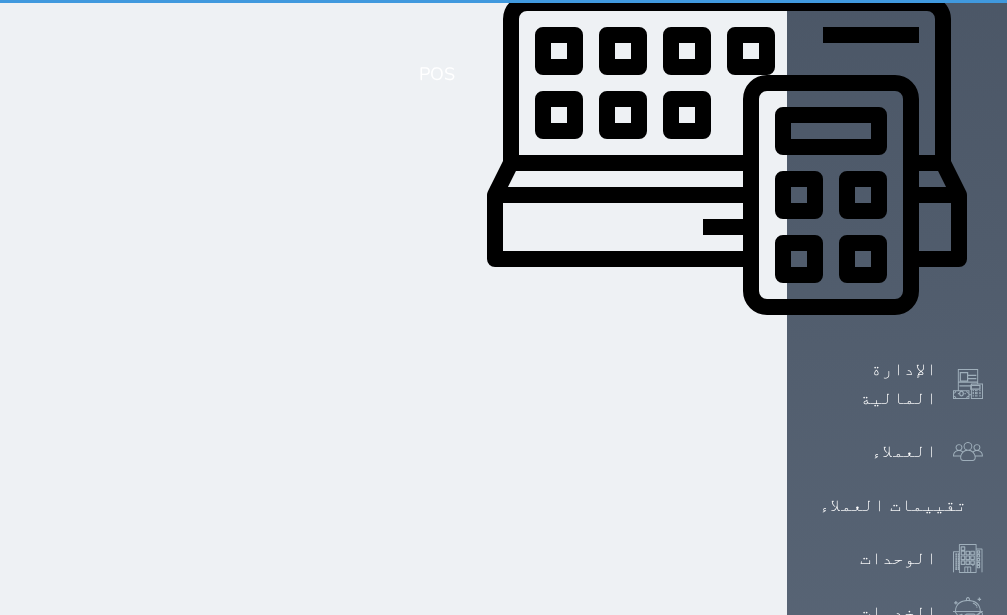 scroll, scrollTop: 0, scrollLeft: 0, axis: both 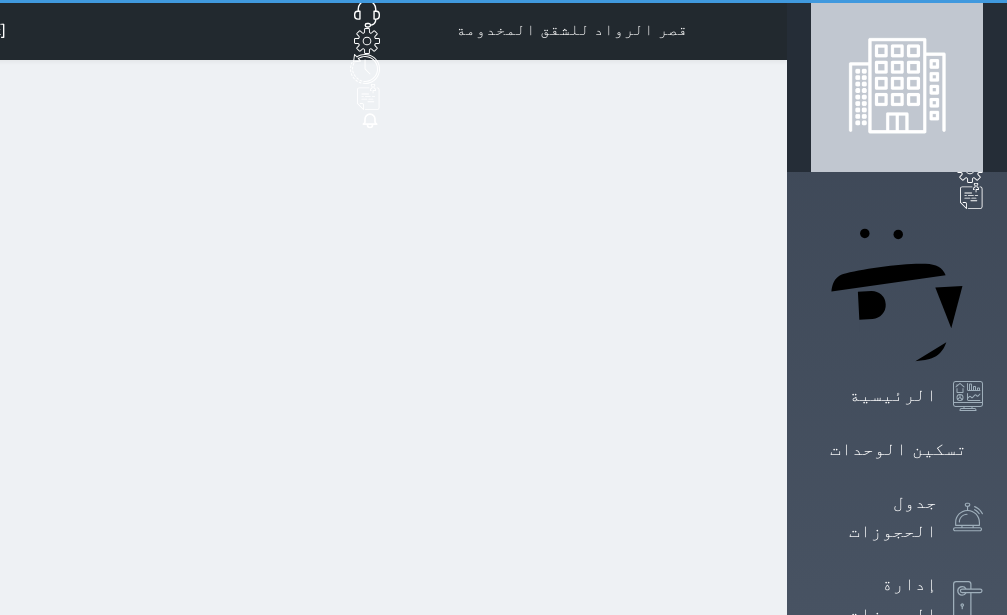 select on "1" 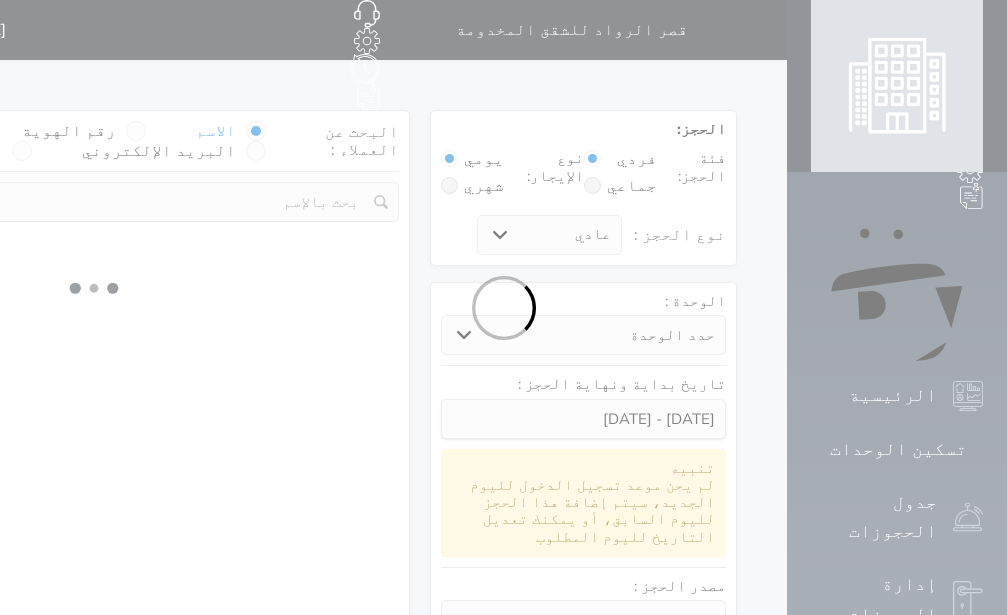 select 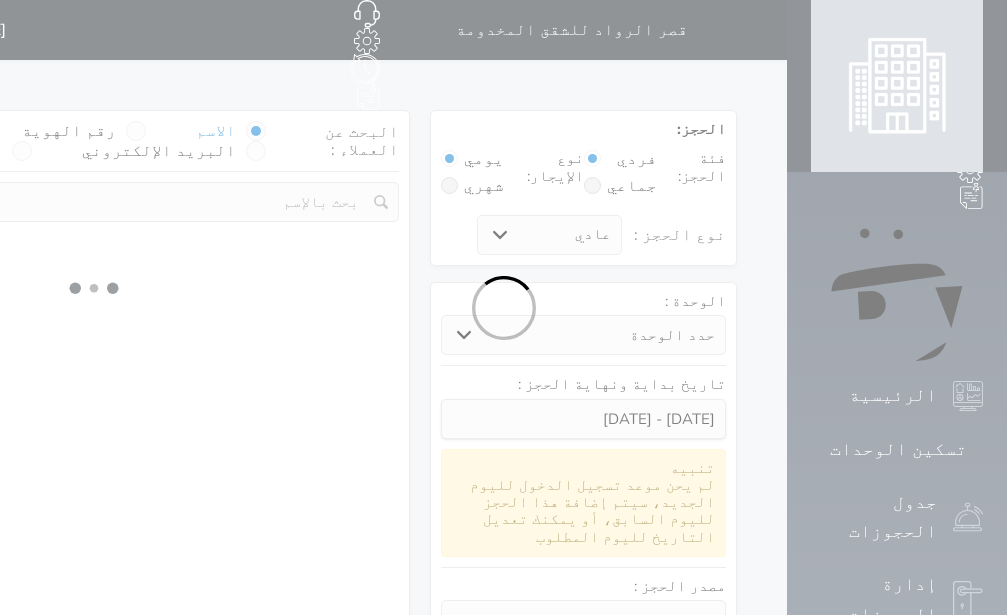 select on "113" 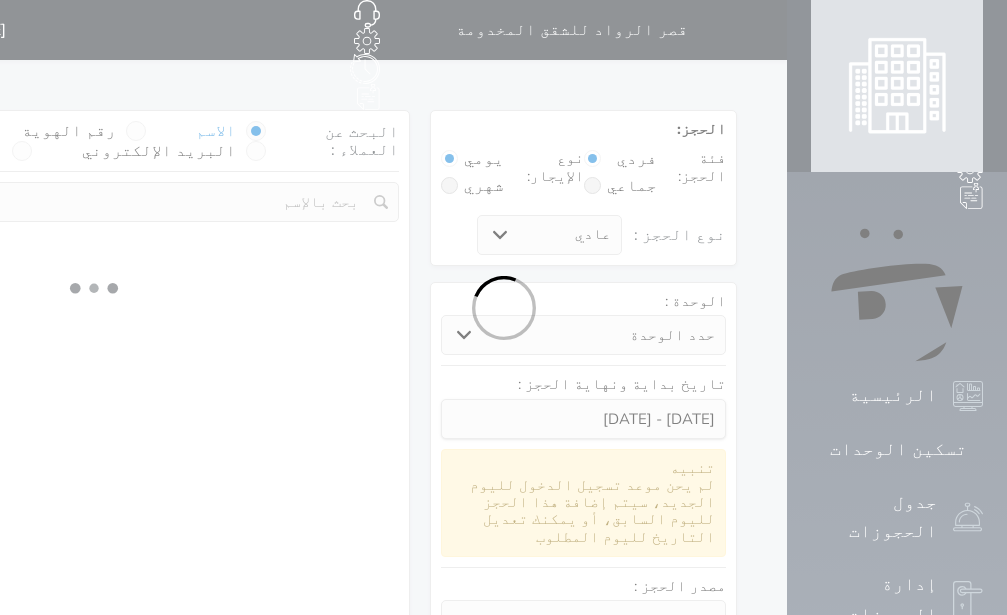 select on "1" 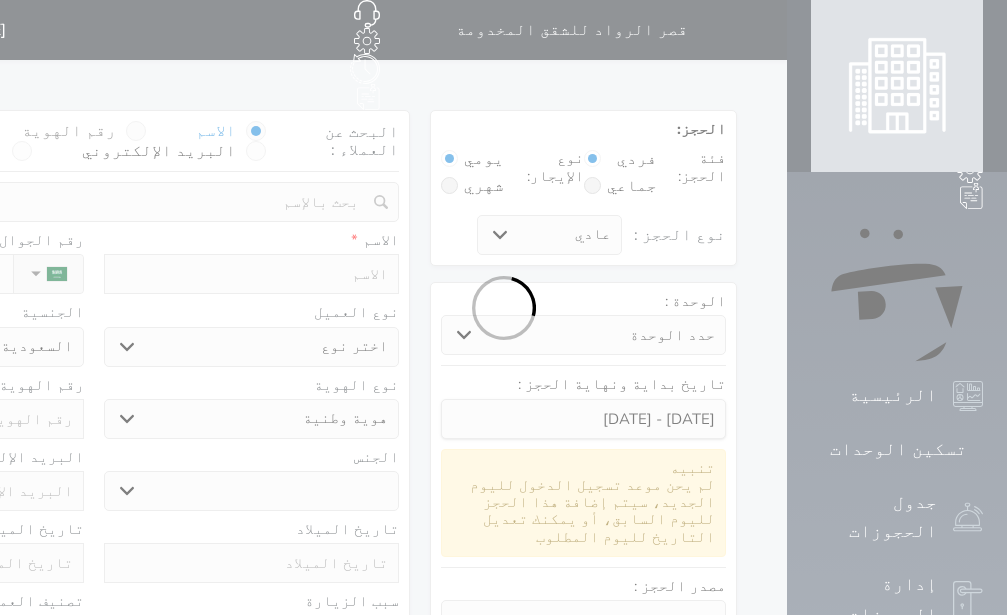 select 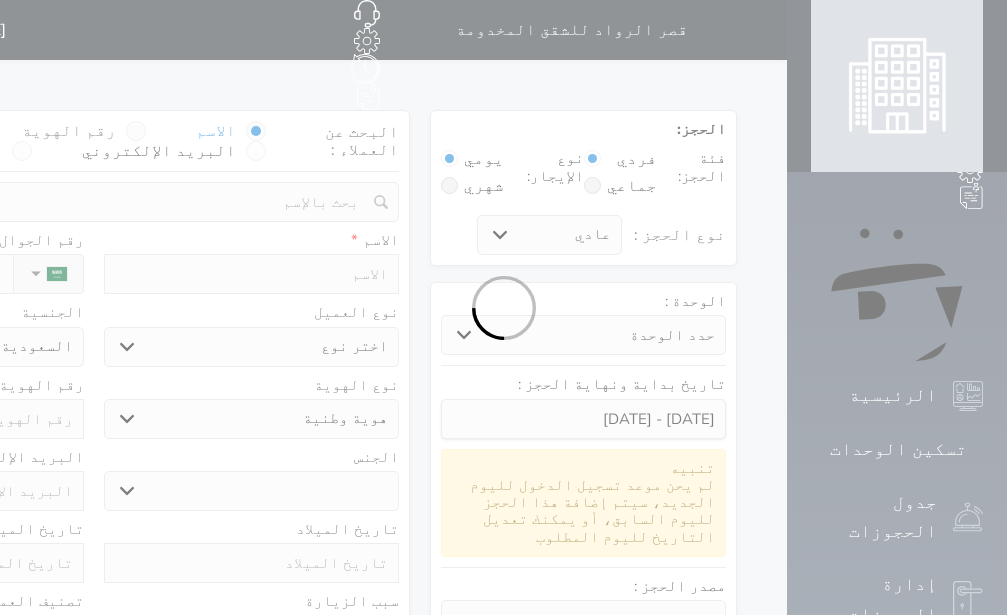 select on "1" 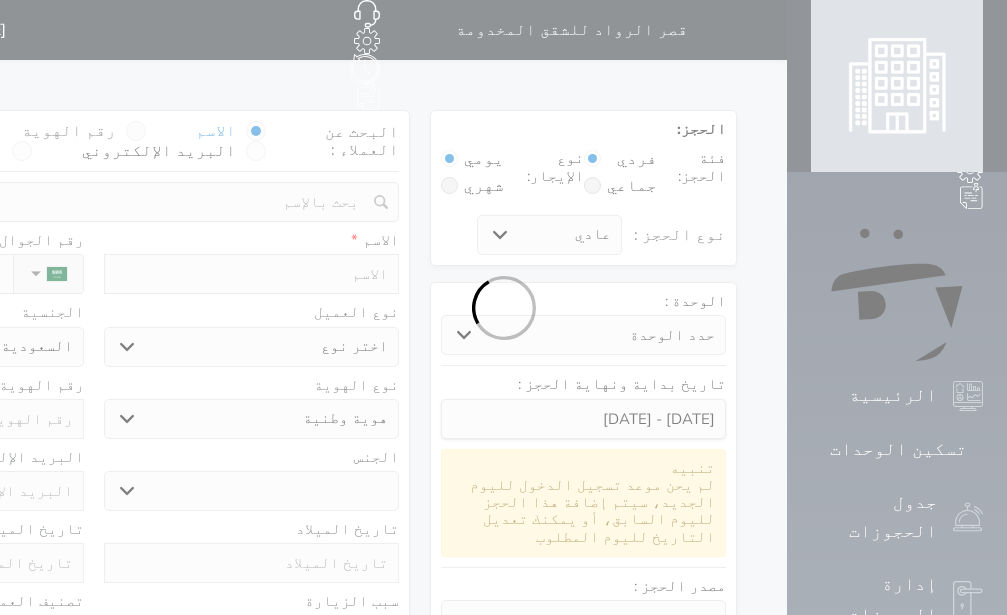 select on "7" 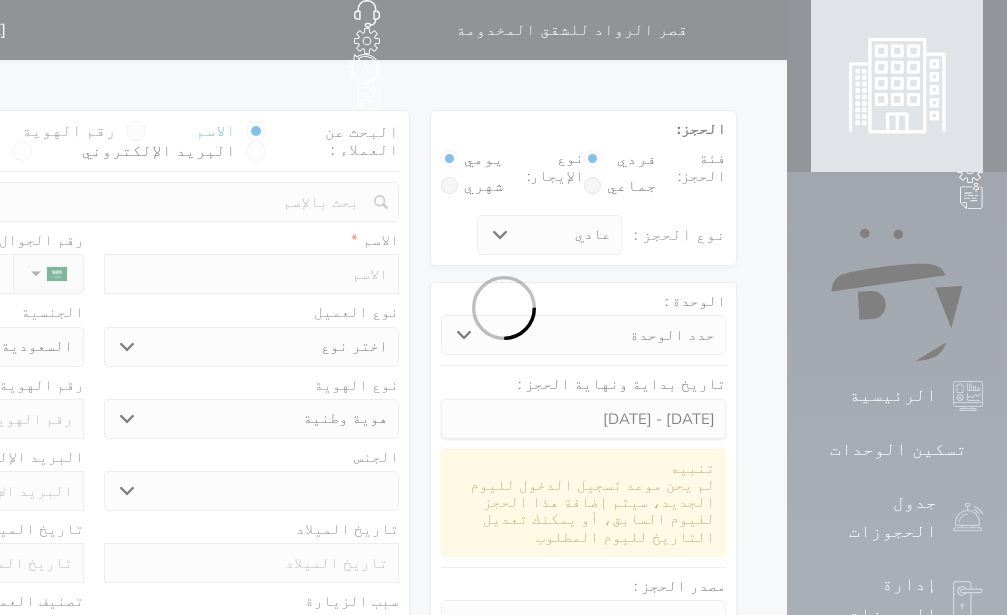 select 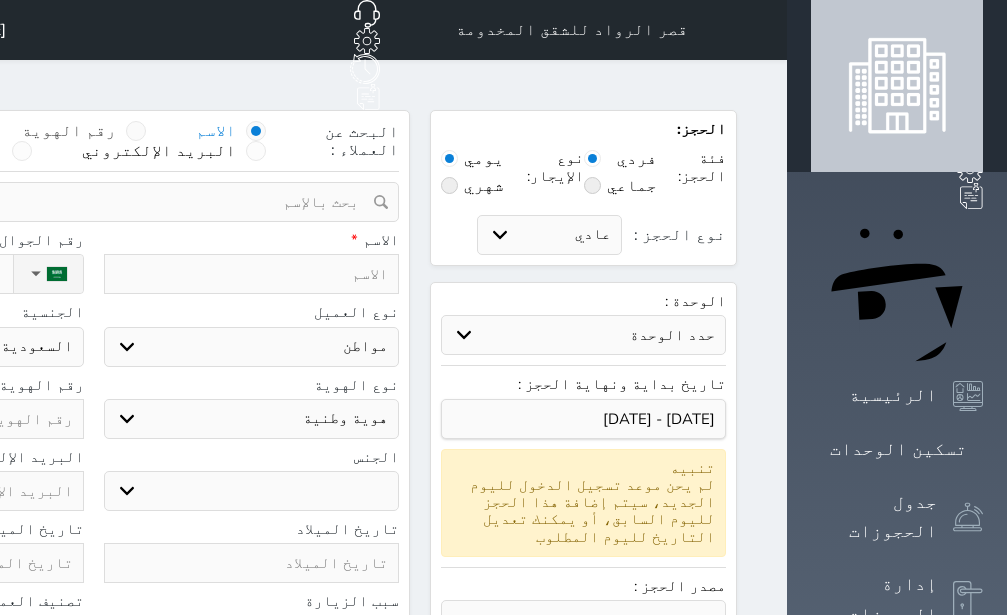 select 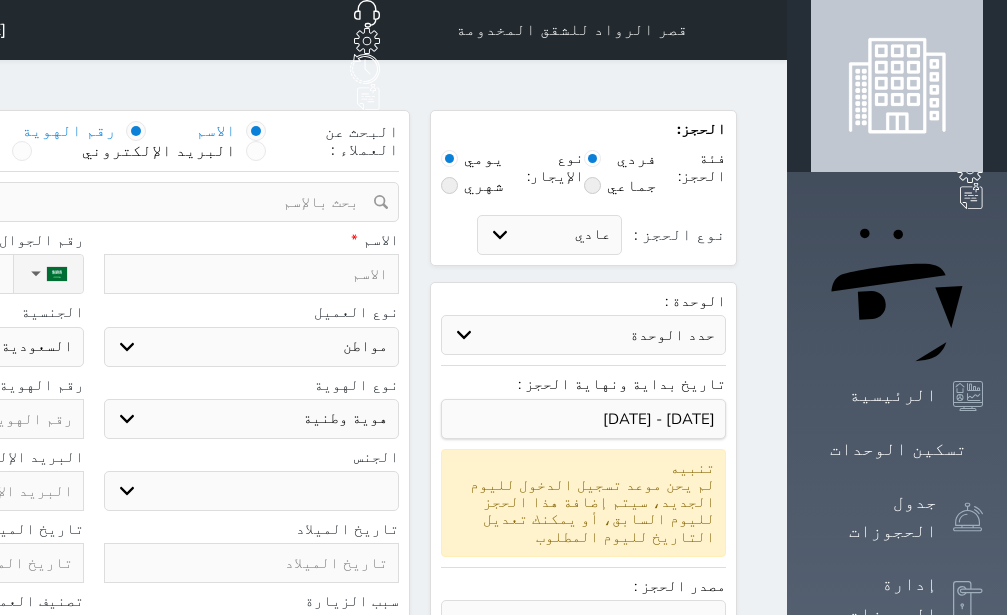 select 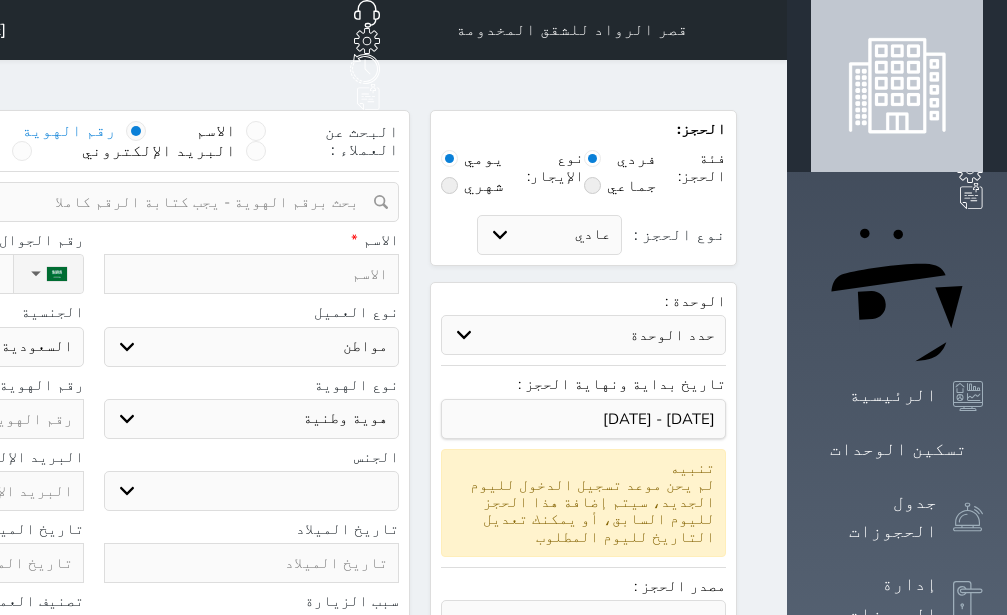 click at bounding box center (86, 202) 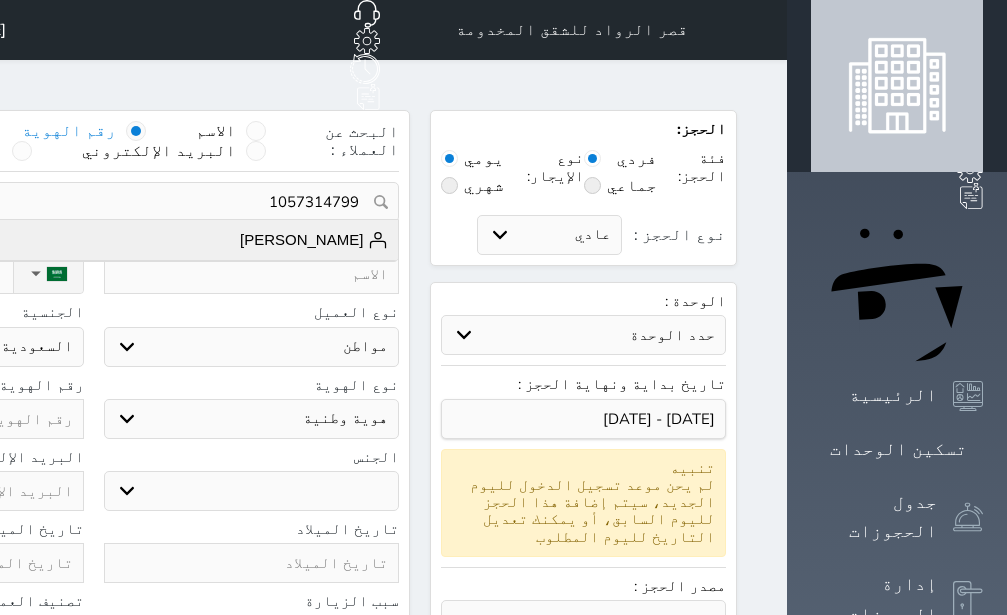 click on "[PERSON_NAME]" at bounding box center (314, 240) 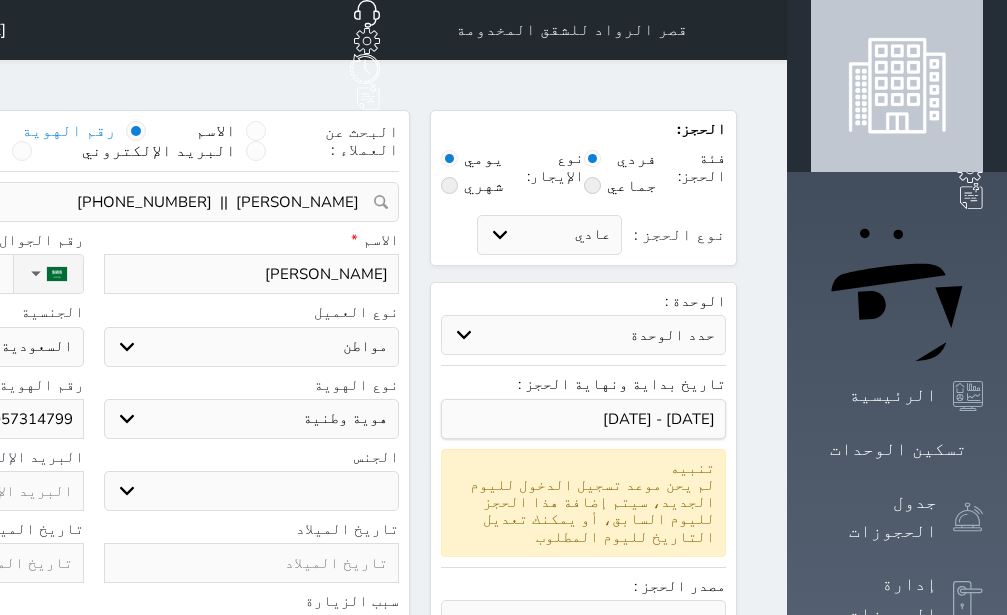 select 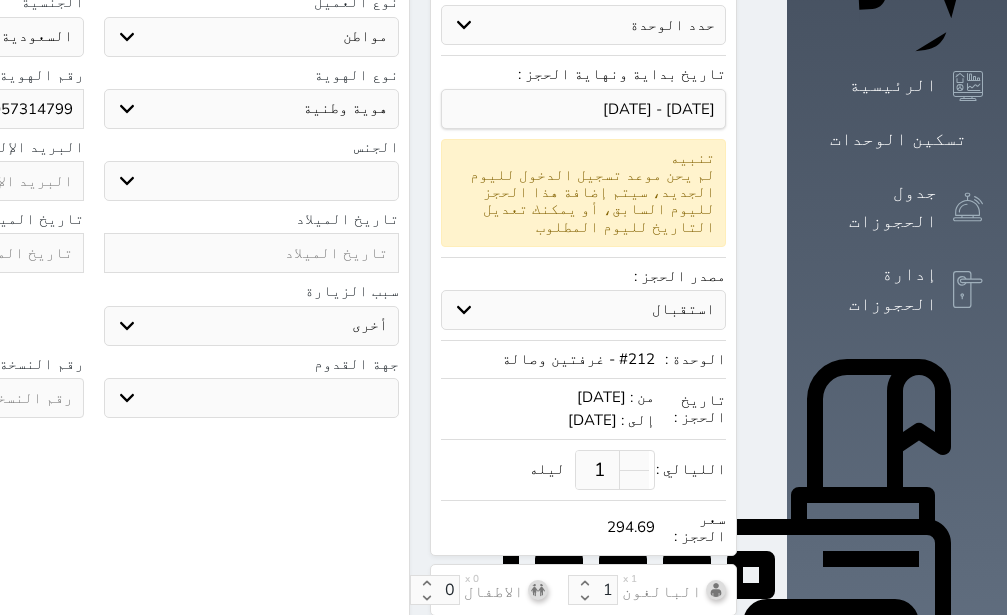 scroll, scrollTop: 504, scrollLeft: 0, axis: vertical 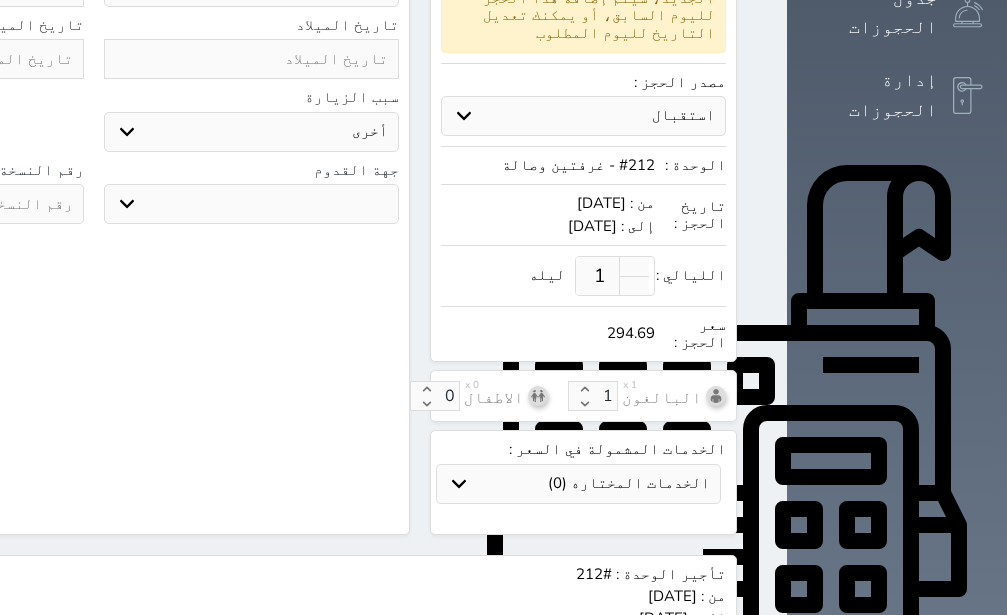 click on "جو بحر ارض" at bounding box center [252, 204] 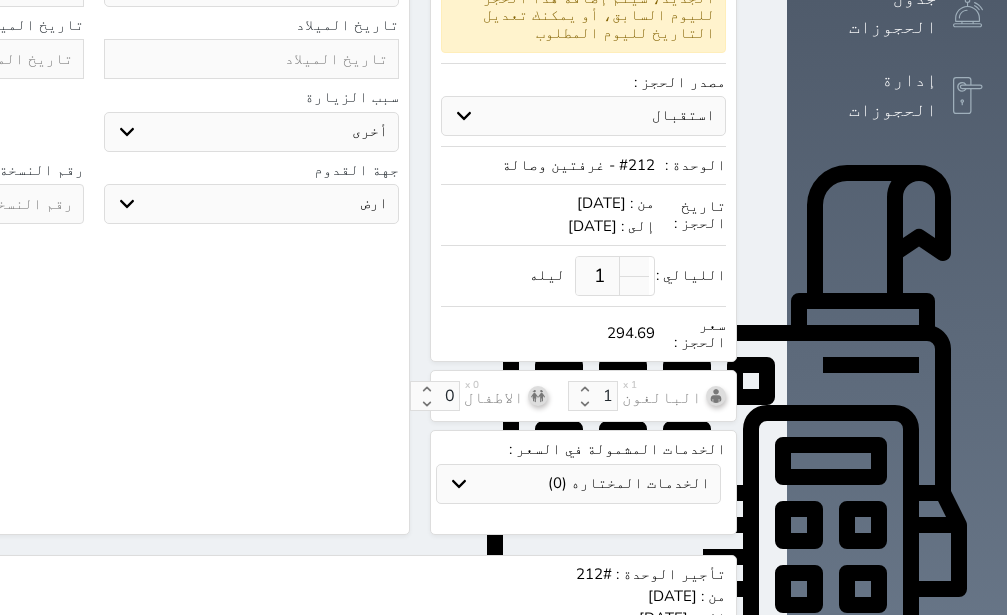 click on "ارض" at bounding box center (0, 0) 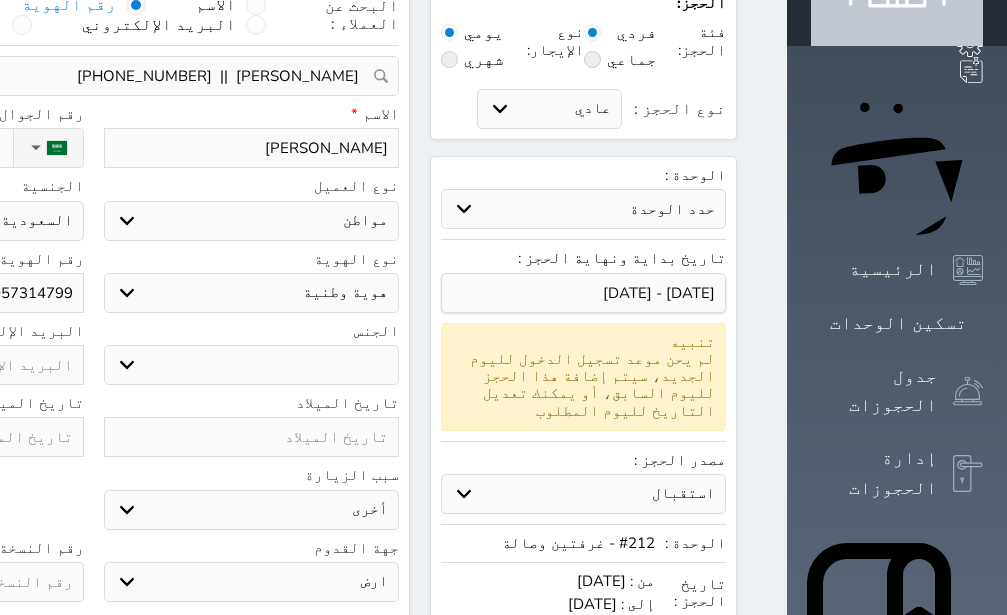click on "ذكر   انثى" at bounding box center [252, 365] 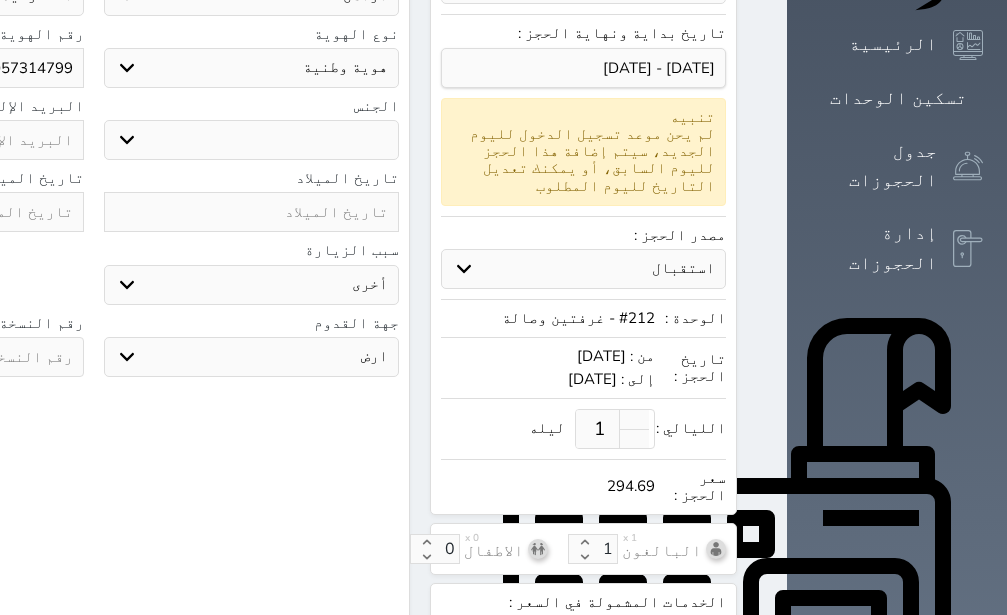 scroll, scrollTop: 378, scrollLeft: 0, axis: vertical 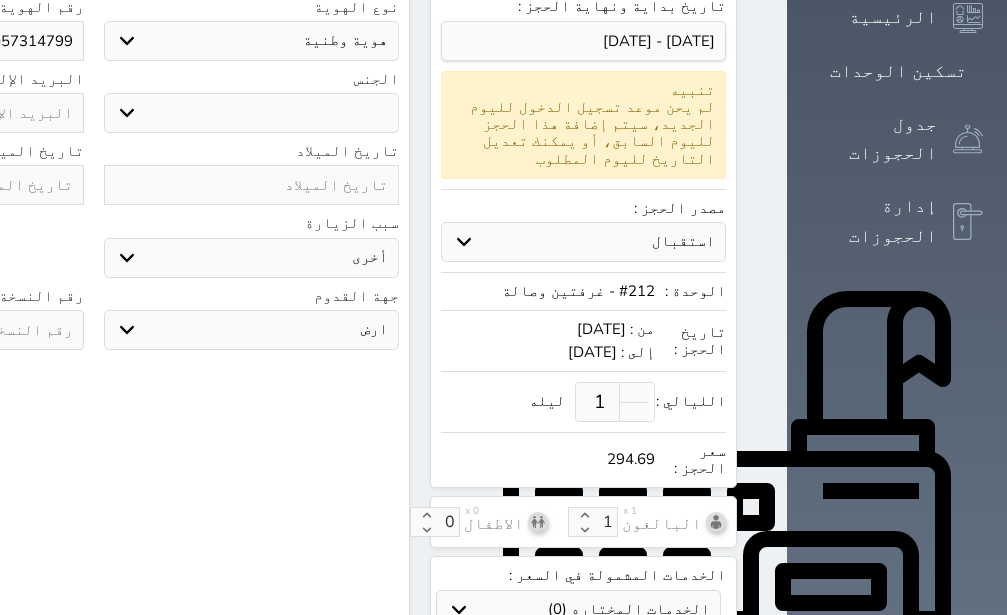 click at bounding box center (-64, 330) 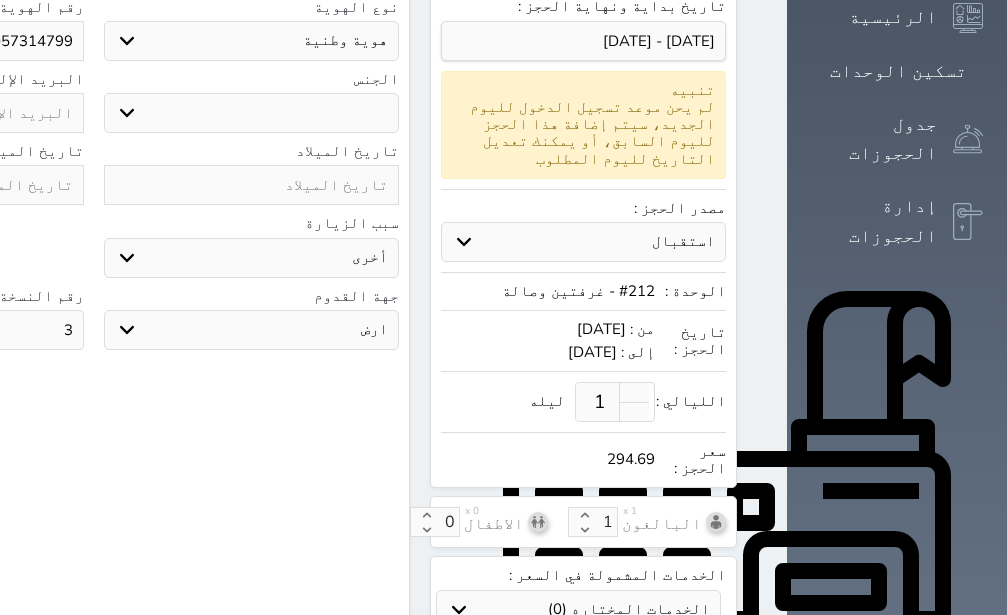 scroll, scrollTop: 767, scrollLeft: 0, axis: vertical 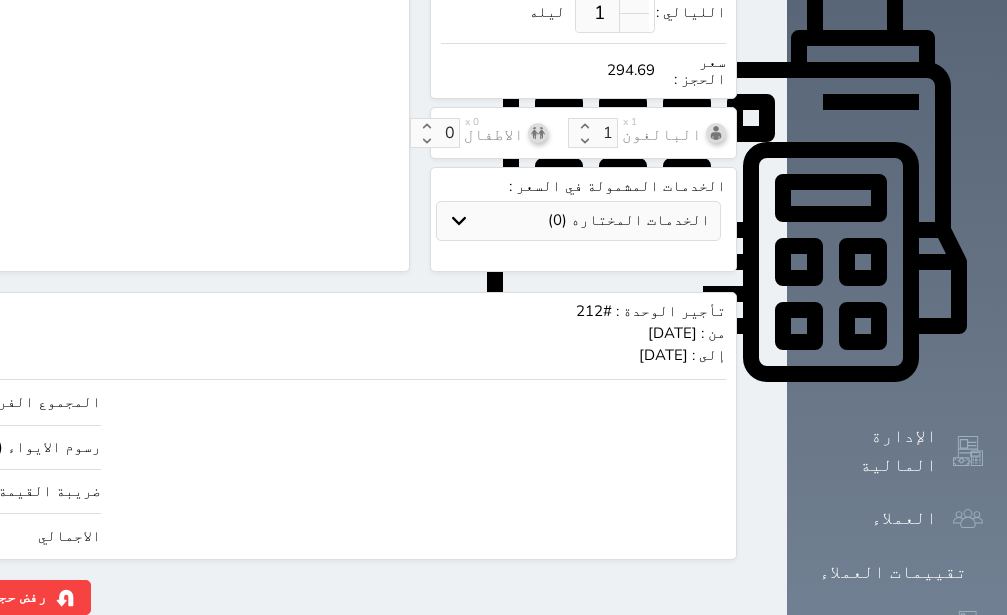 type on "3" 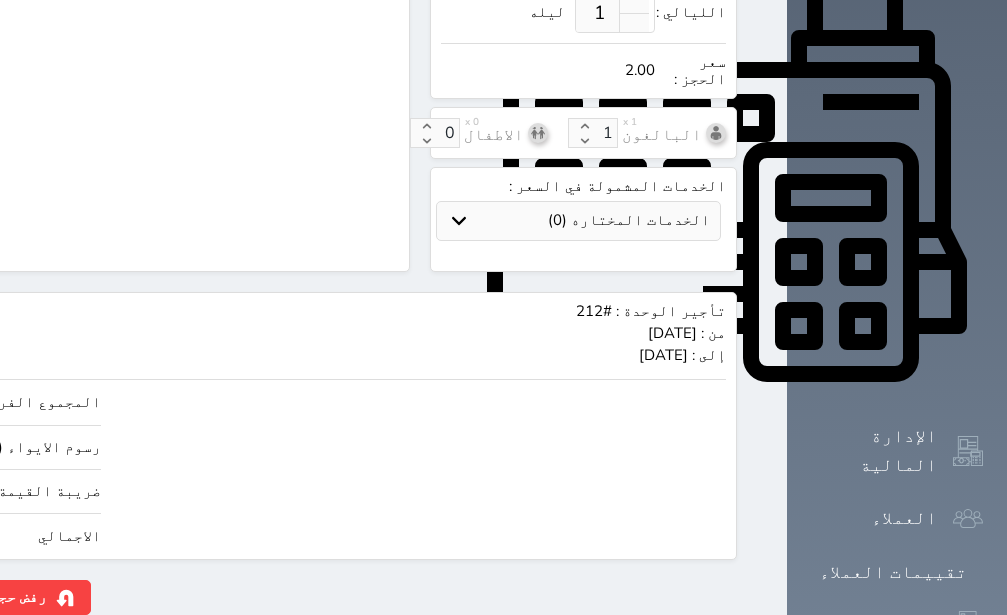 type on "16.97" 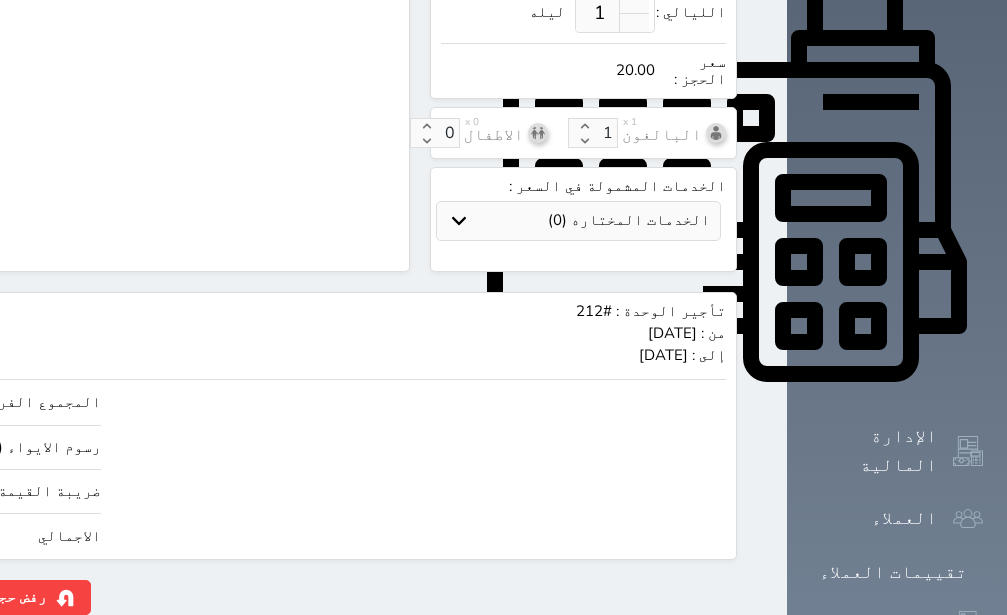 type on "169.67" 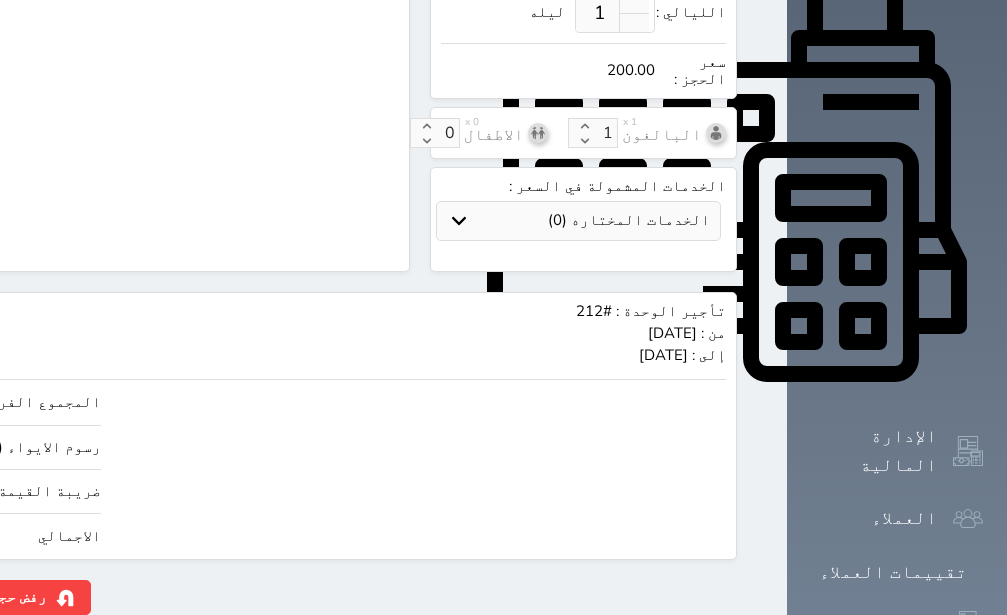 type on "200.00" 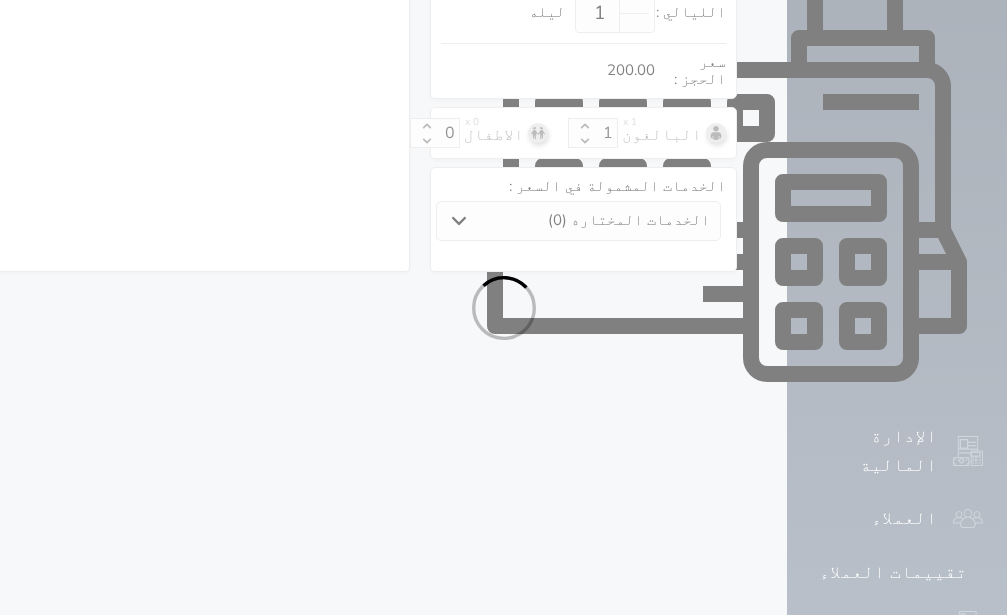 select on "1" 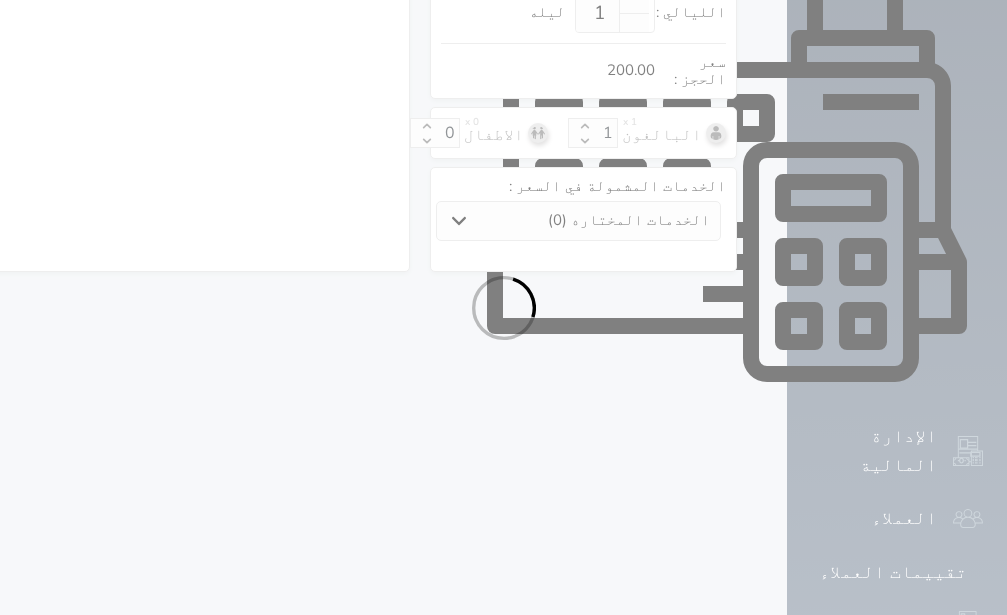 select on "113" 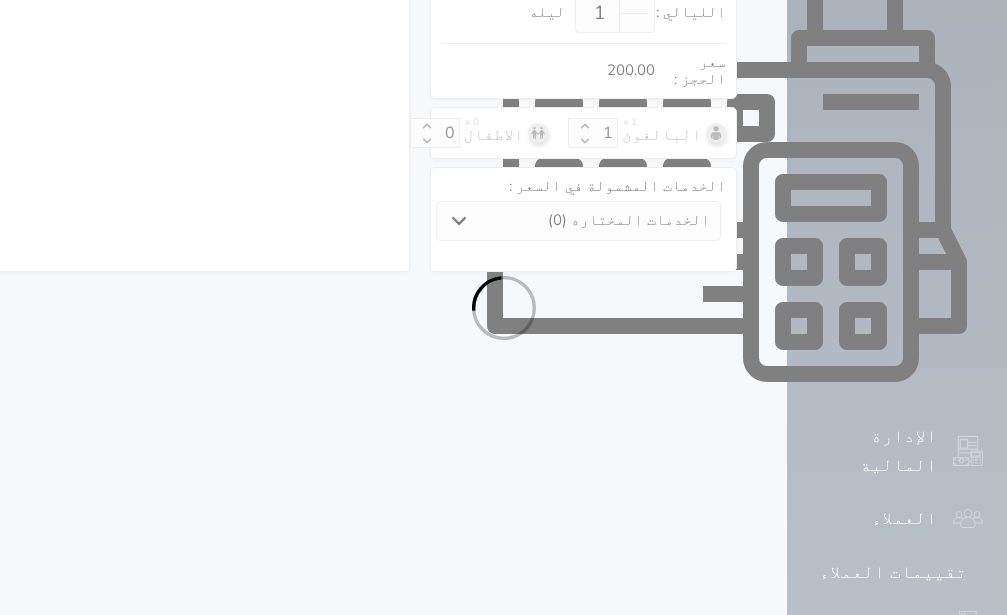 select on "1" 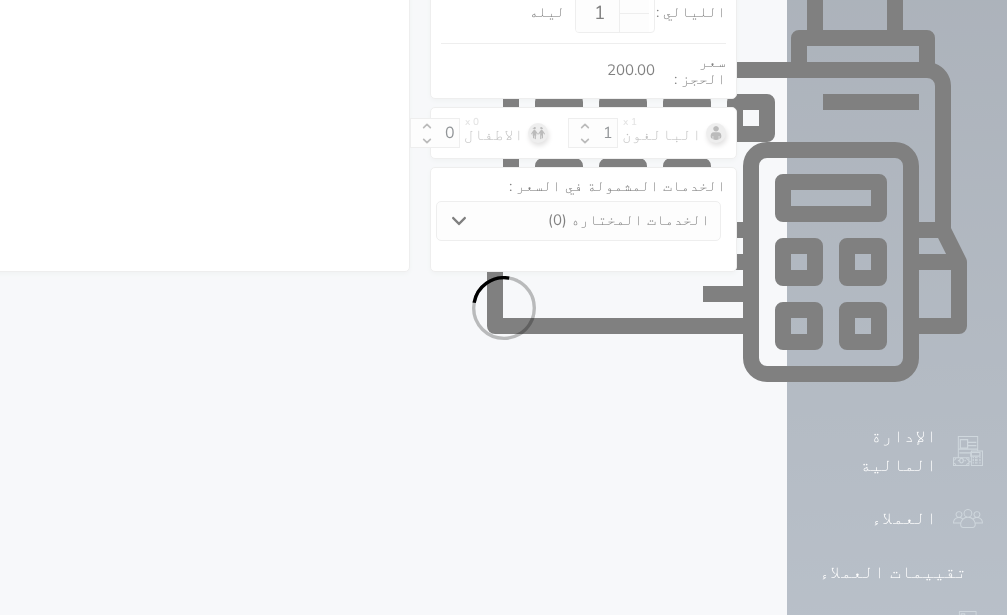 select on "7" 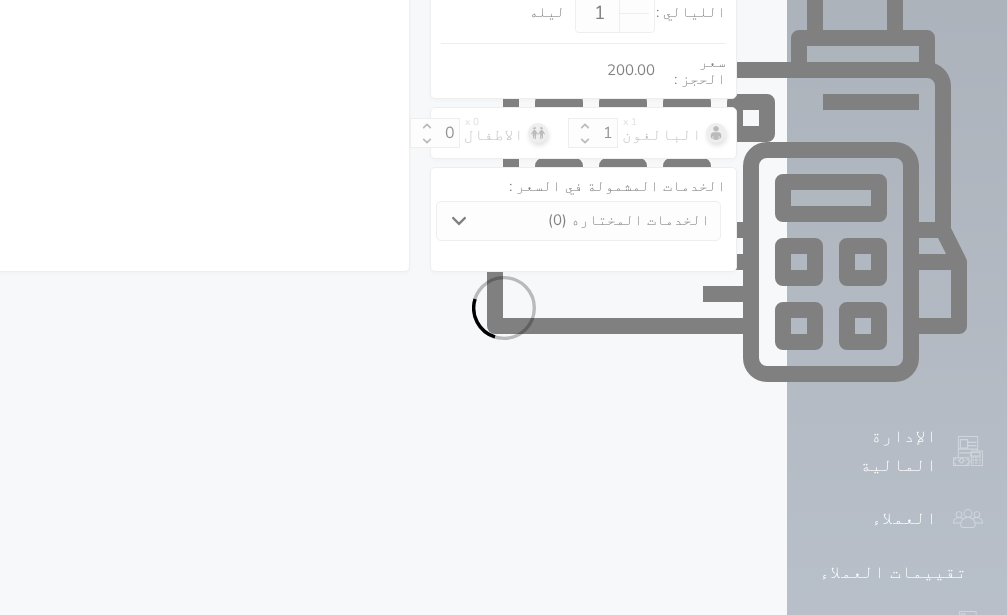 select on "9" 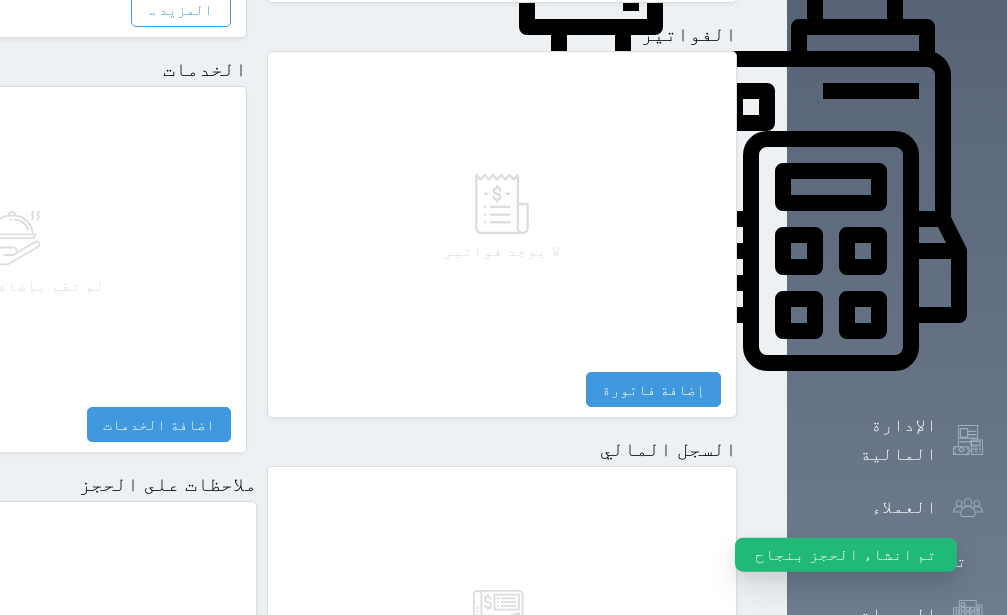 scroll, scrollTop: 1122, scrollLeft: 0, axis: vertical 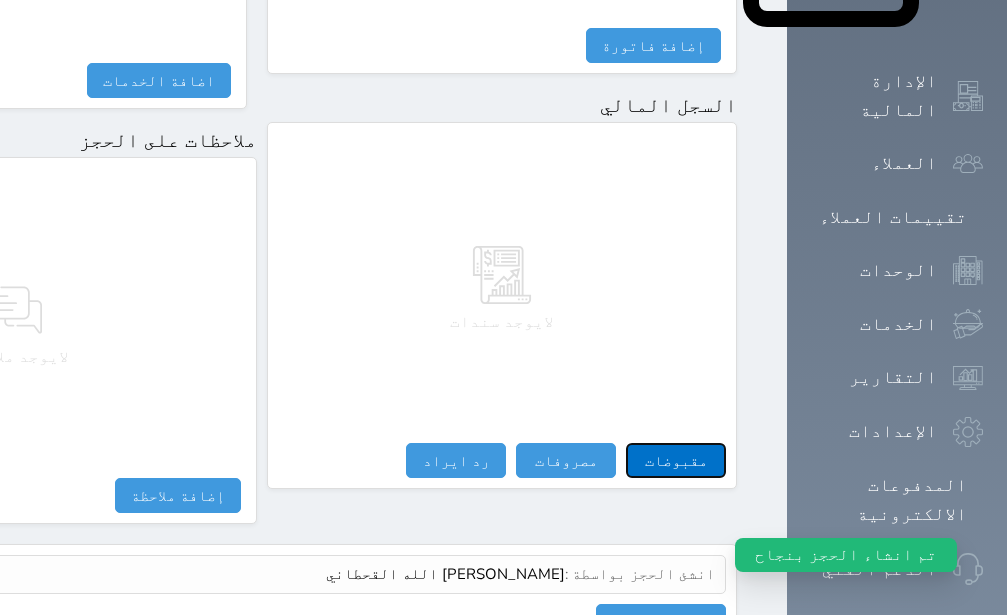 click on "مقبوضات" at bounding box center [676, 460] 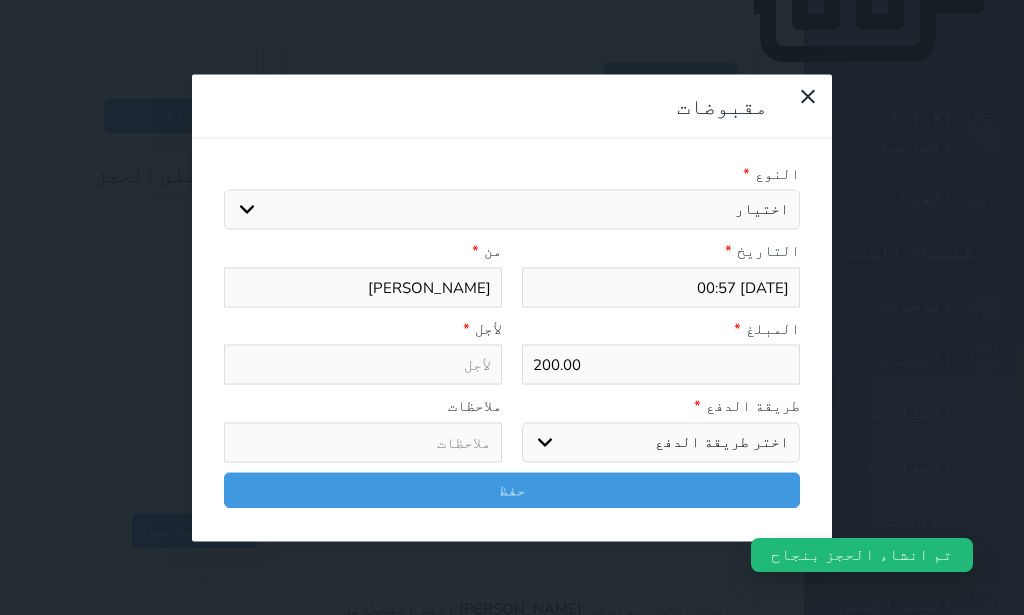 select 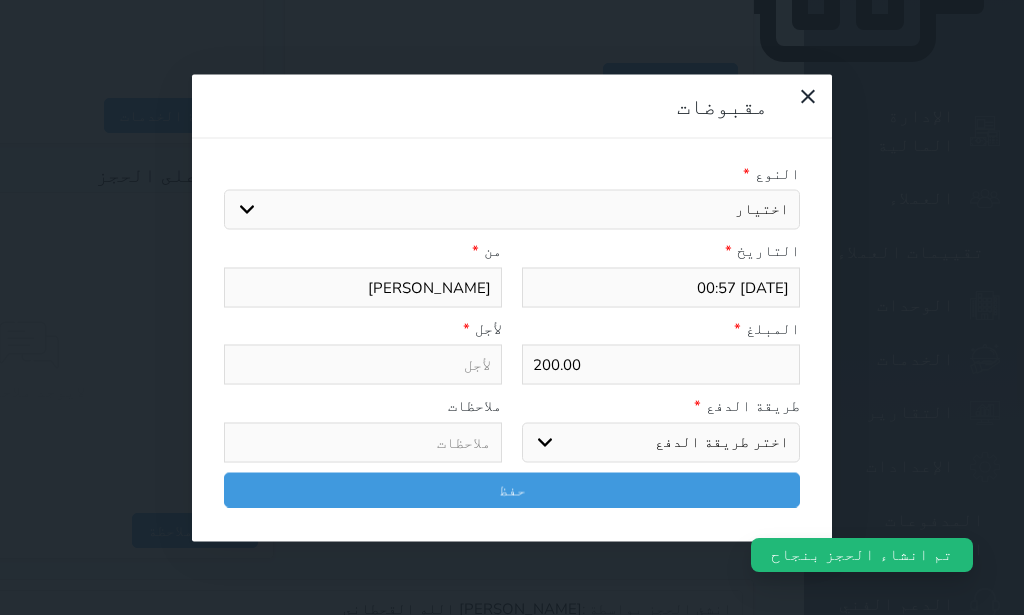 click on "اختيار   مقبوضات عامة قيمة إيجار فواتير تامين عربون لا ينطبق آخر مغسلة واي فاي - الإنترنت مواقف السيارات طعام الأغذية والمشروبات مشروبات المشروبات الباردة المشروبات الساخنة الإفطار غداء عشاء مخبز و كعك حمام سباحة الصالة الرياضية سبا و خدمات الجمال اختيار وإسقاط (خدمات النقل) ميني بار كابل - تلفزيون سرير إضافي تصفيف الشعر التسوق خدمات الجولات السياحية المنظمة خدمات الدليل السياحي" at bounding box center (512, 210) 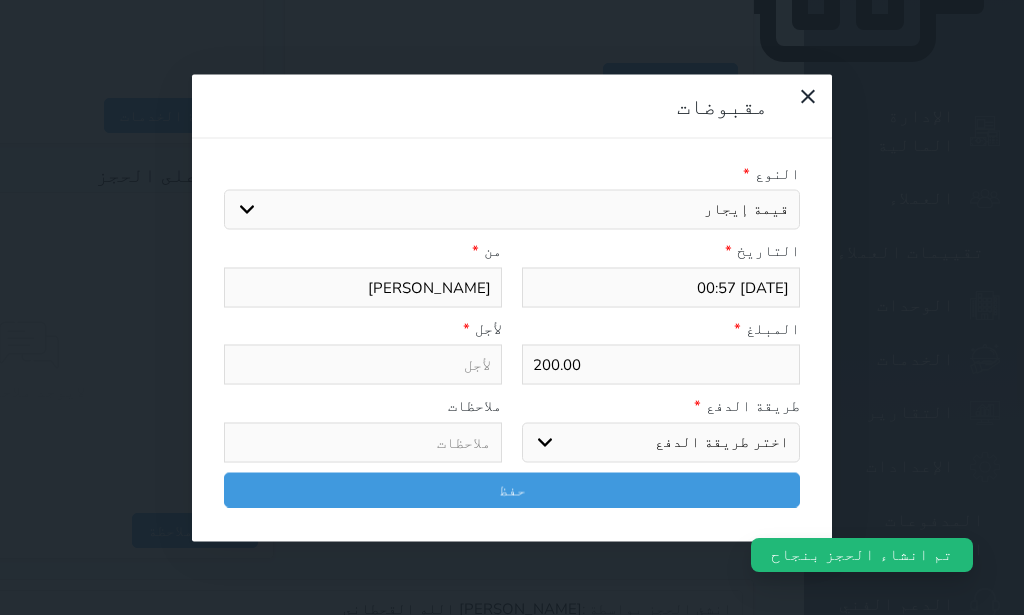 select 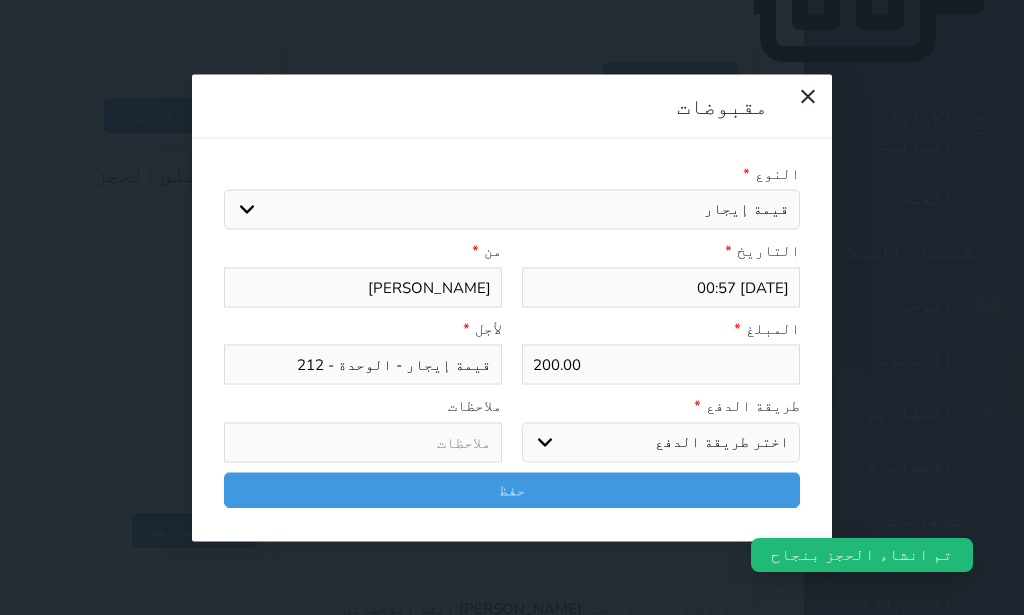 click on "اختر طريقة الدفع   دفع نقدى   تحويل بنكى   مدى   بطاقة ائتمان   آجل" at bounding box center [661, 442] 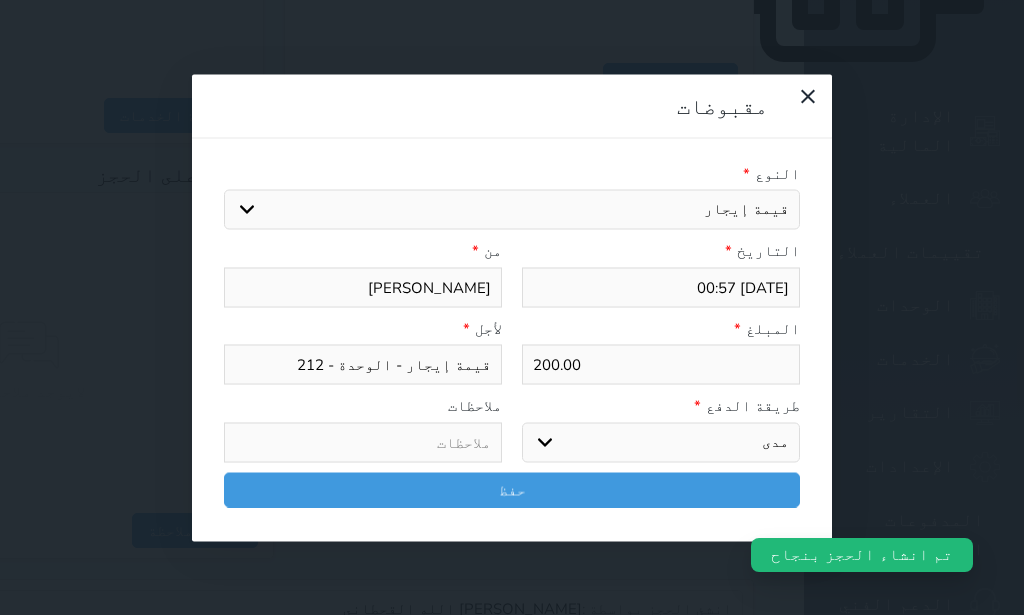 click on "مدى" at bounding box center [0, 0] 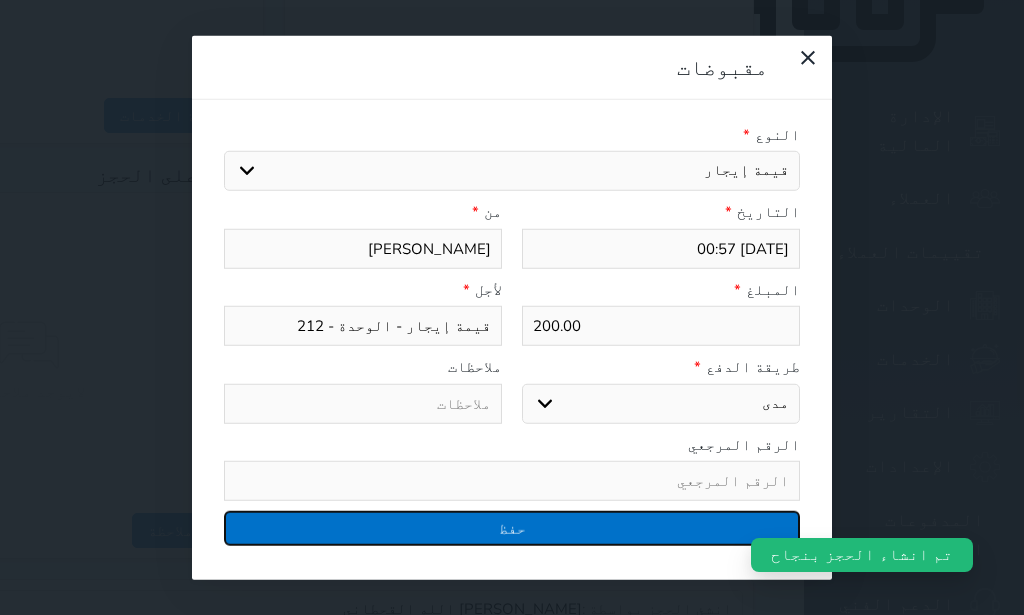 click on "حفظ" at bounding box center (512, 528) 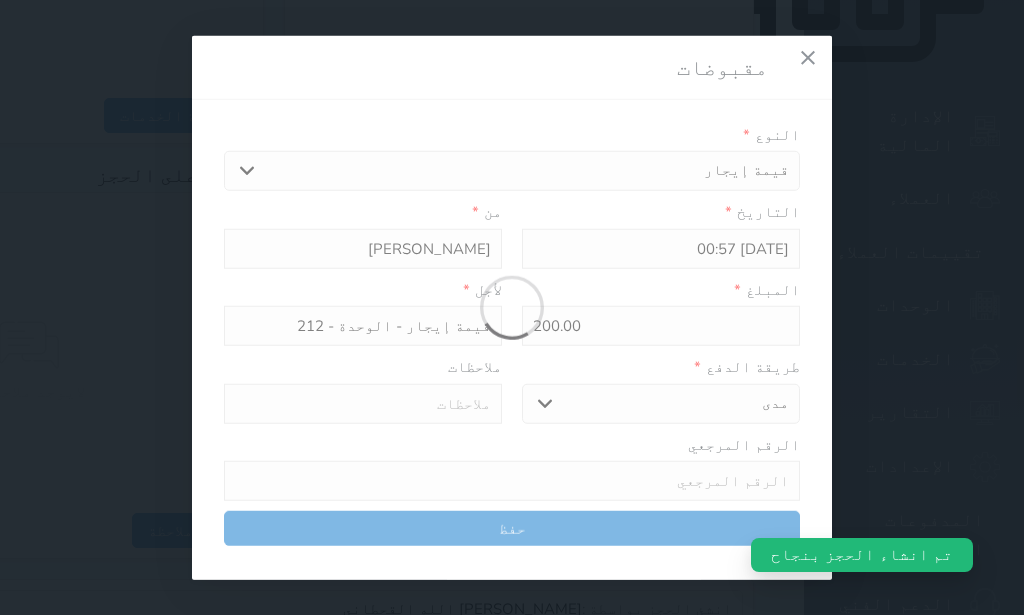 select 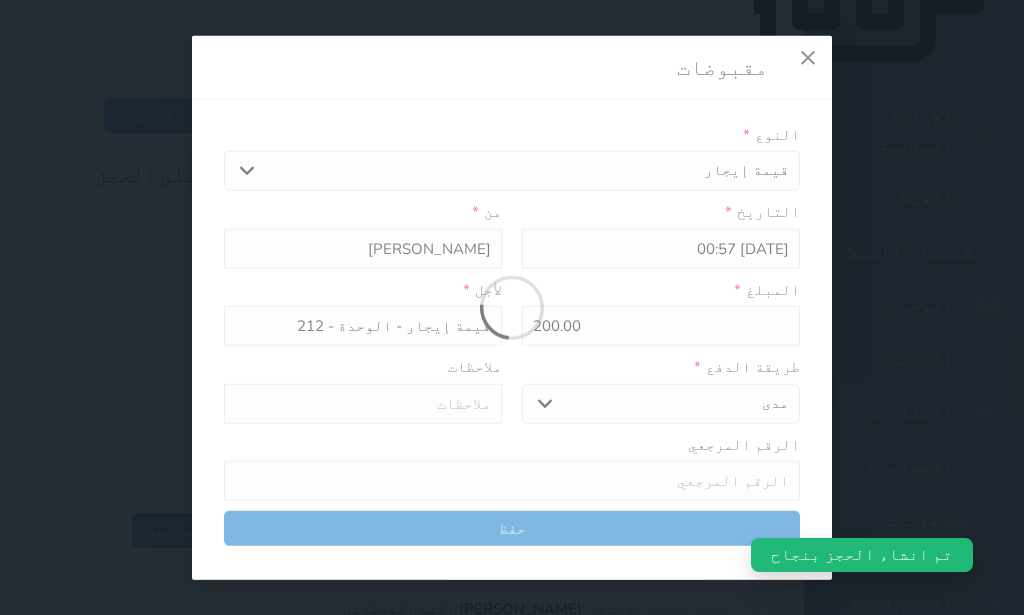 type 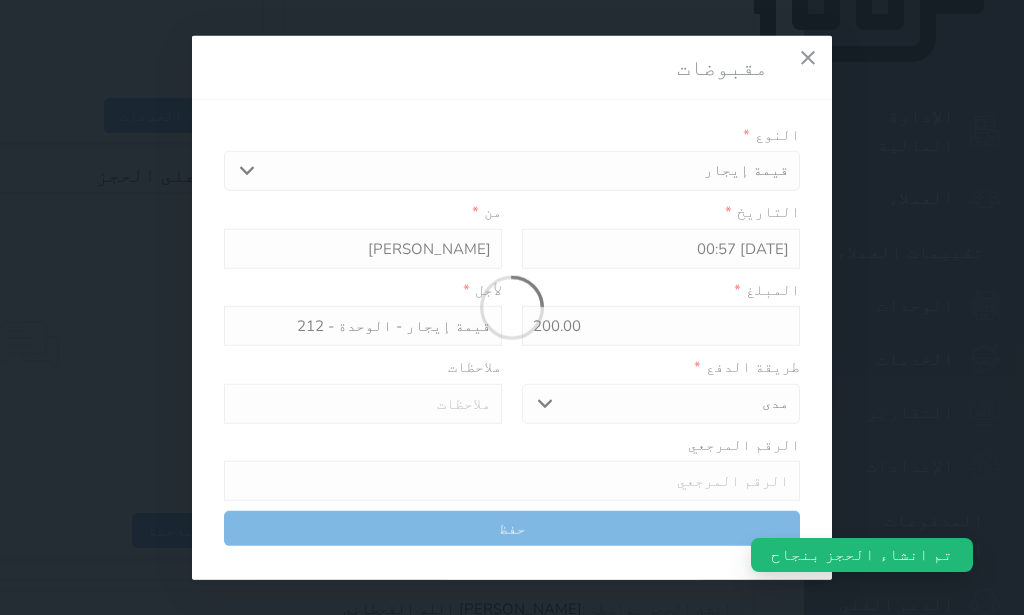 type on "0" 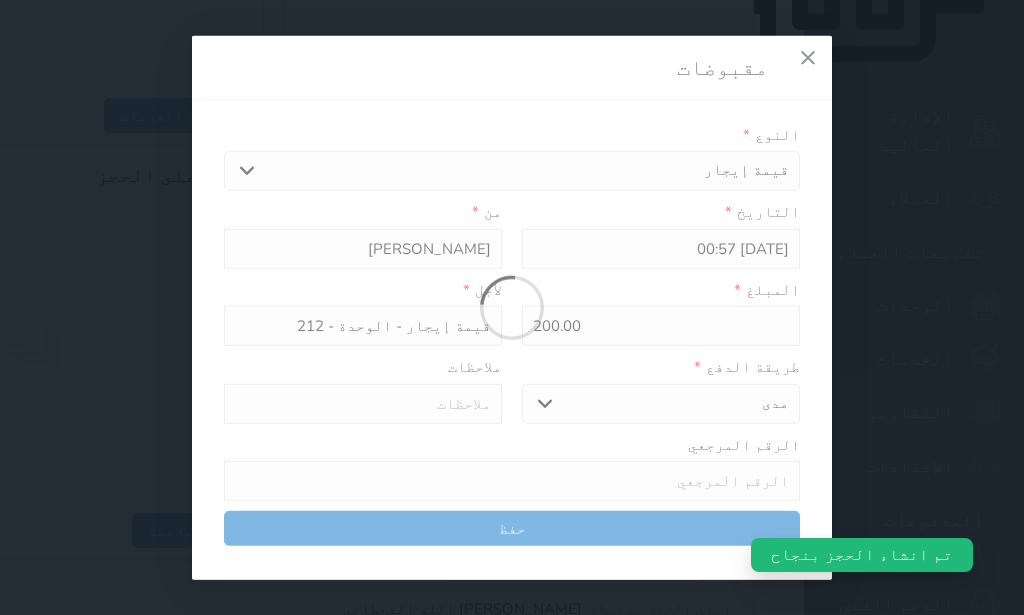 select 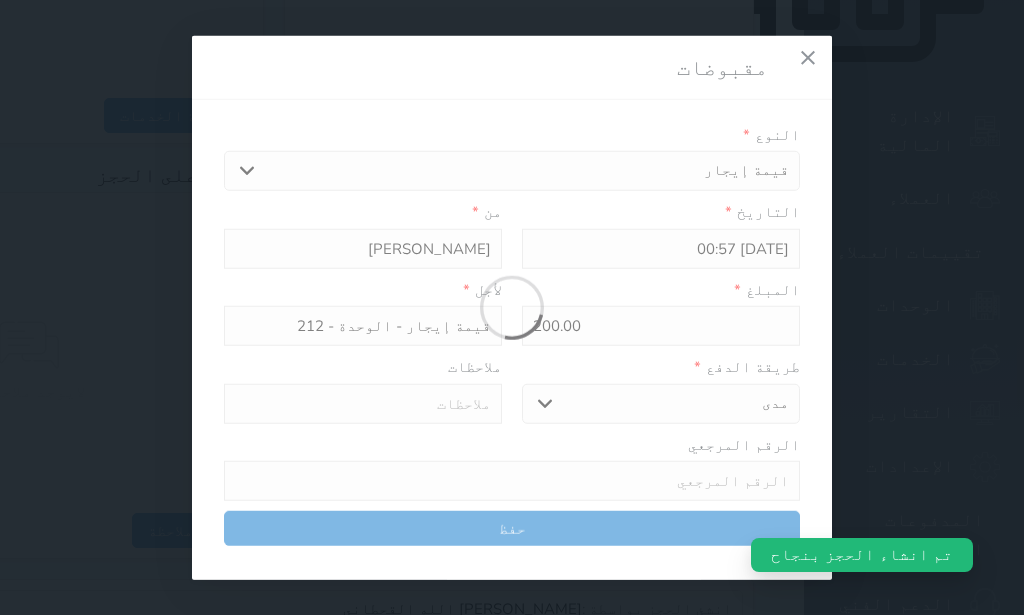 type on "0" 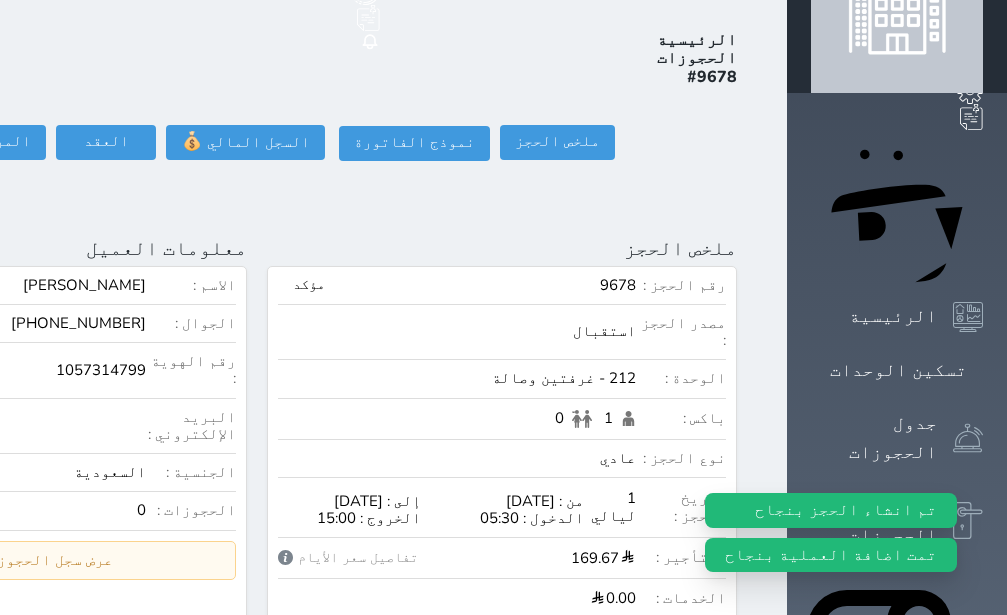 scroll, scrollTop: 0, scrollLeft: 0, axis: both 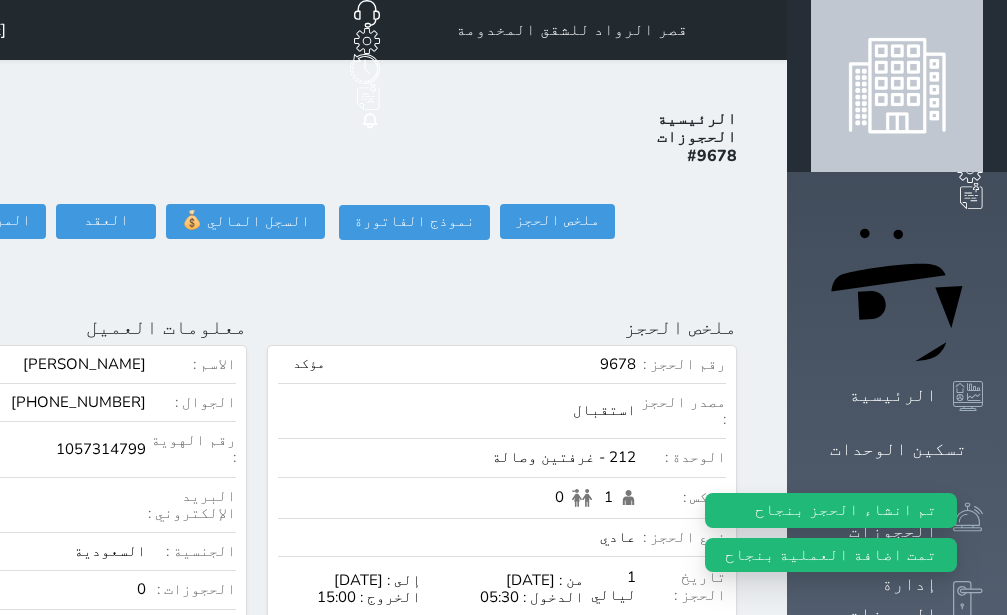 click on "تسجيل دخول" at bounding box center (-156, 221) 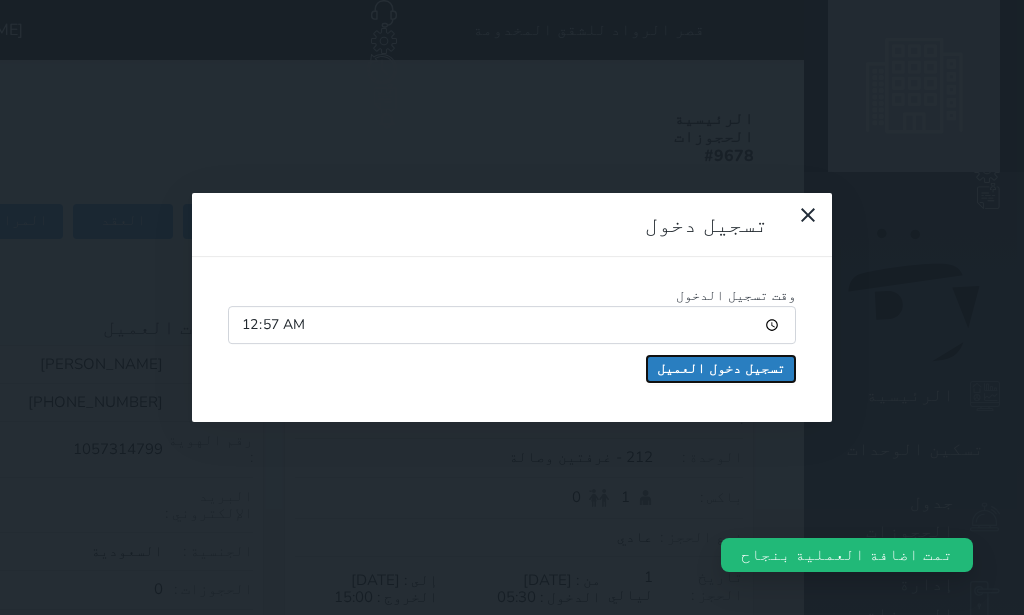 click on "تسجيل دخول العميل" at bounding box center (721, 369) 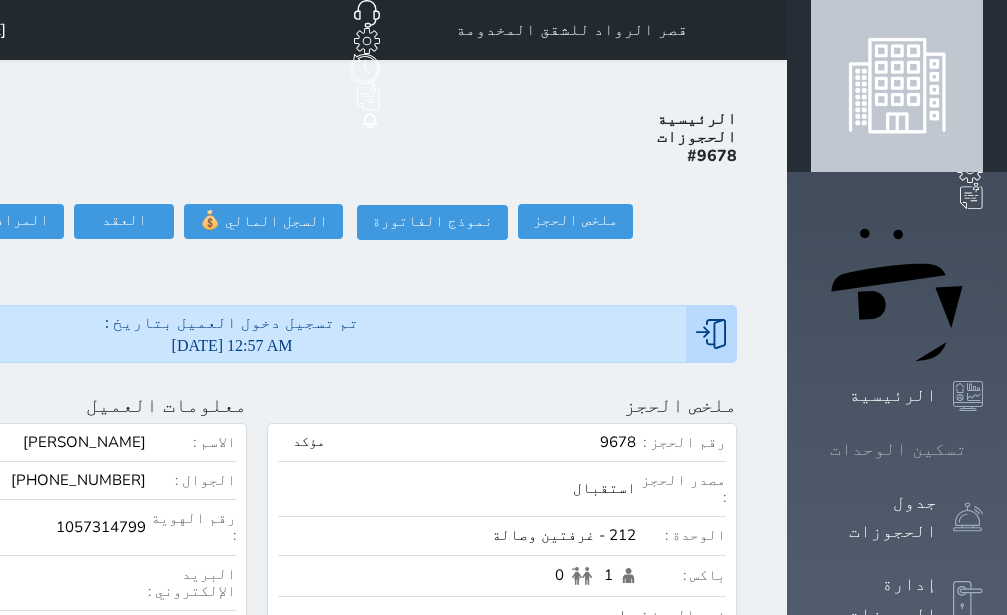 click on "تسكين الوحدات" at bounding box center (898, 449) 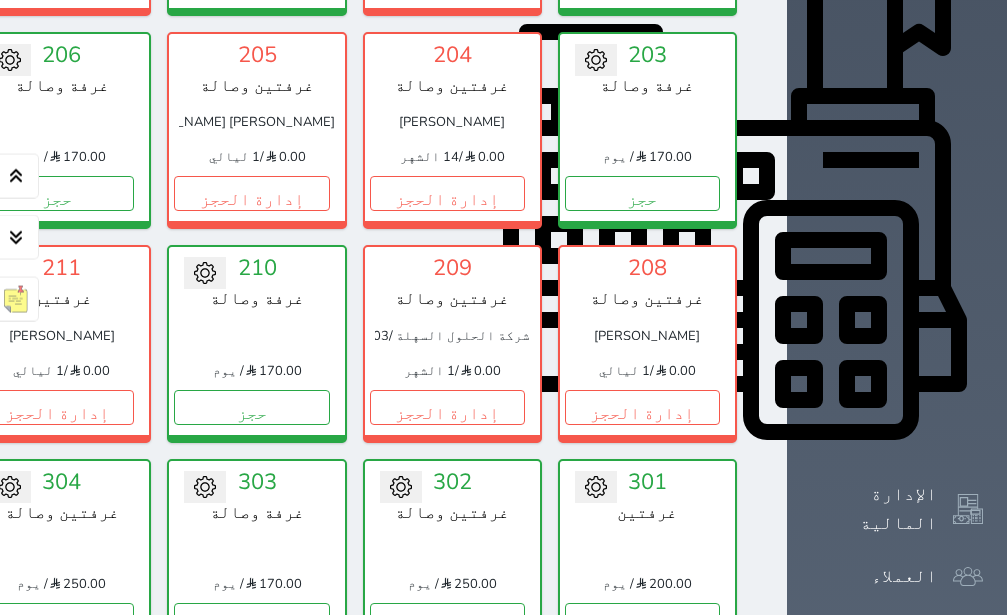 scroll, scrollTop: 708, scrollLeft: 0, axis: vertical 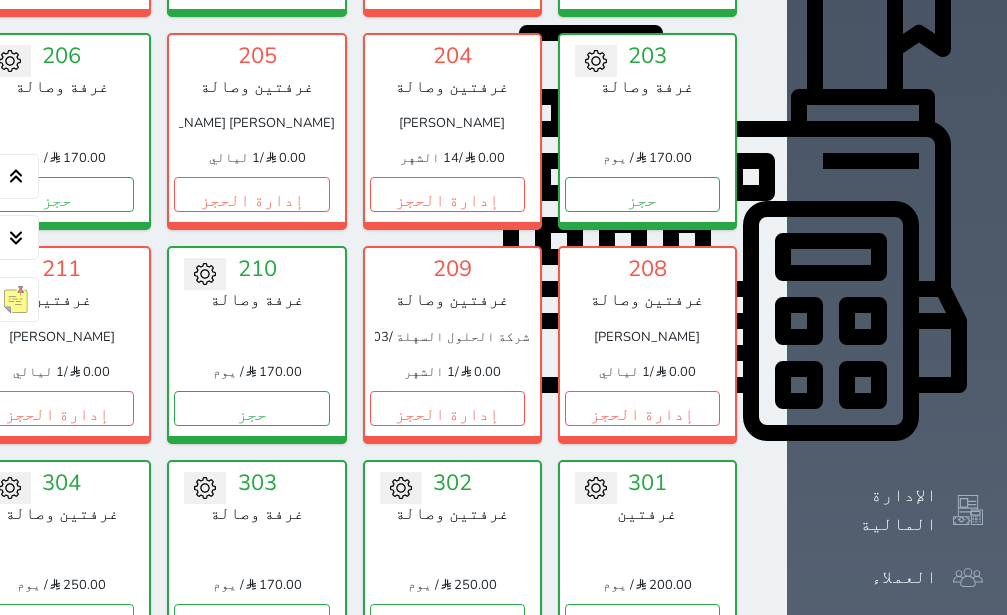 click on "حجز" at bounding box center [-139, 194] 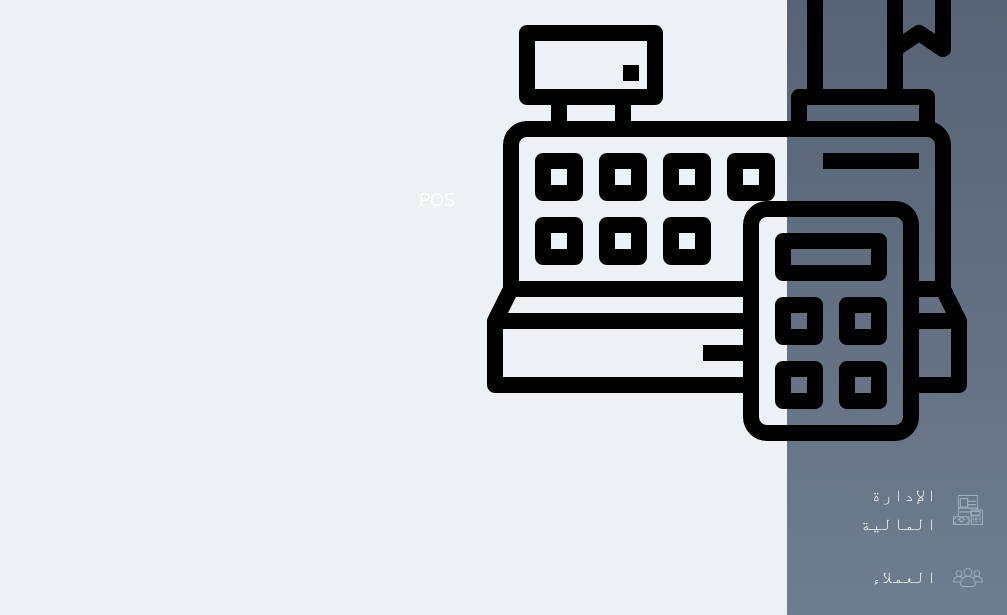 scroll, scrollTop: 0, scrollLeft: 0, axis: both 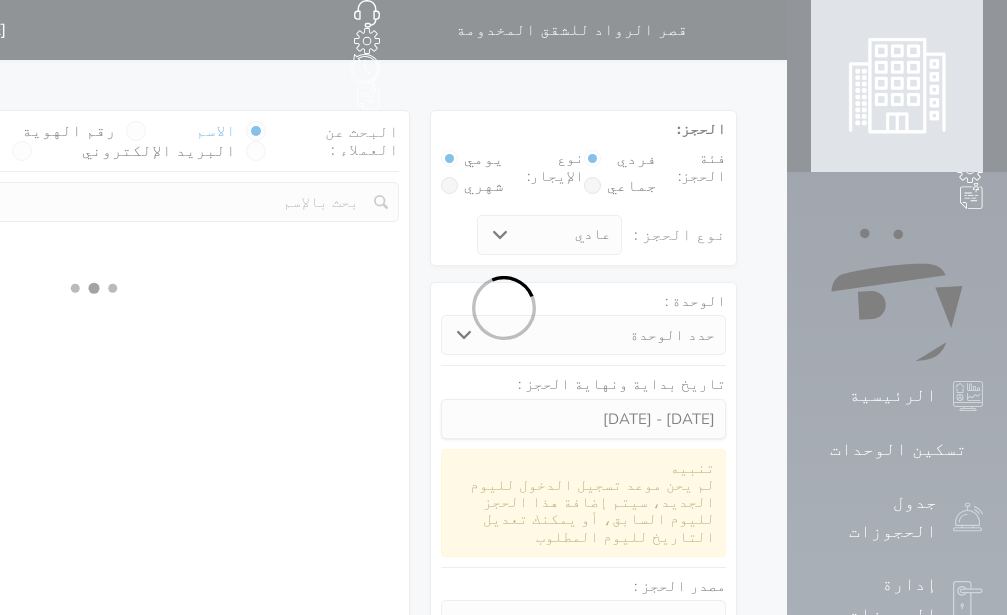 click at bounding box center (503, 307) 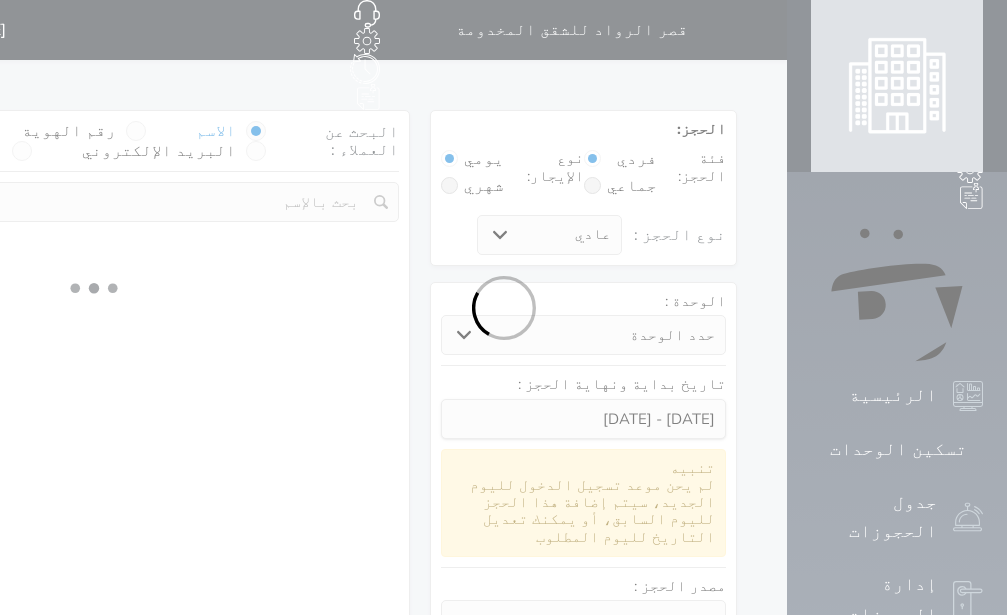 select 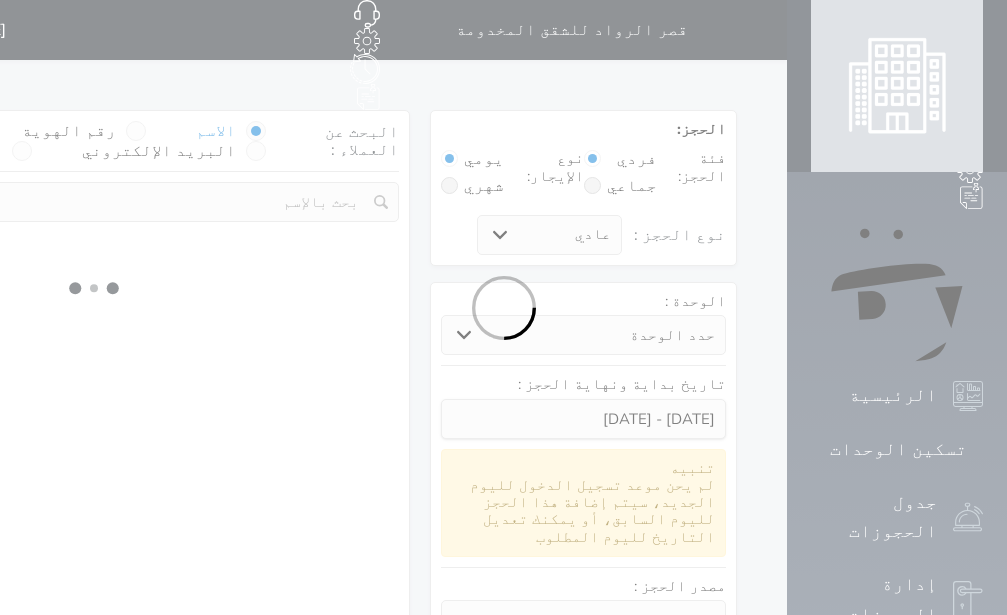 select on "113" 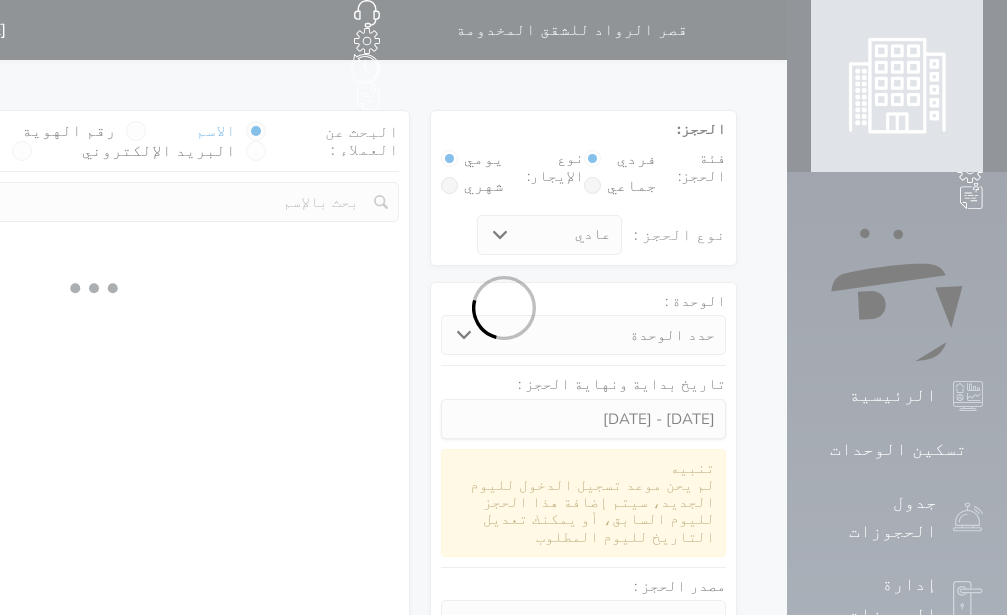 select on "1" 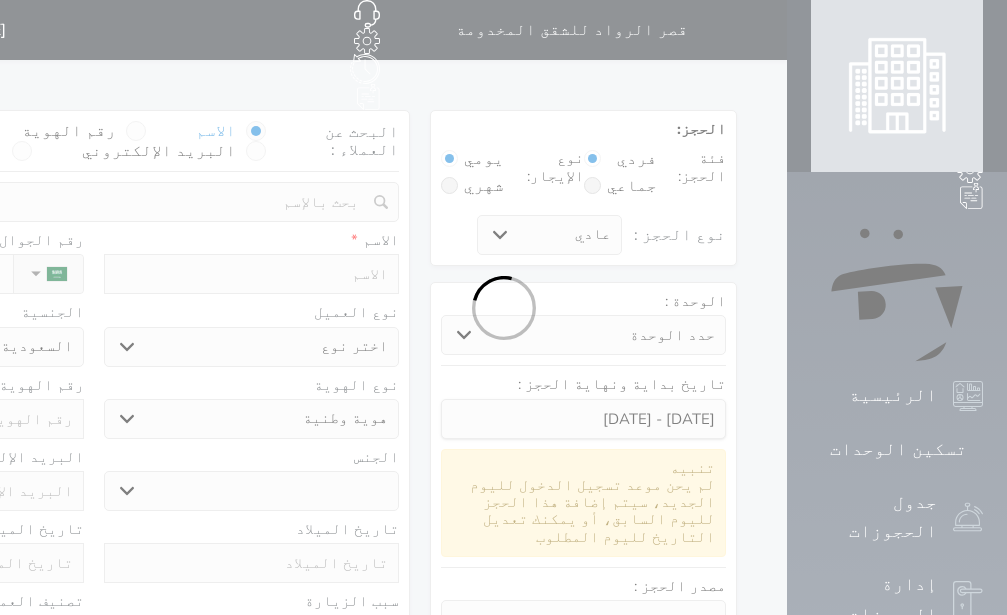 select 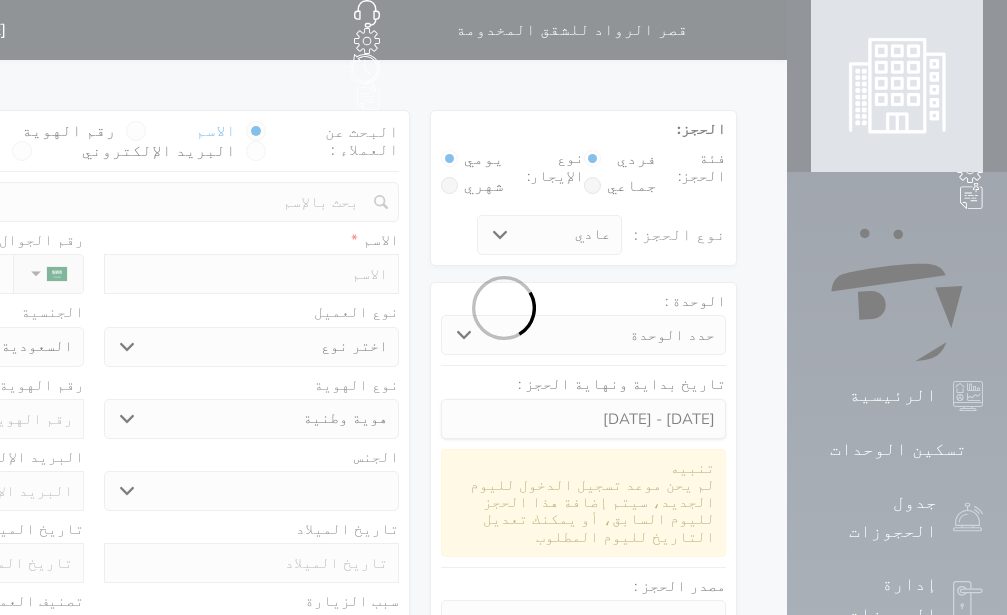 select on "1" 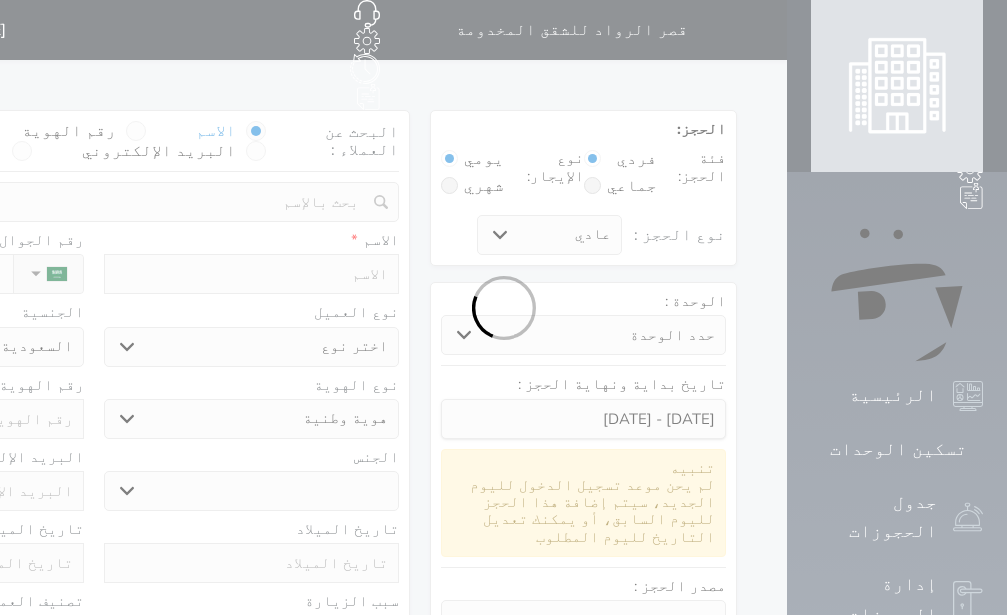 select on "7" 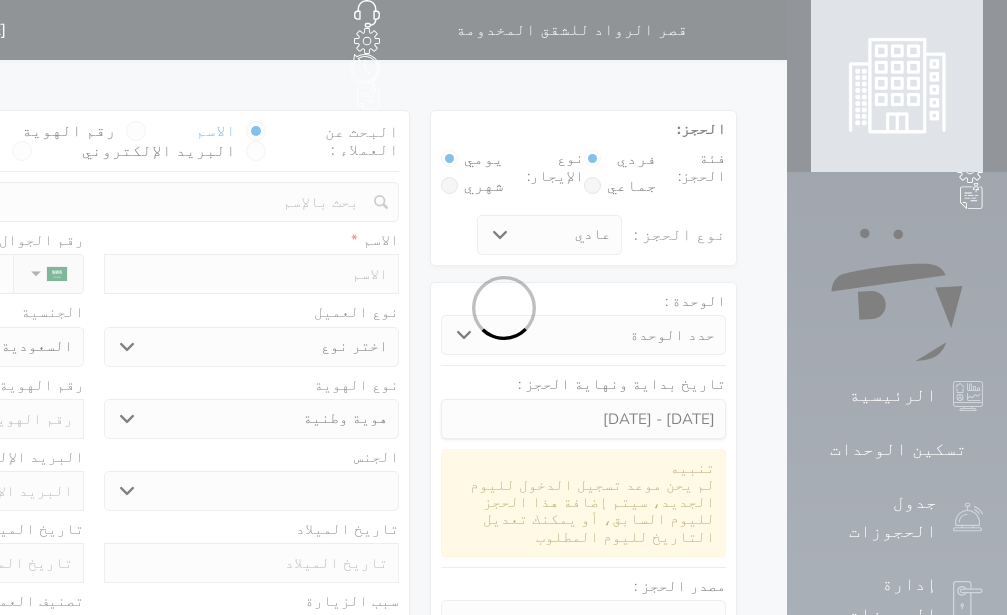 select 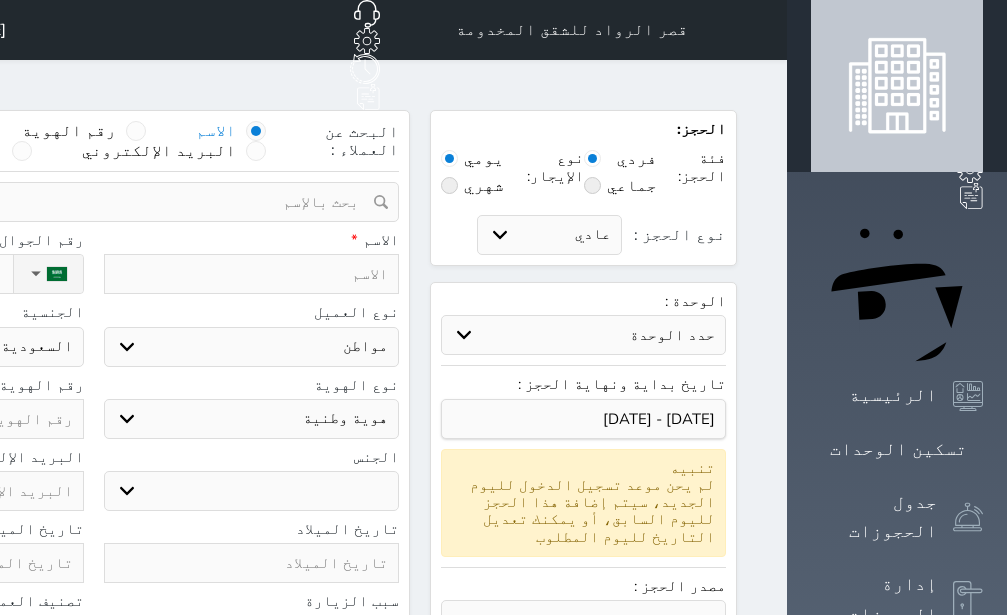 select 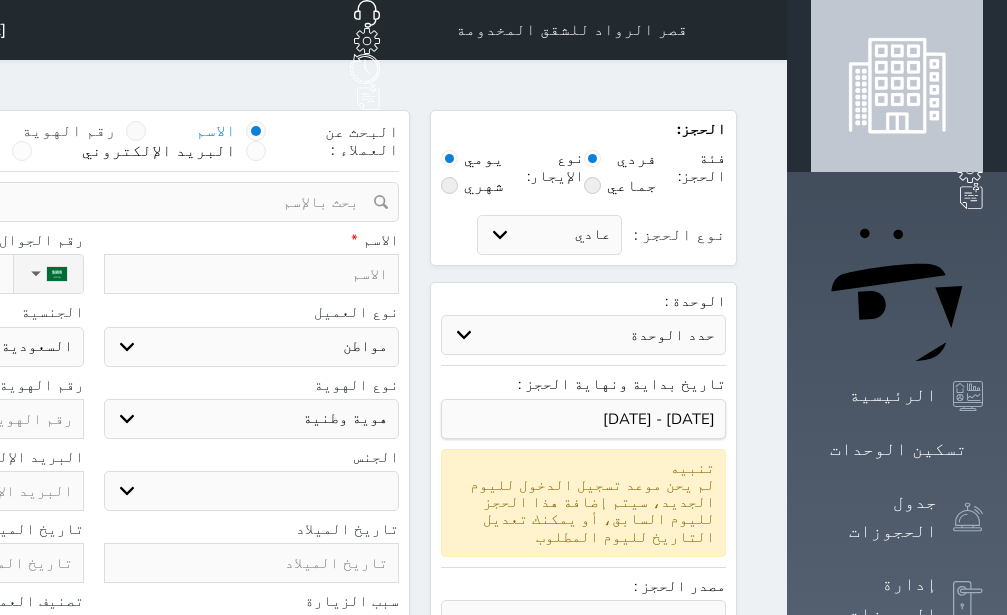 click at bounding box center [136, 131] 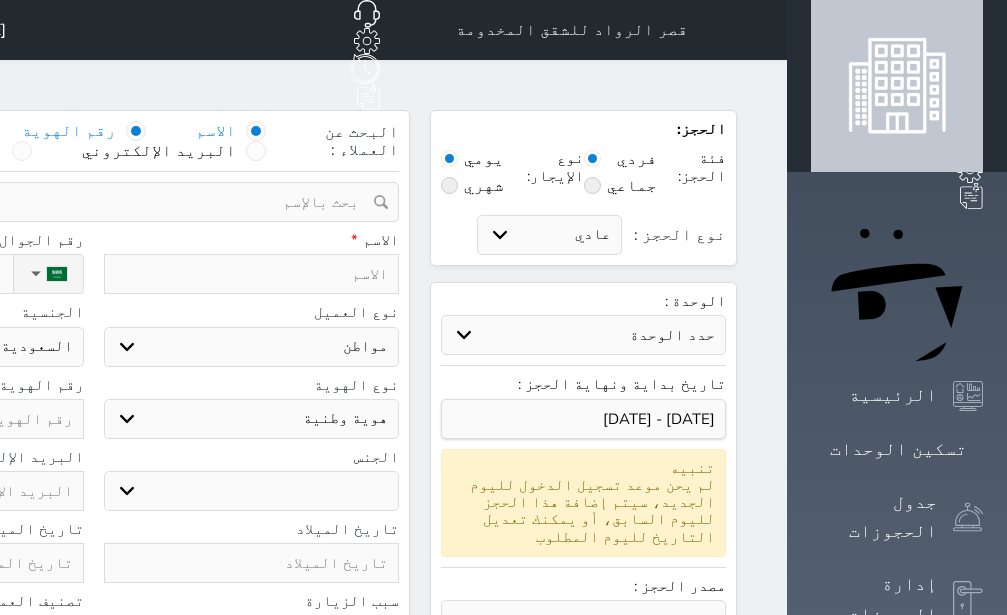 select 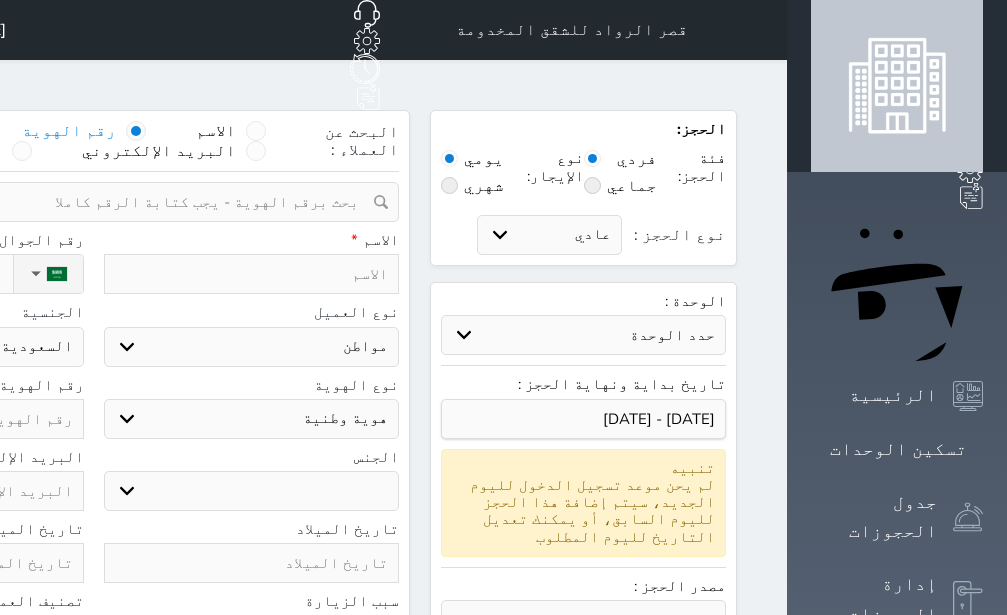 click on "ذكر   انثى" at bounding box center [252, 491] 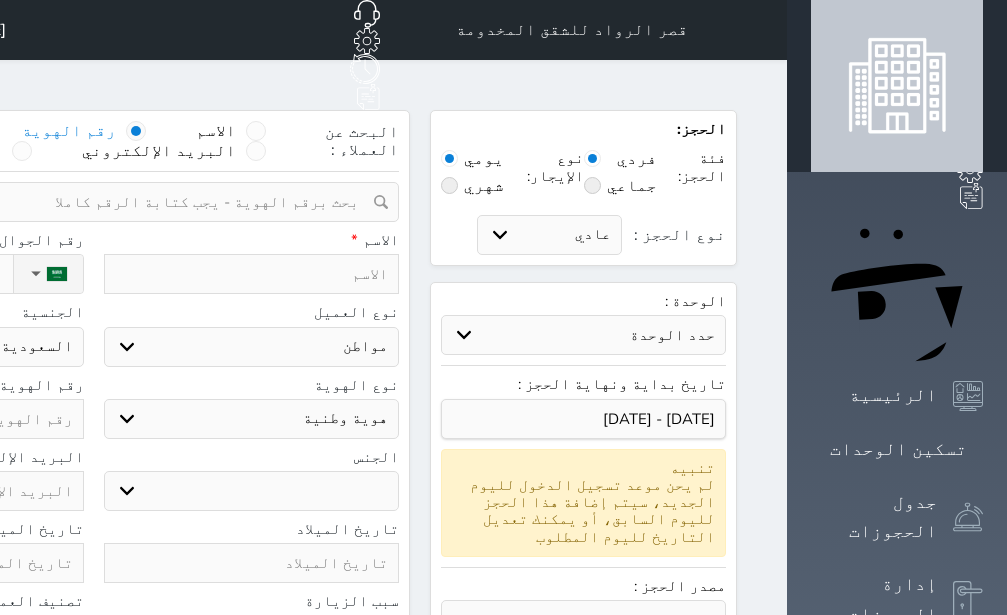 click at bounding box center (252, 274) 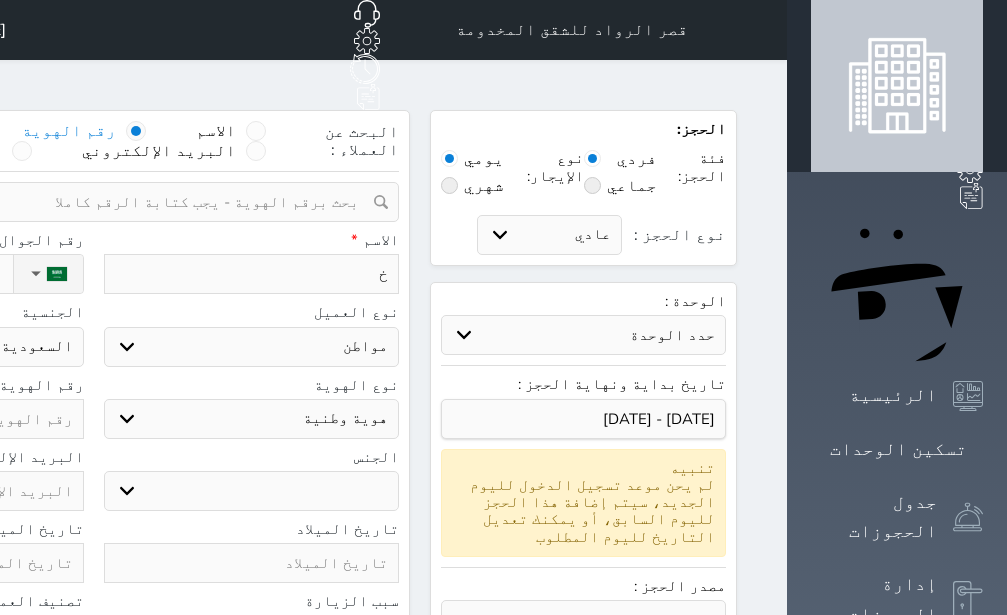 type on "خا" 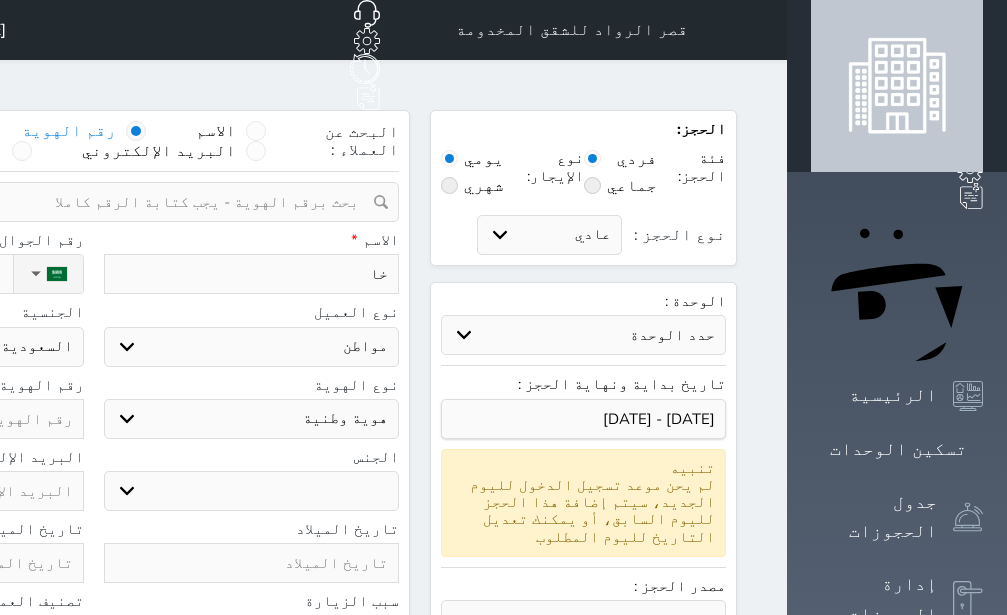 type on "خال" 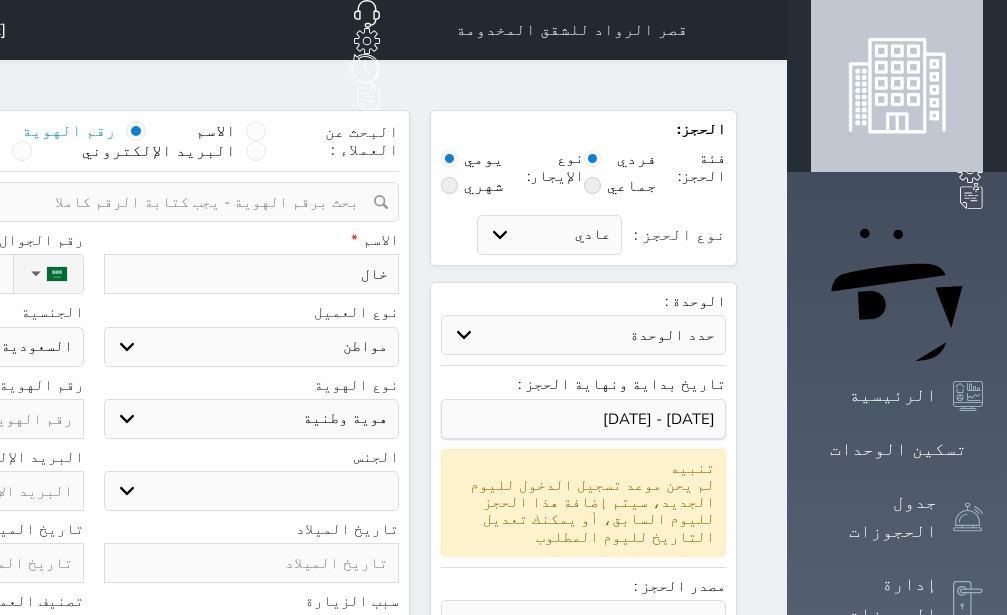 select 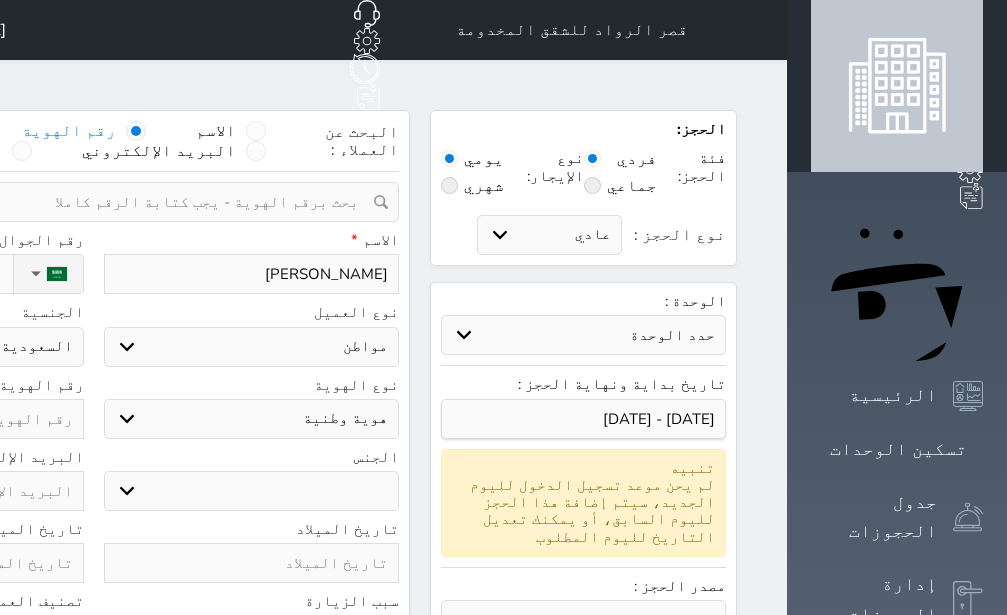 type on "[PERSON_NAME]" 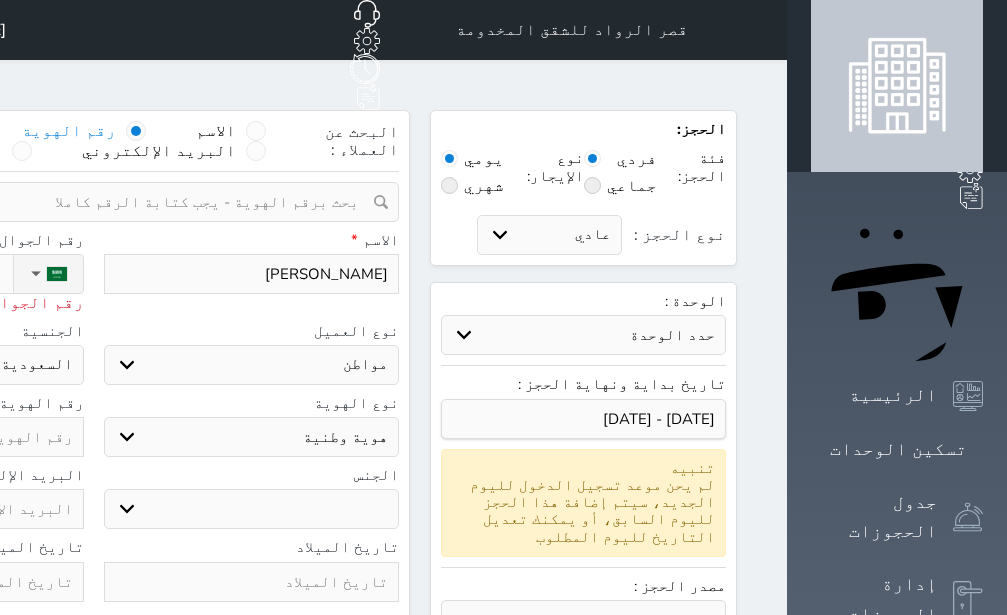 type on "05" 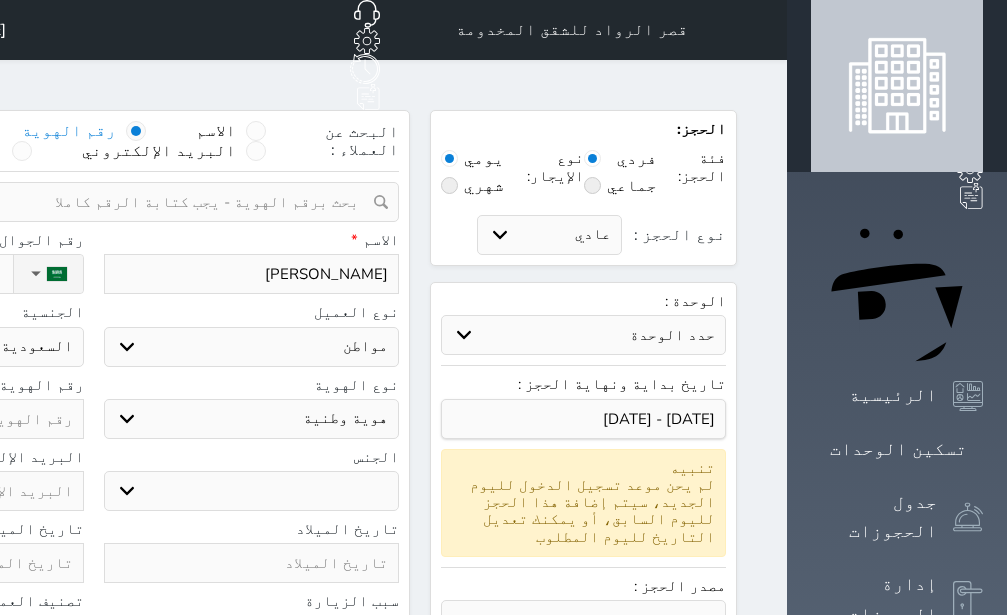 type on "[PHONE_NUMBER]" 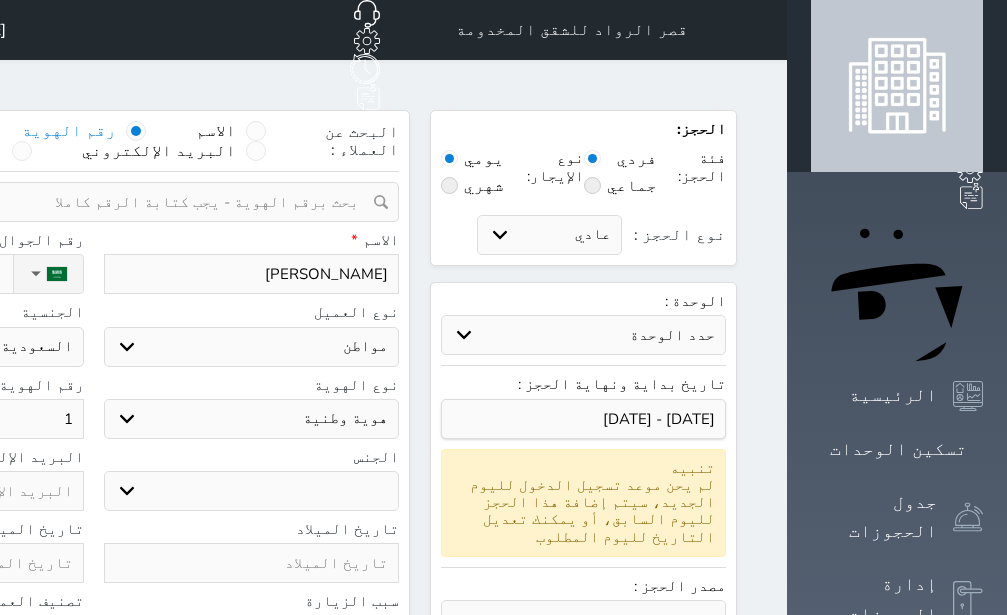 type on "10" 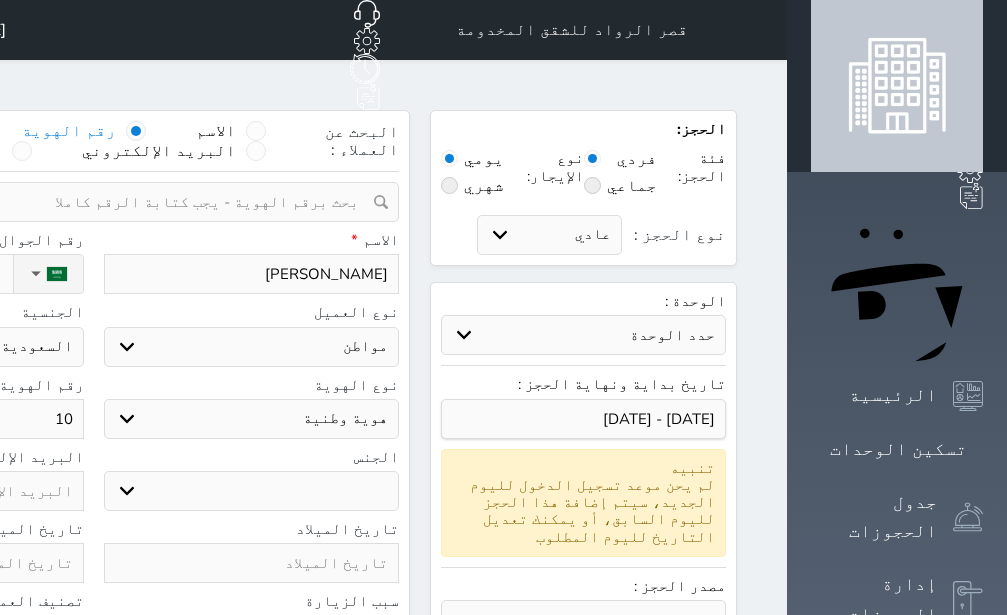 type on "103" 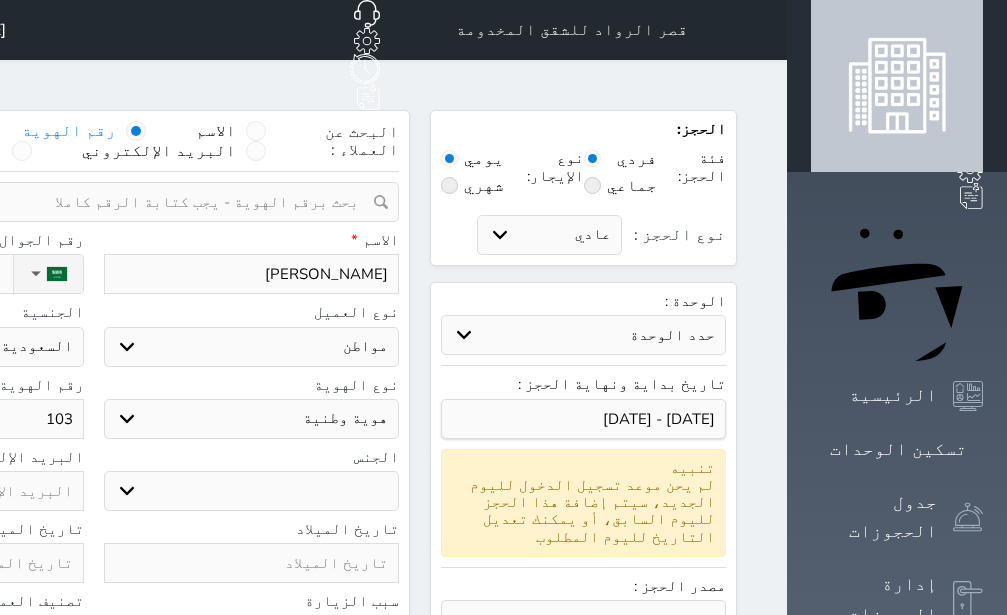 type on "1036" 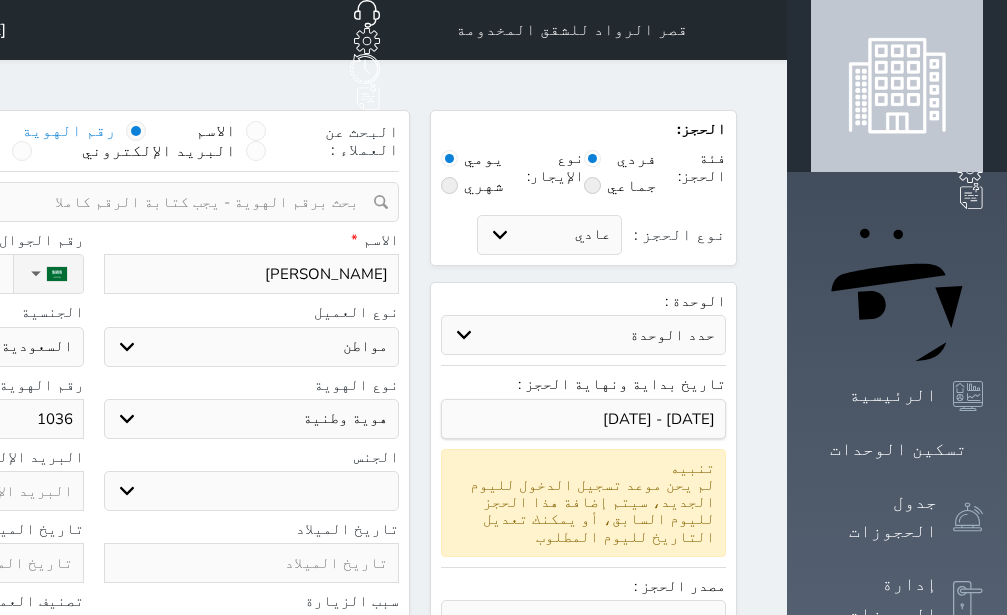 type on "10369" 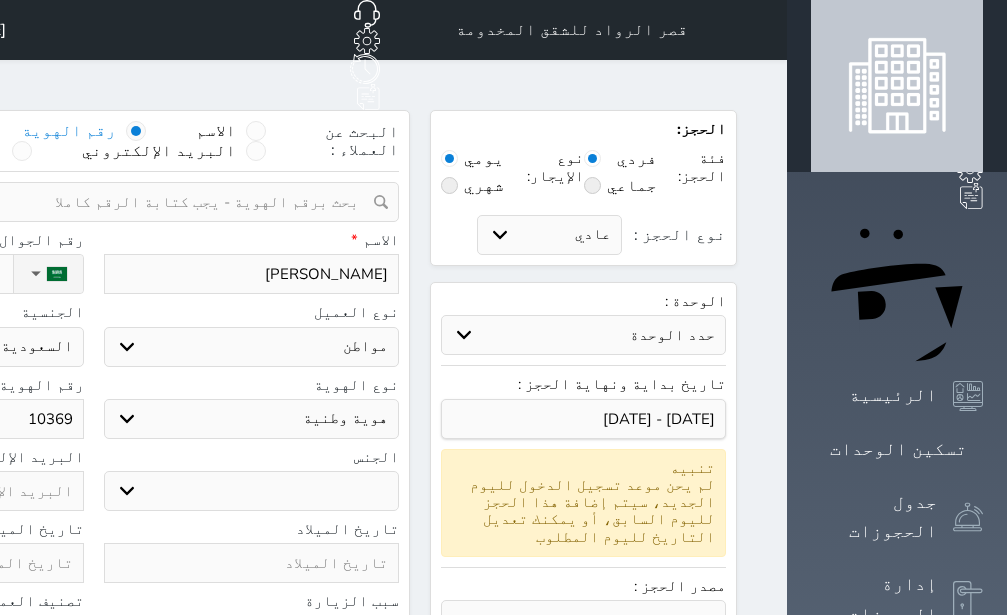 type on "103691" 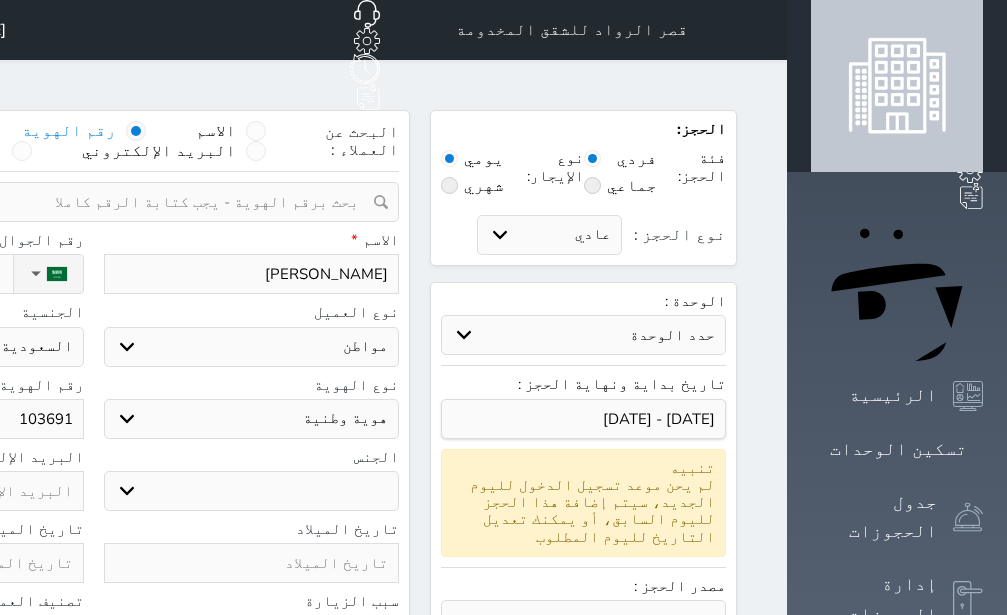 type on "1036918" 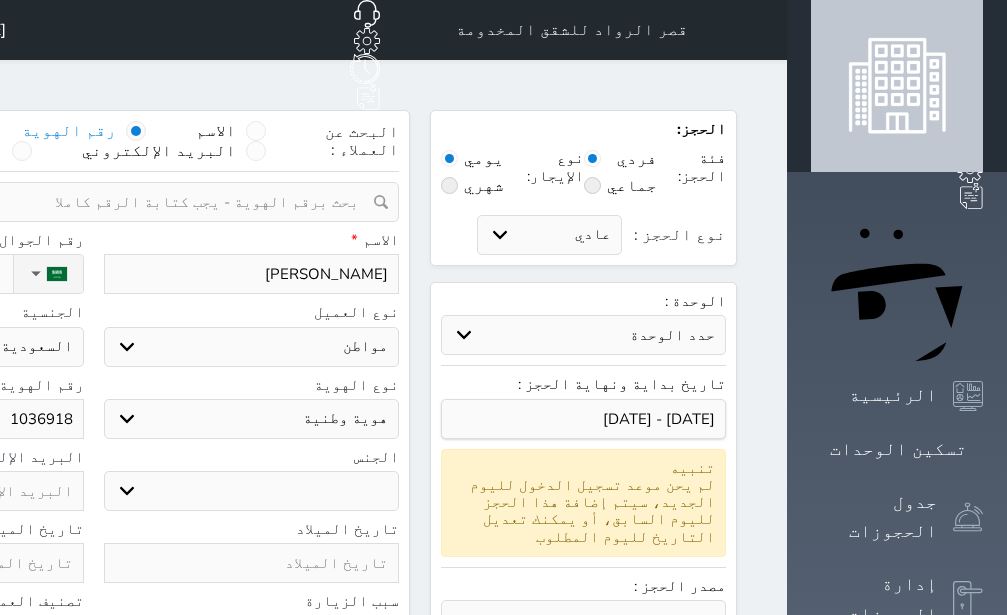 select 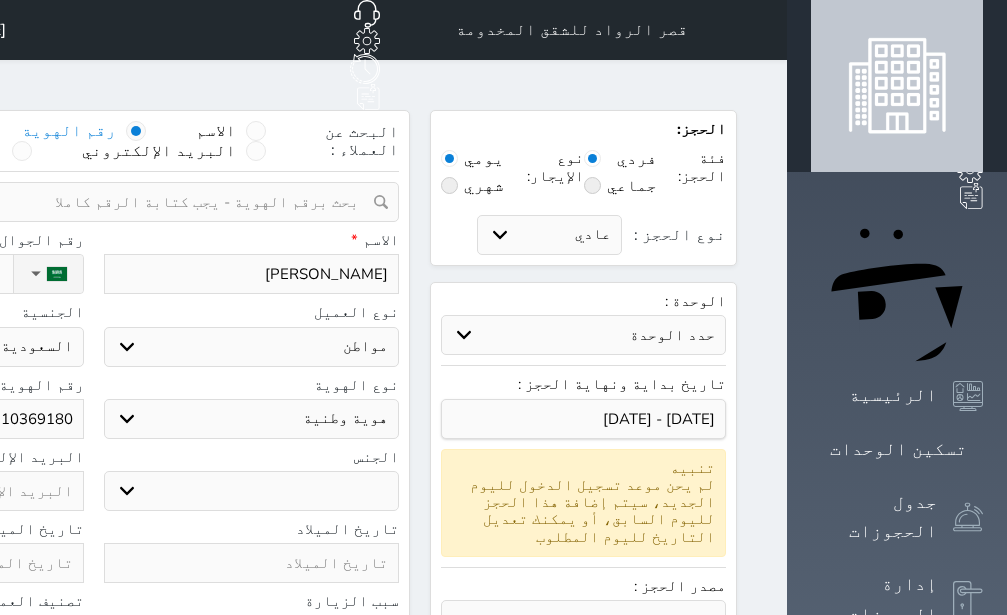 type on "103691807" 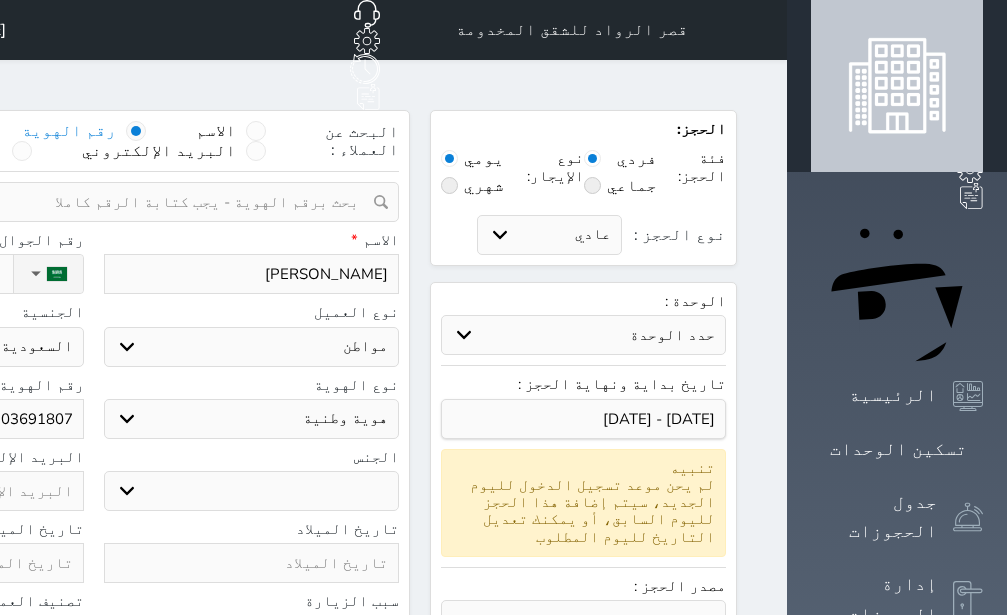 type on "1036918076" 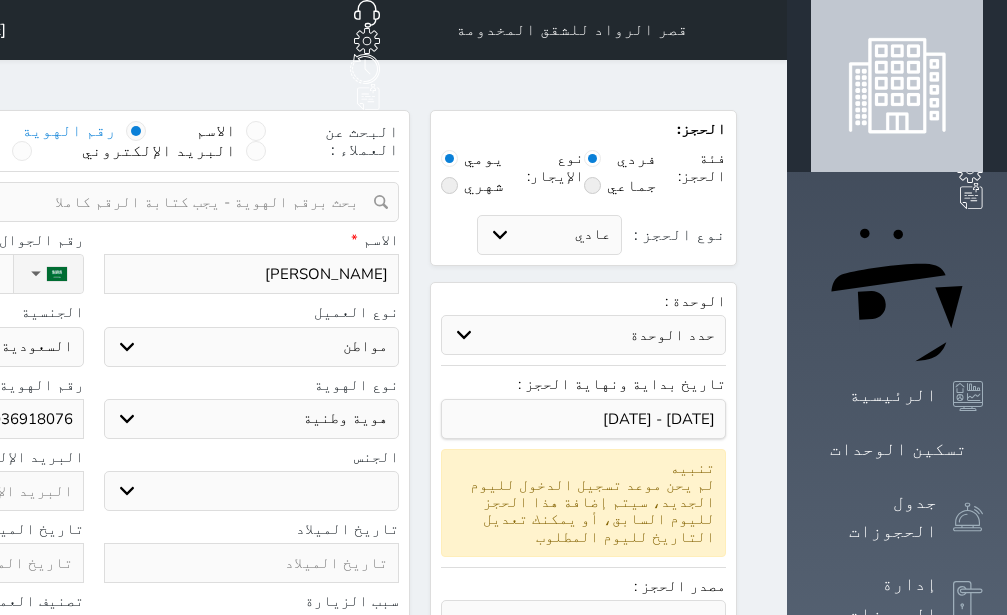 select 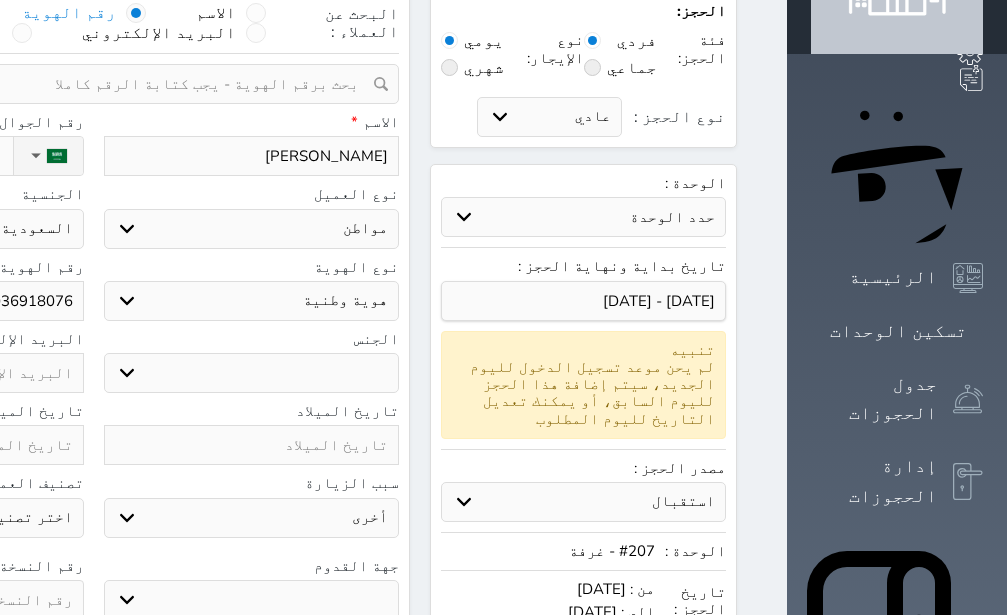 scroll, scrollTop: 252, scrollLeft: 0, axis: vertical 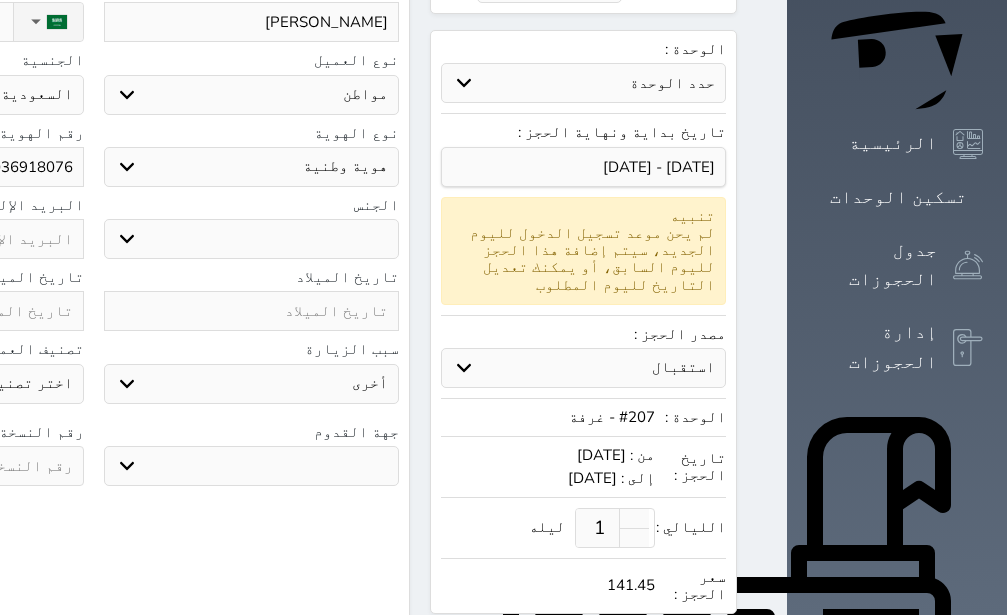 type on "1036918076" 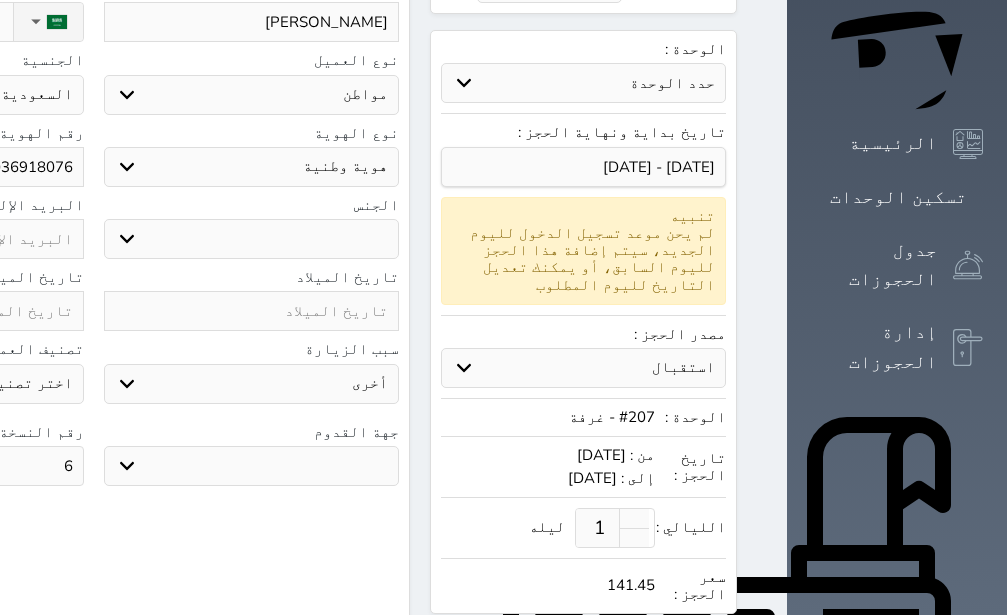 type on "6" 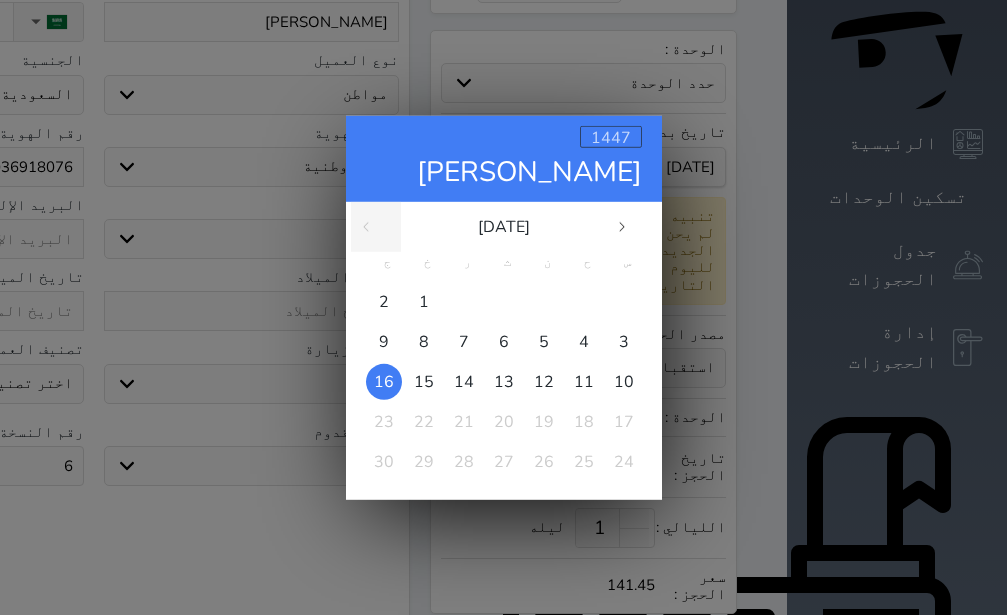 click on "1447" at bounding box center [611, 137] 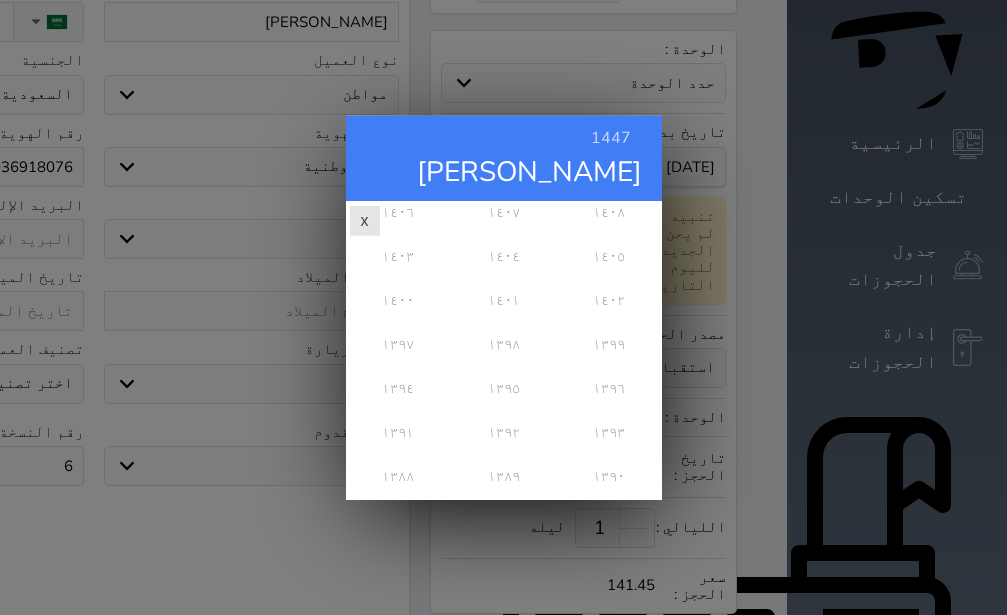 scroll, scrollTop: 648, scrollLeft: 0, axis: vertical 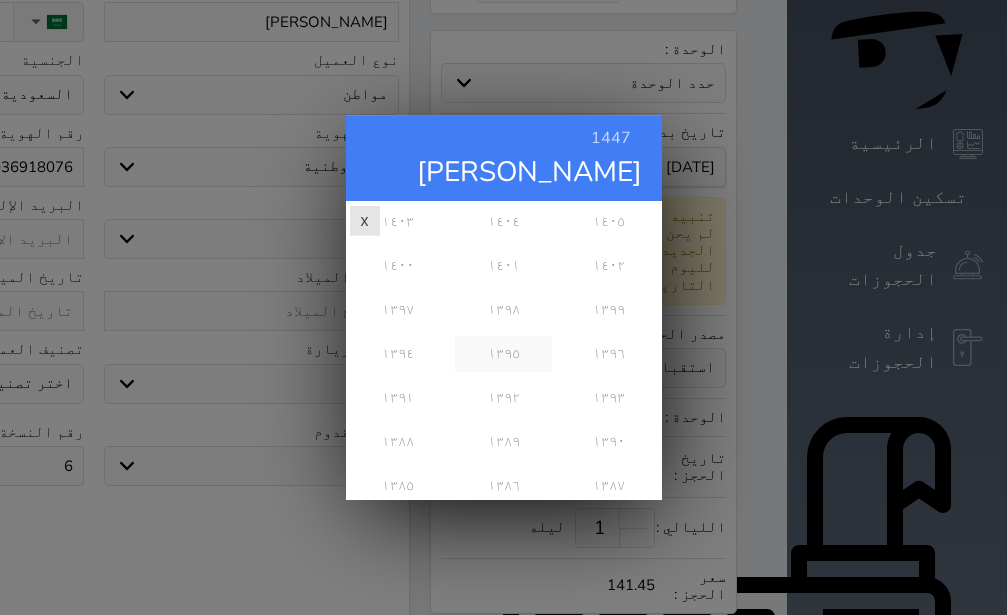 click on "١٣٩٥" at bounding box center [503, 353] 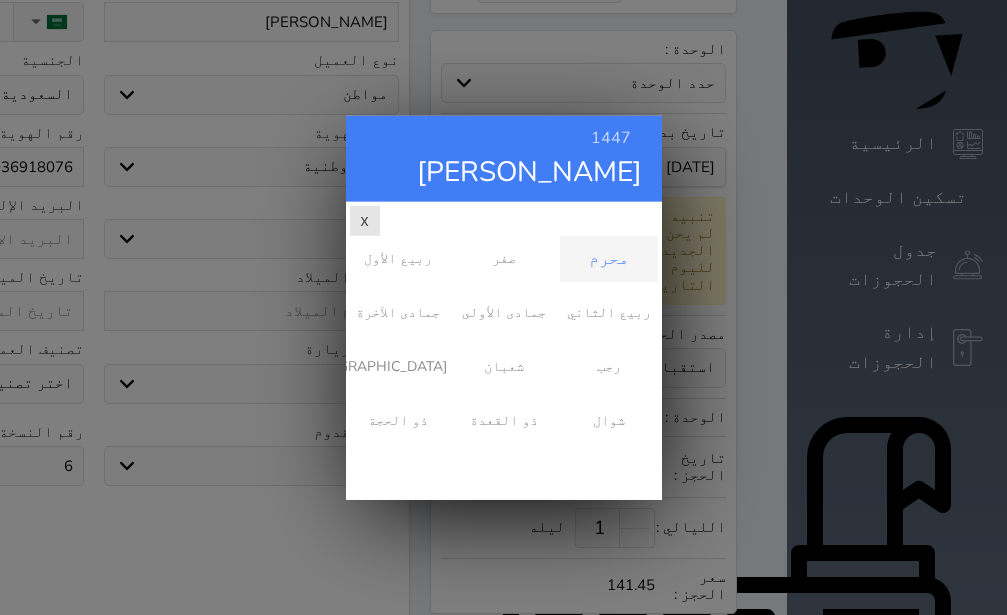 scroll, scrollTop: 0, scrollLeft: 0, axis: both 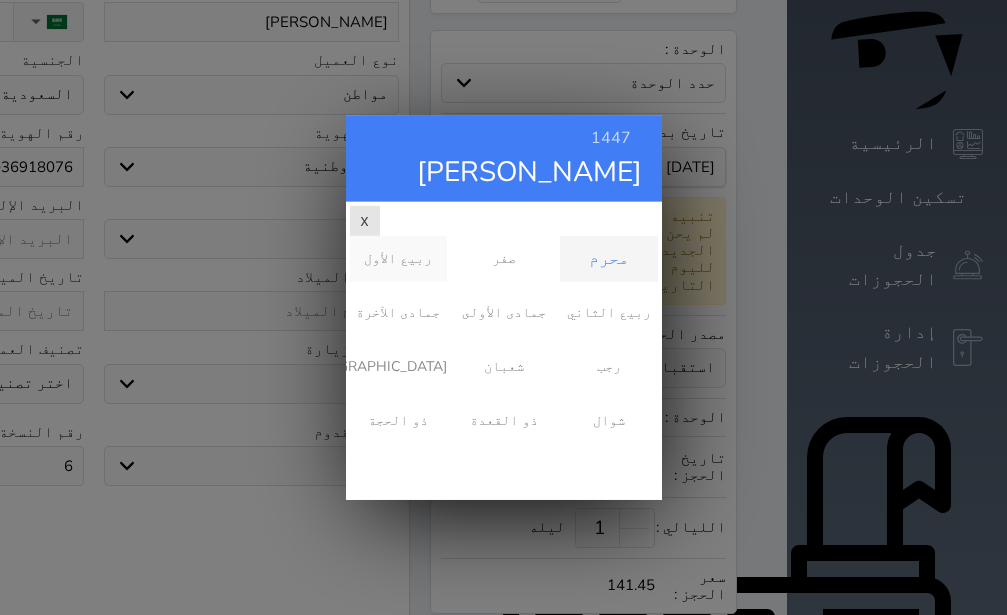 click on "ربيع الأول" at bounding box center (398, 258) 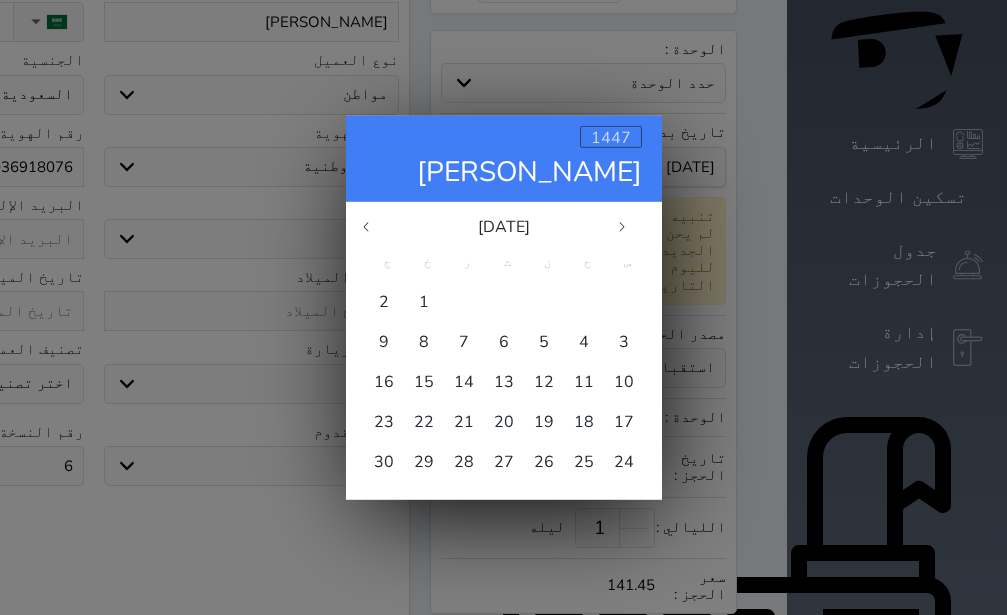 click on "1447" at bounding box center [611, 137] 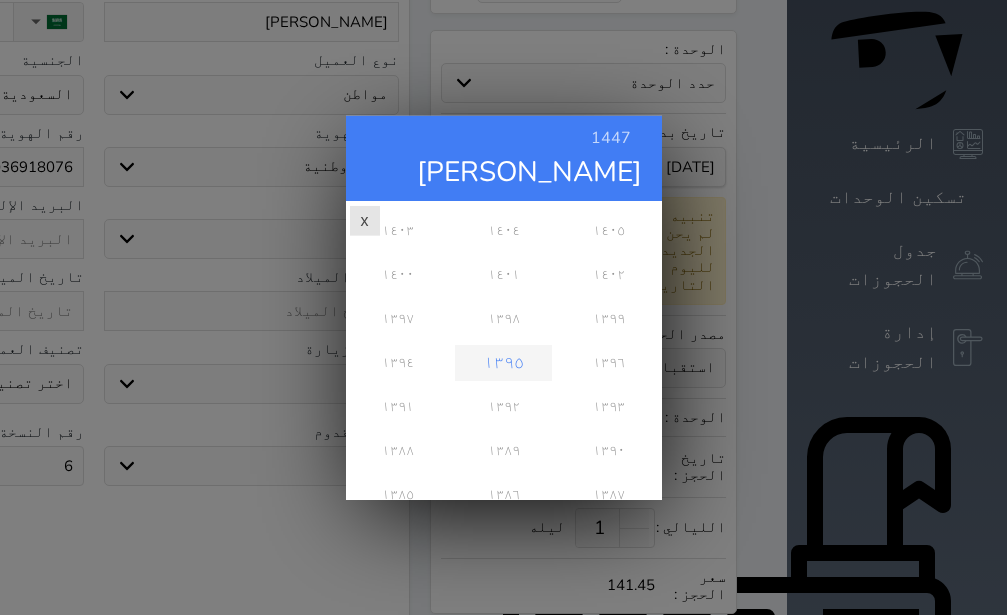 scroll, scrollTop: 668, scrollLeft: 0, axis: vertical 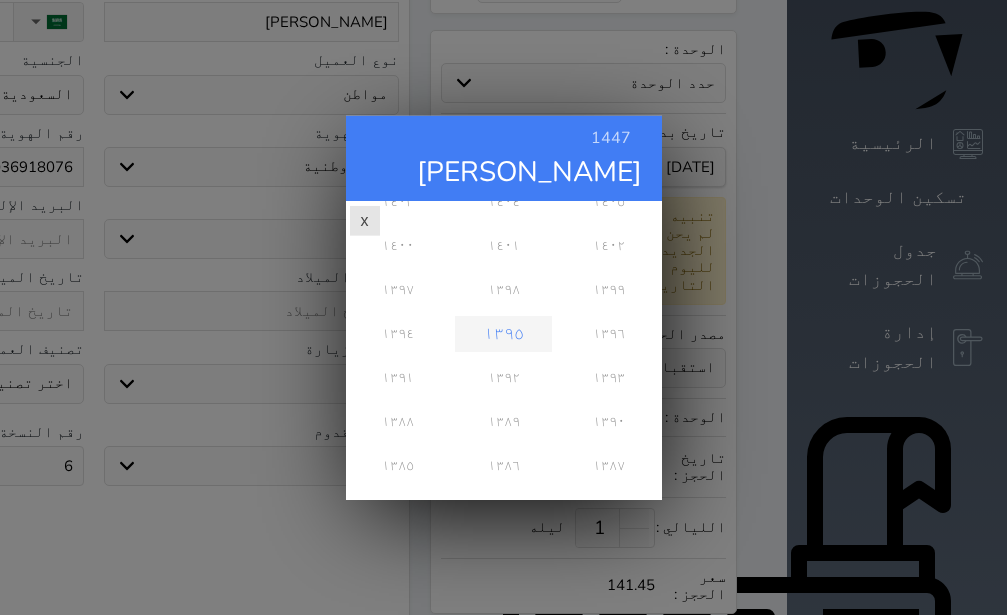 click on "1447   [PERSON_NAME][DATE]         [DATE]
س
ح
ن
ث
ر
خ
ج
1   2   3   4   5   6   7   8   9   10   11   12   13   14   15   16   17   18   19   20   21   22   23   24   25   26   27   28   29   30
١٤٤٧
١٤٤٦
١٤٤٥
١٤٤٤
١٤٤٣
١٤٤٢
١٤٤١
١٤٤٠
١٤٣٩
١٤٣٨
x" at bounding box center (503, 307) 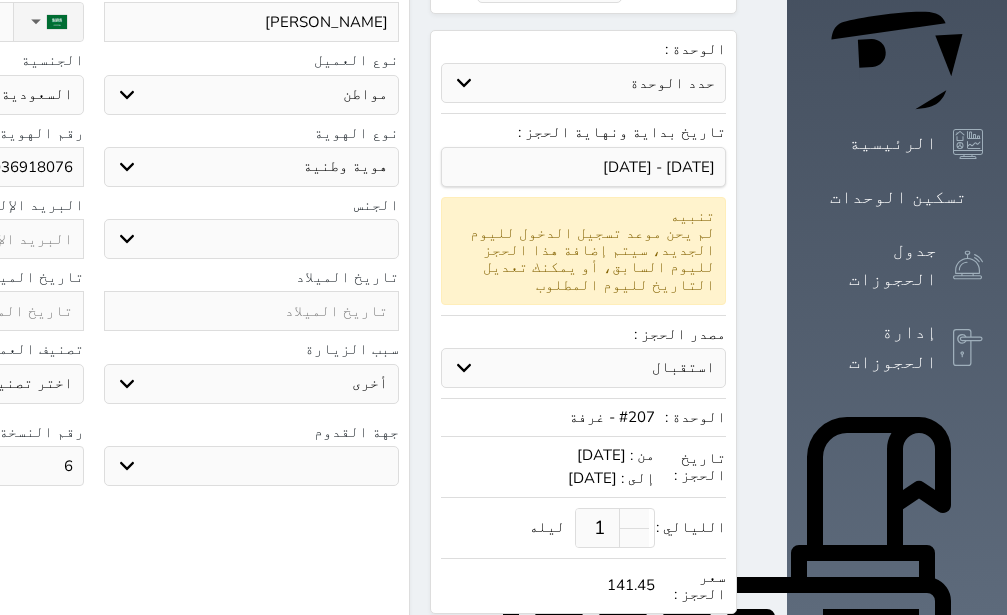 click on "جو بحر ارض" at bounding box center (252, 466) 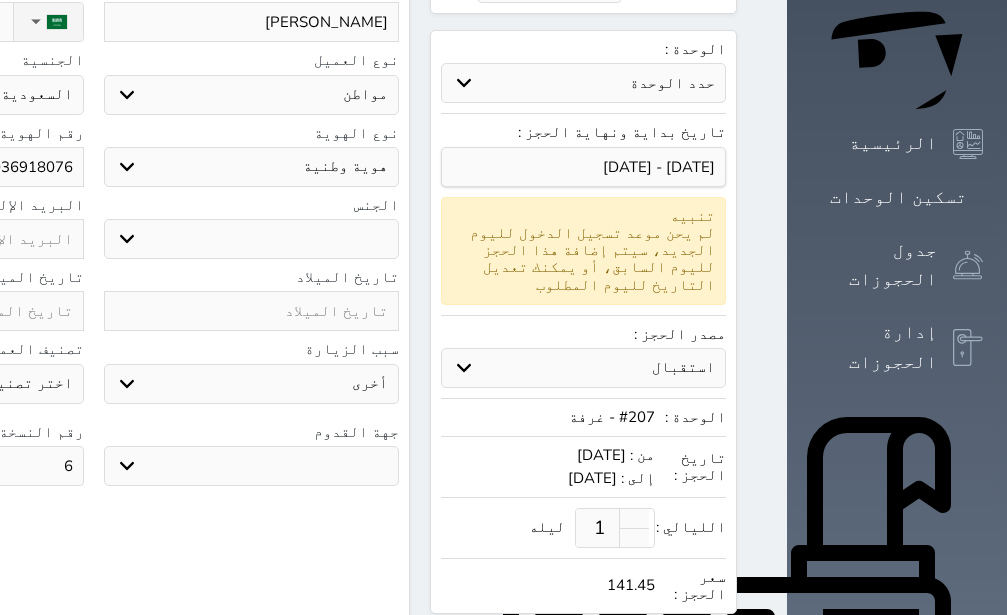 select on "9" 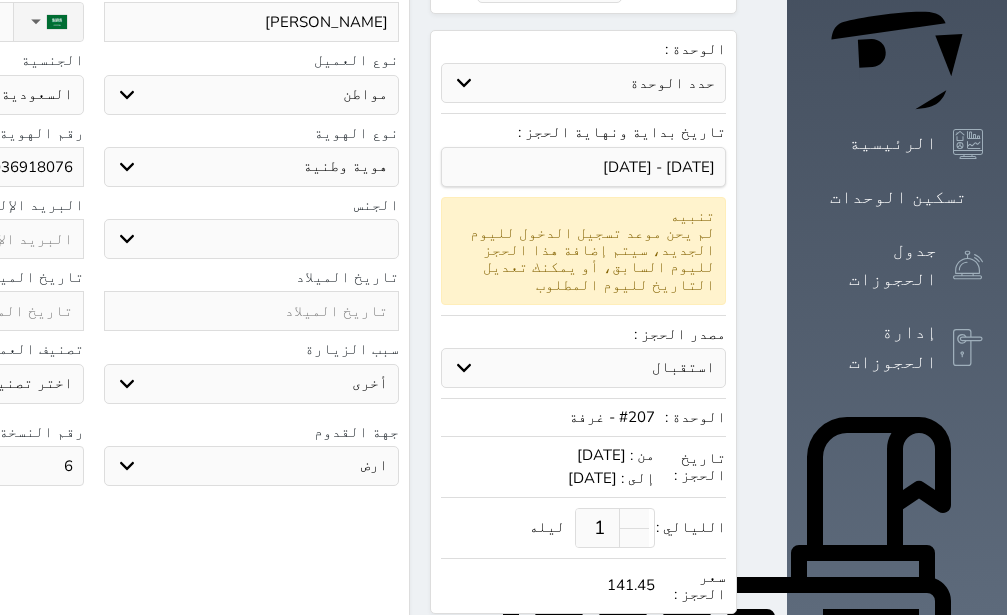 click at bounding box center (-64, 311) 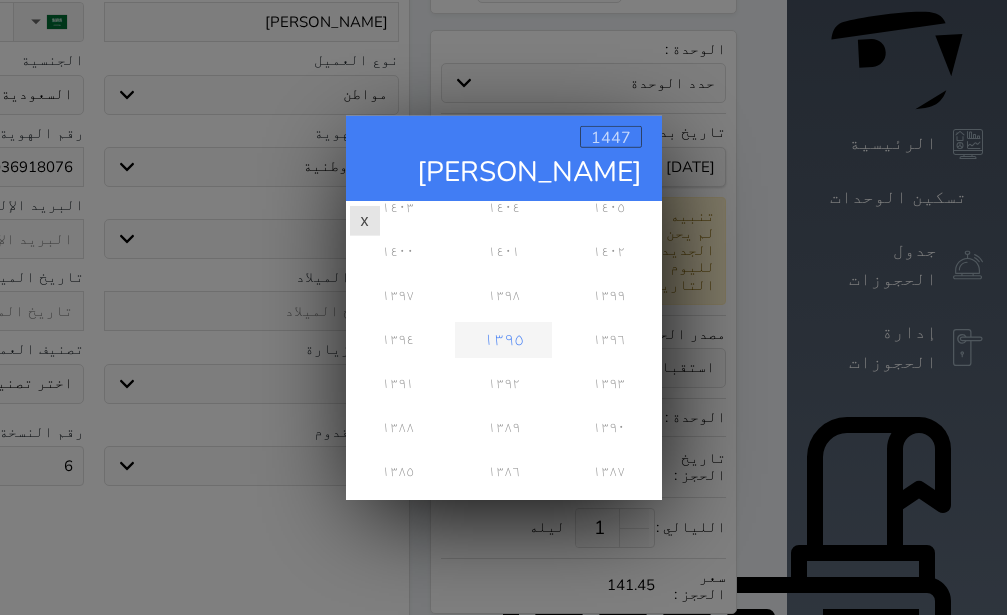 scroll, scrollTop: 668, scrollLeft: 0, axis: vertical 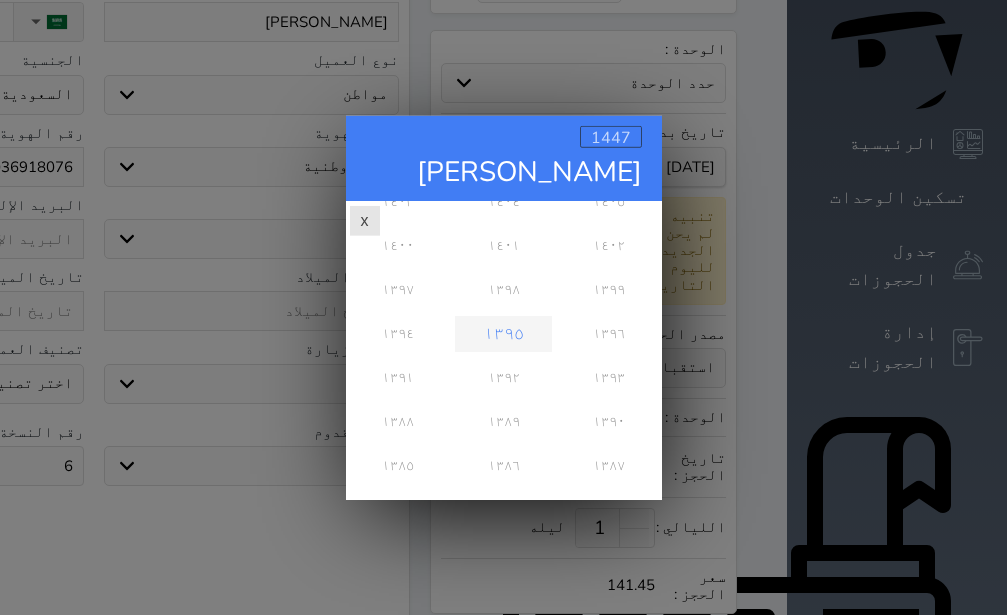 click on "1447" at bounding box center (611, 137) 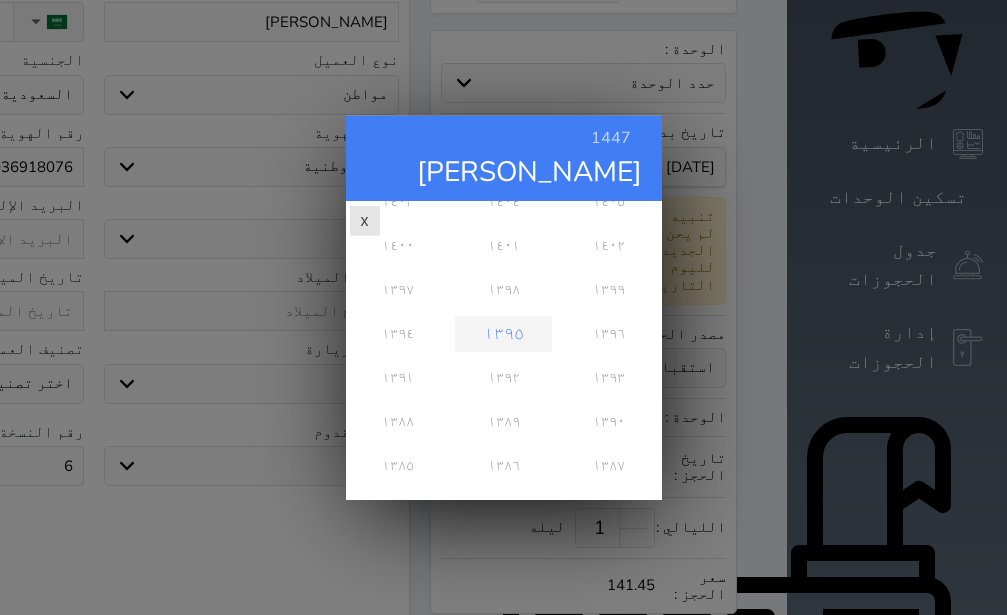 click on "١٣٩٥" at bounding box center [503, 333] 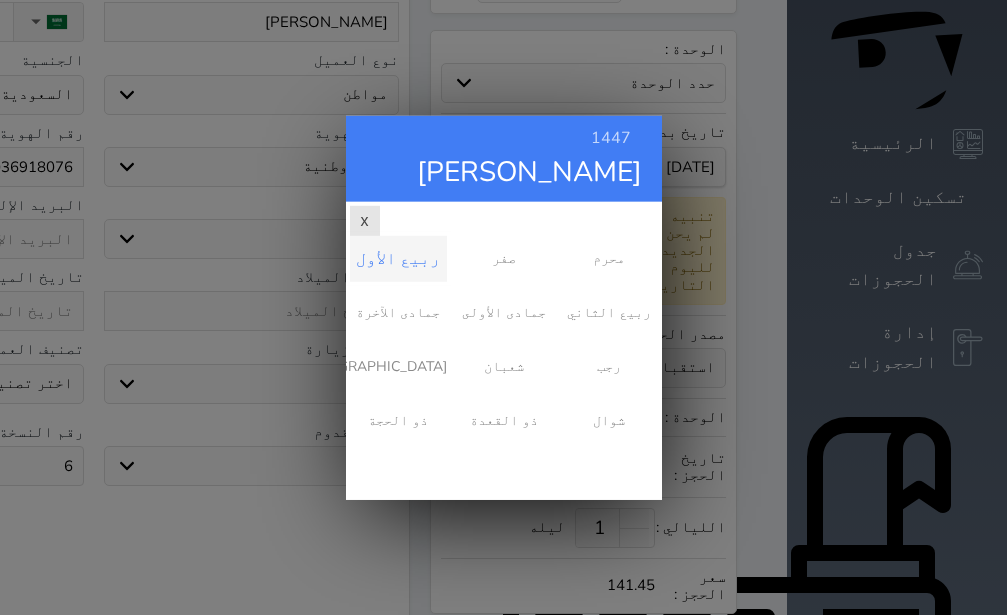 scroll, scrollTop: 0, scrollLeft: 0, axis: both 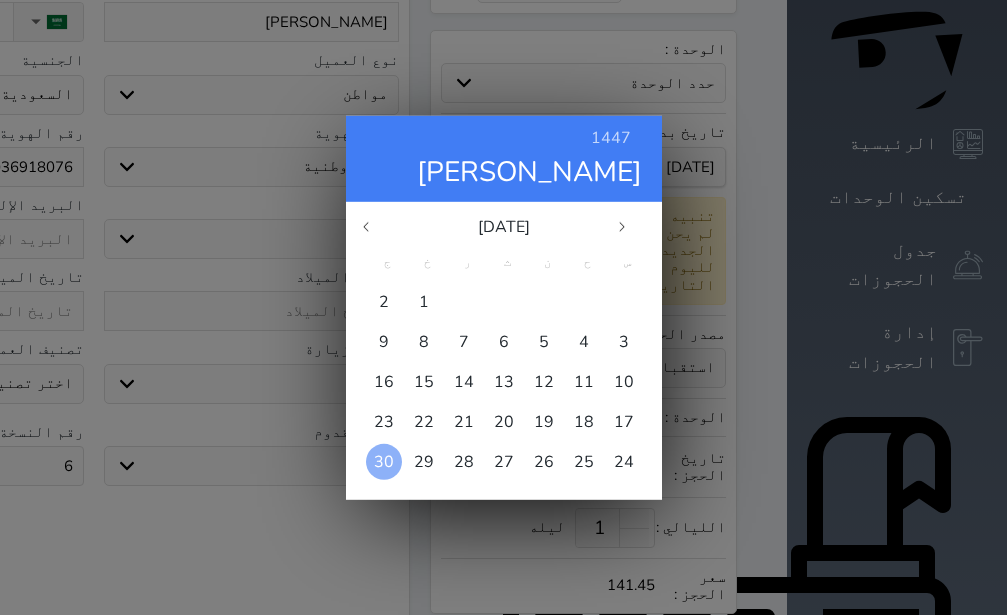 click on "30" at bounding box center (384, 461) 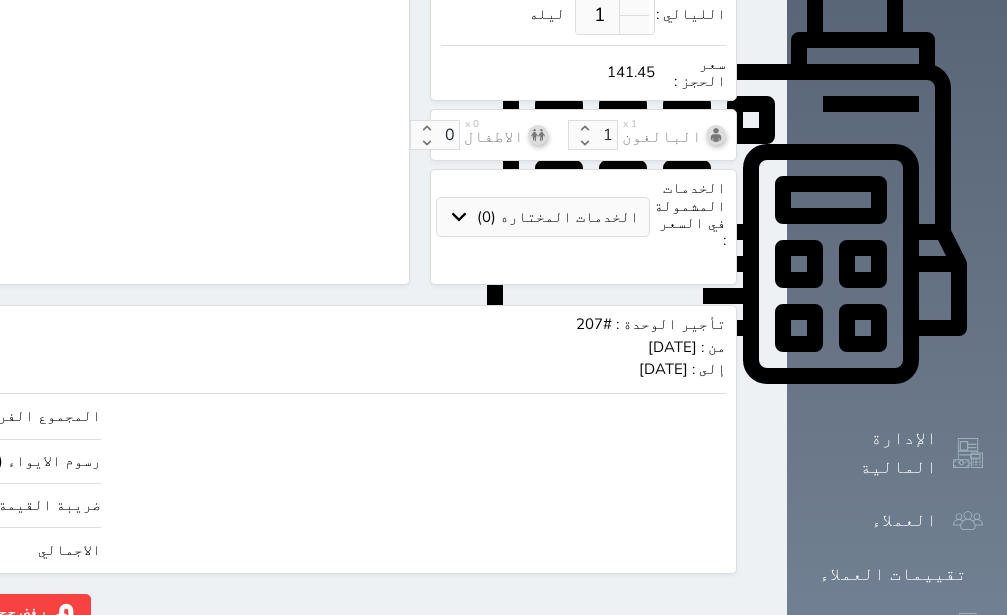 scroll, scrollTop: 767, scrollLeft: 0, axis: vertical 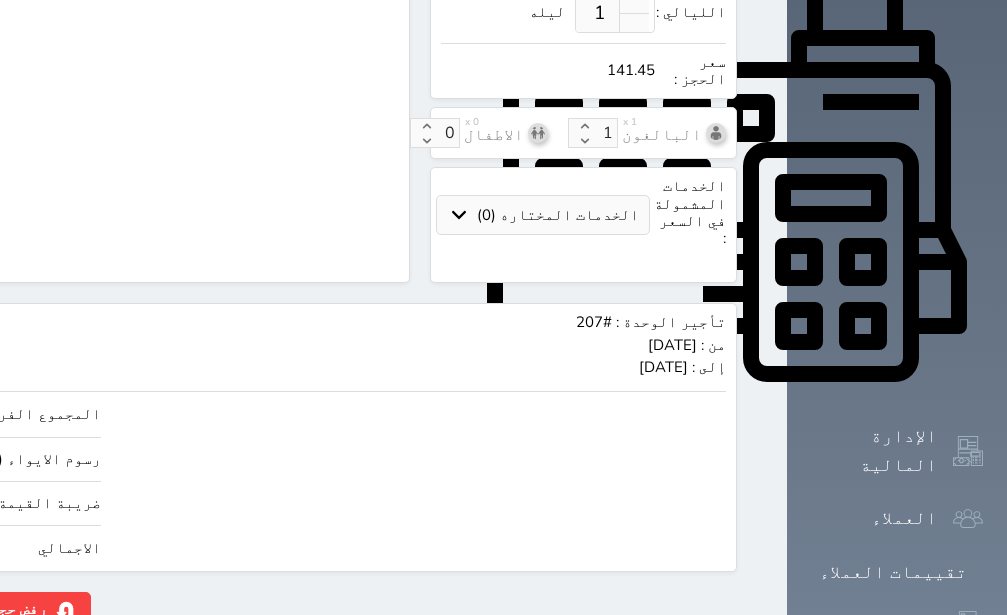 click on "141.45" at bounding box center (-147, 548) 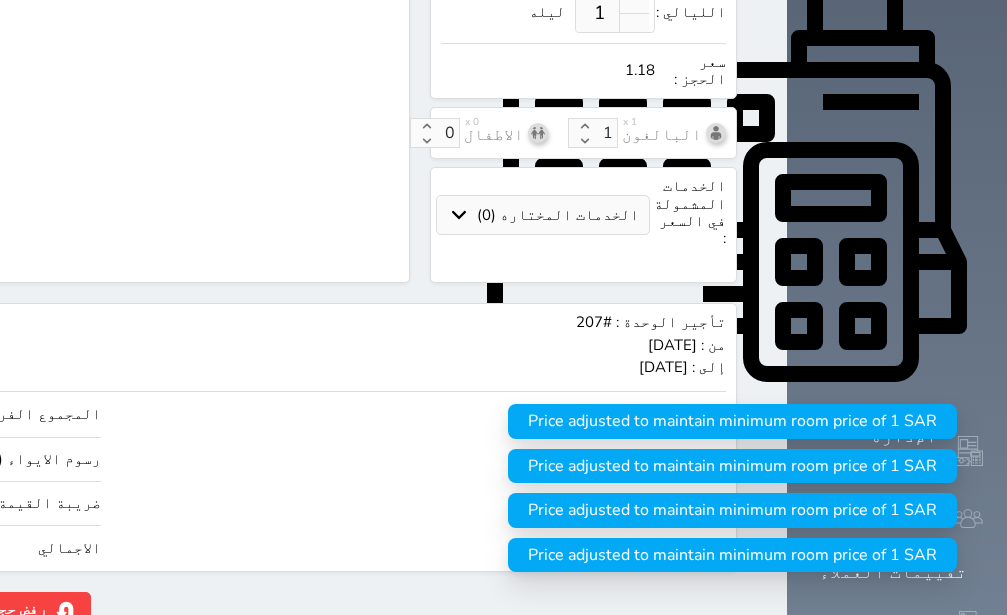click on "1.178755" at bounding box center [-147, 548] 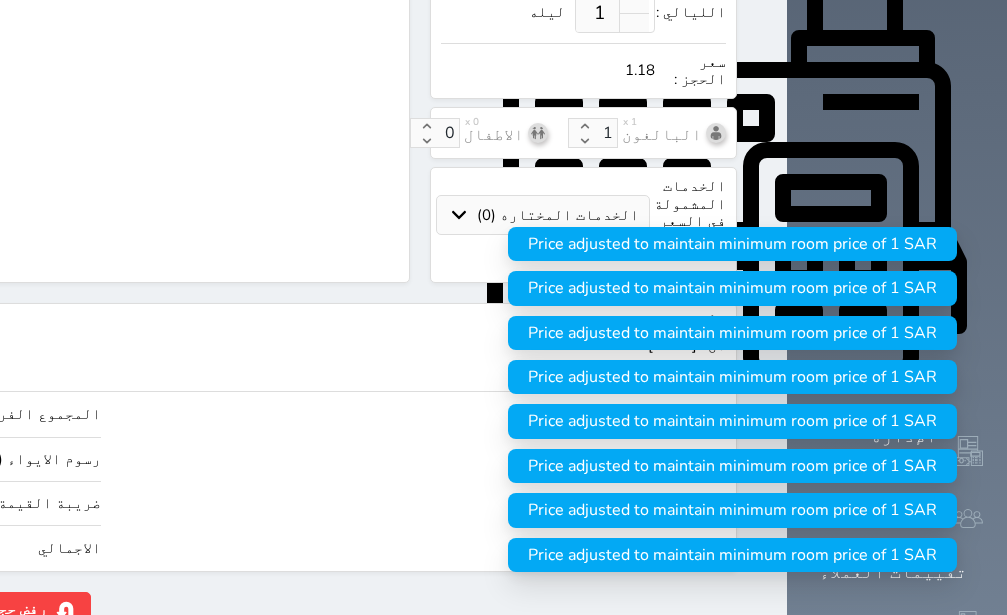 click on "1.178755" at bounding box center (-147, 548) 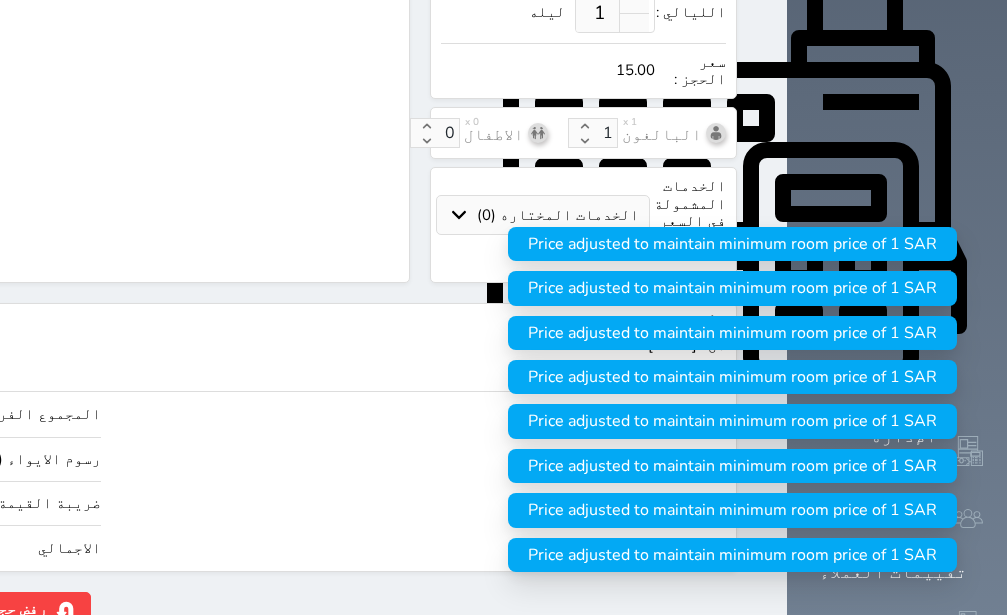 type on "127.25" 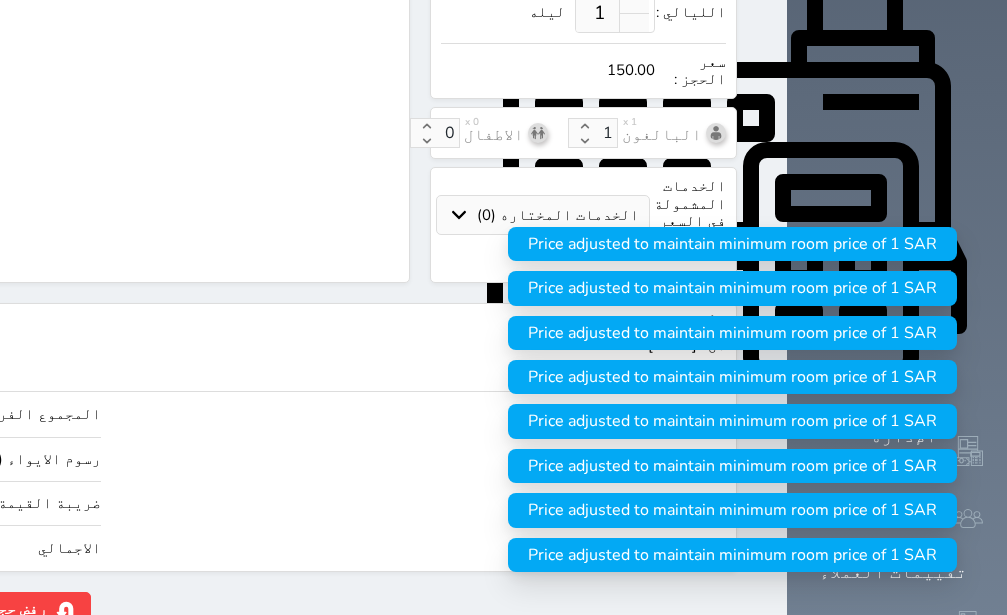 type on "150.00" 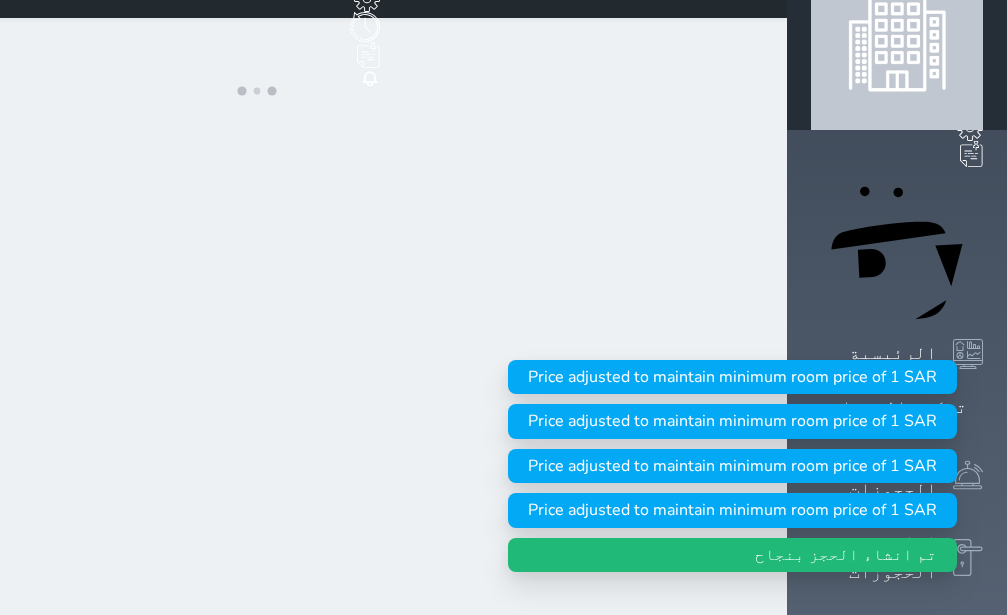 scroll, scrollTop: 0, scrollLeft: 0, axis: both 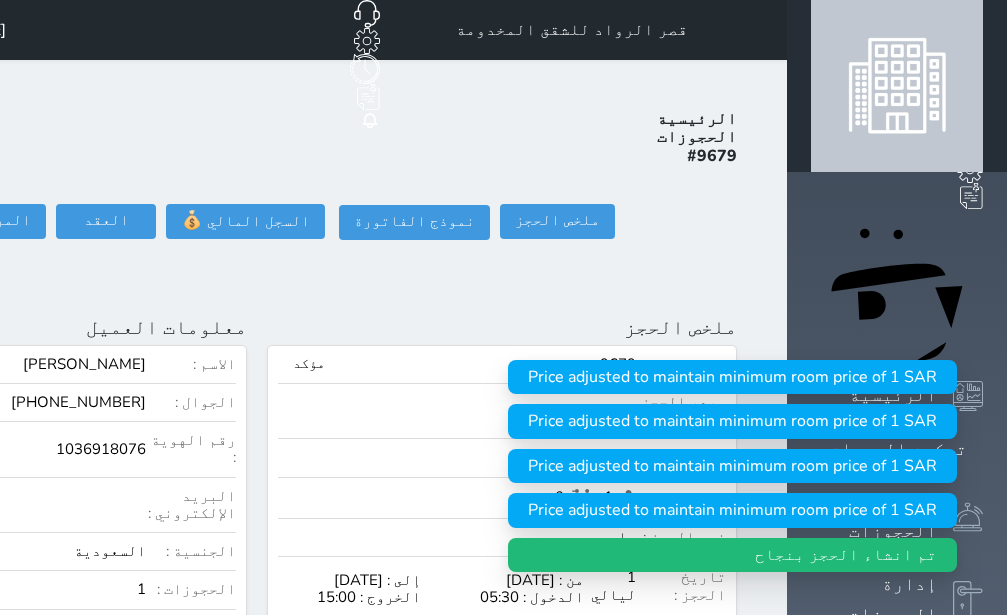 select 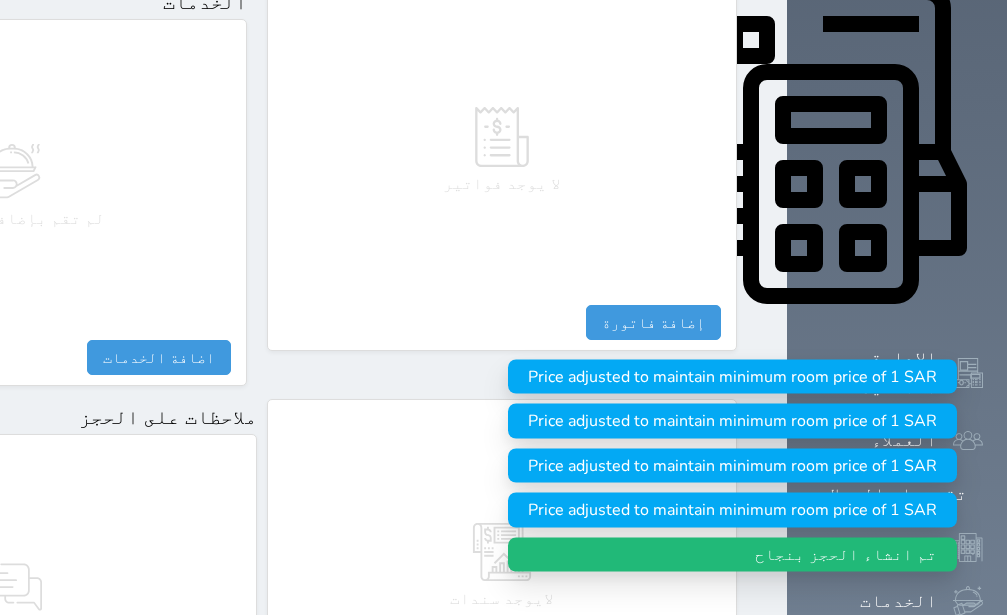 scroll, scrollTop: 1122, scrollLeft: 0, axis: vertical 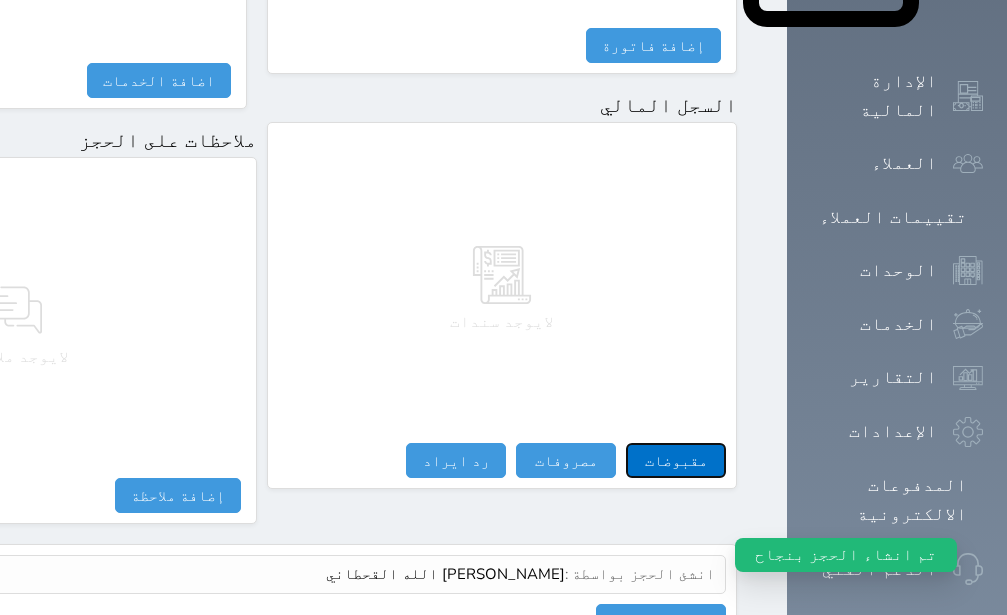 click on "مقبوضات" at bounding box center [676, 460] 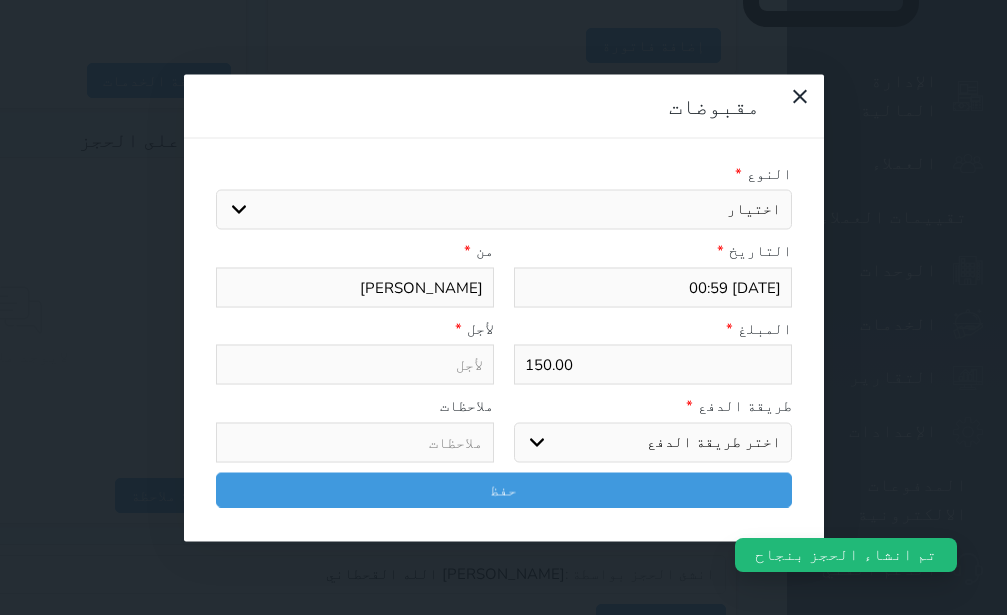 scroll, scrollTop: 1087, scrollLeft: 0, axis: vertical 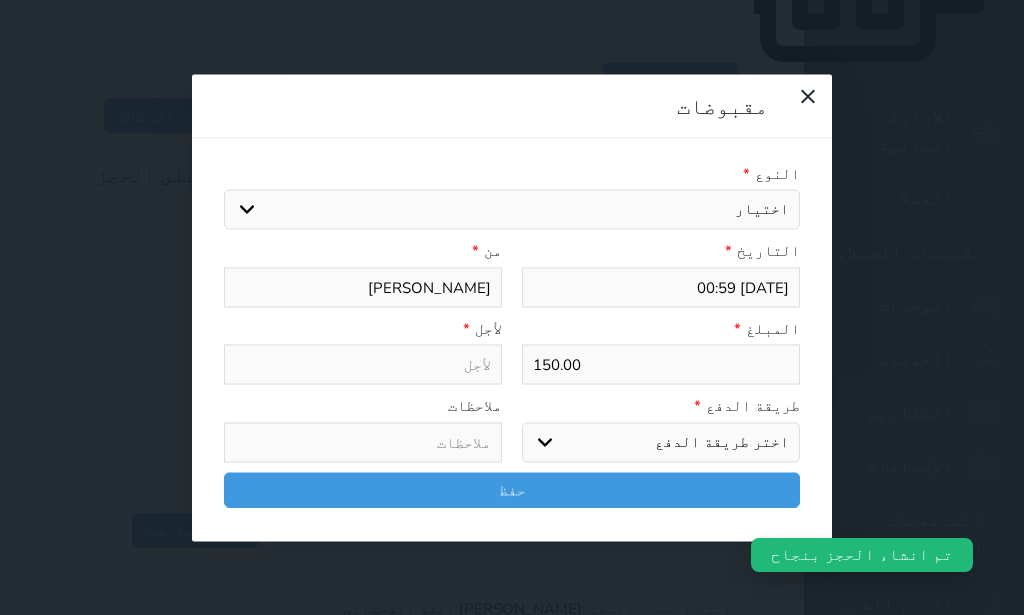 select 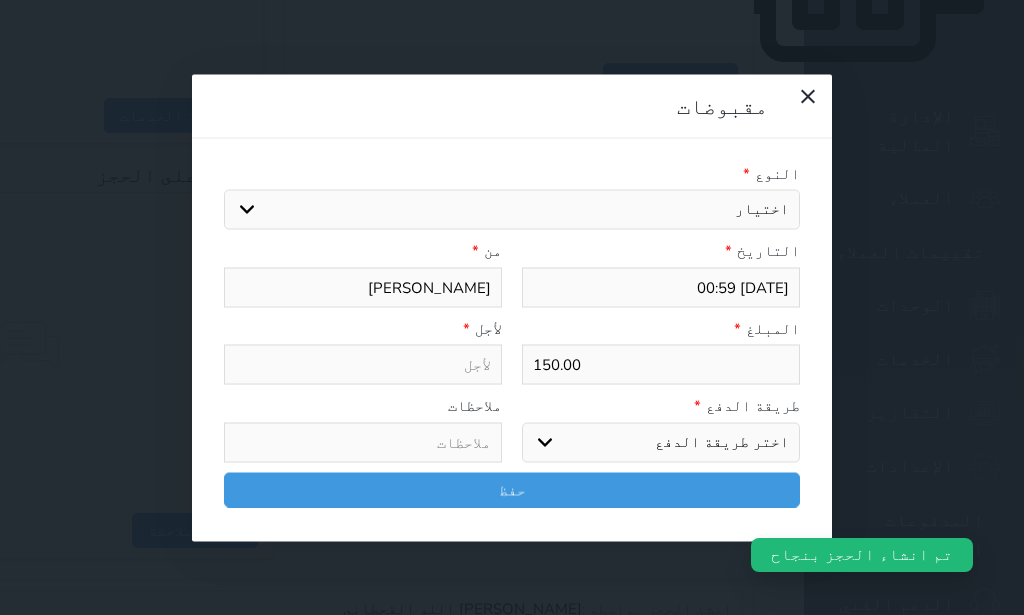 click on "قيمة إيجار" at bounding box center [0, 0] 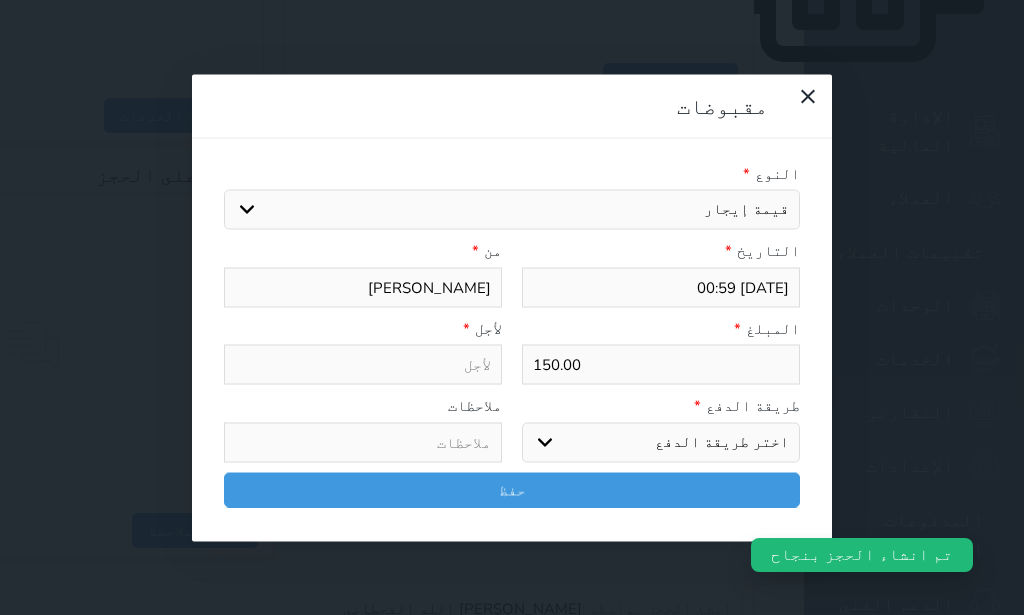 select 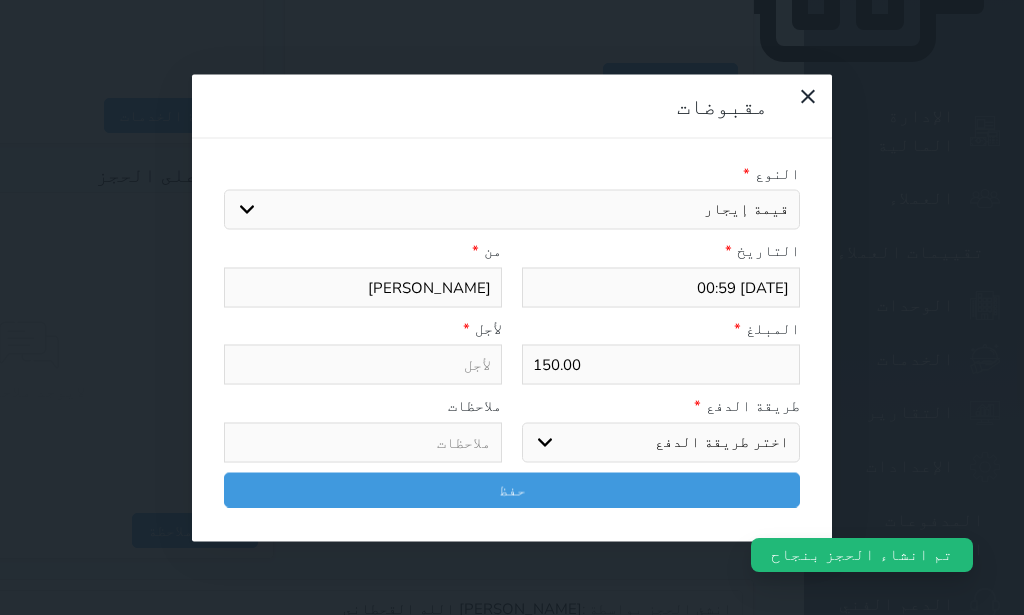 type 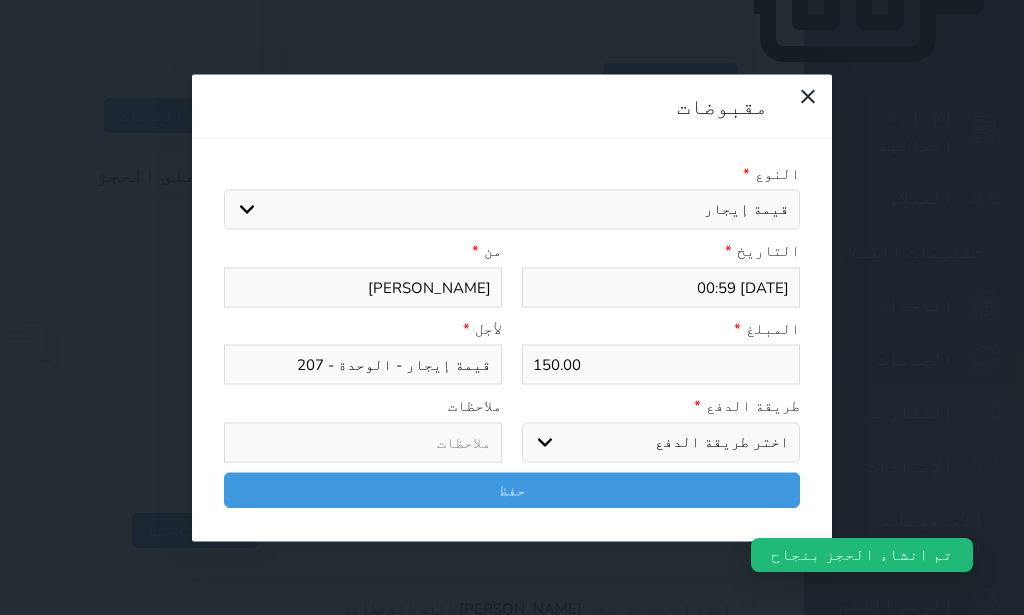 click on "اختر طريقة الدفع   دفع نقدى   تحويل بنكى   مدى   بطاقة ائتمان   آجل" at bounding box center (661, 442) 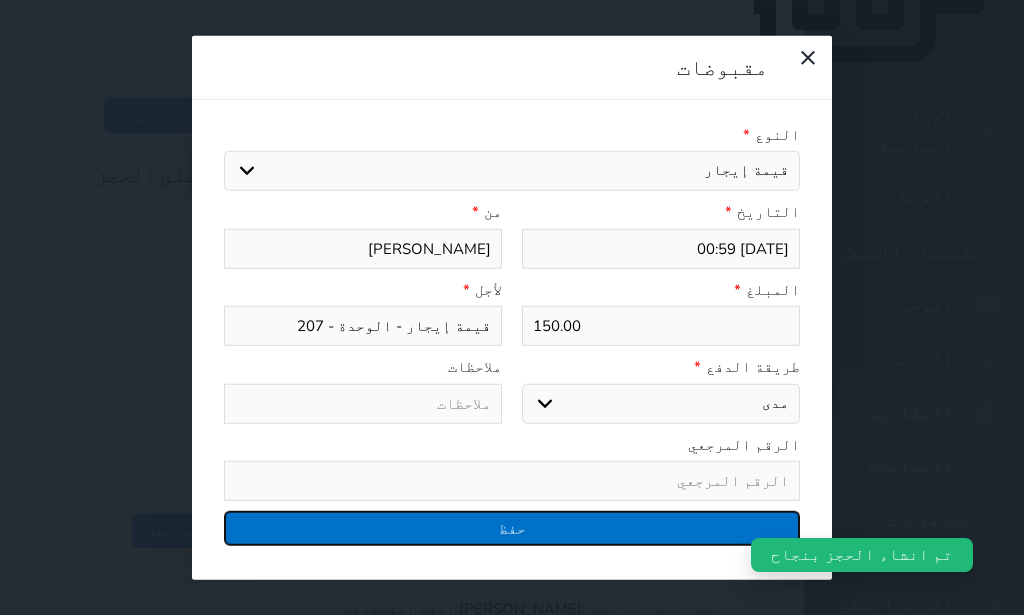 click on "حفظ" at bounding box center (512, 528) 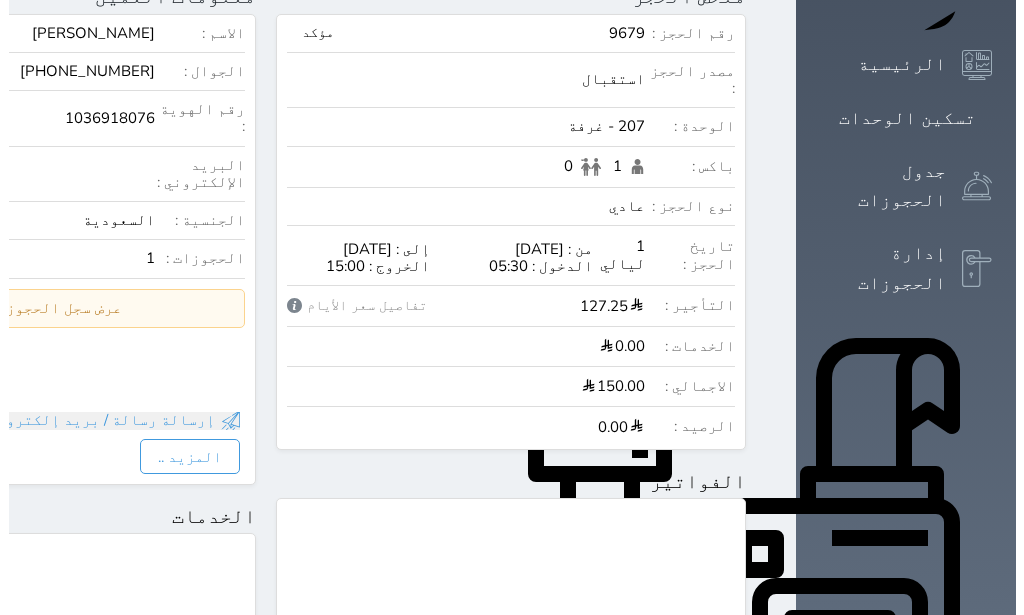 scroll, scrollTop: 0, scrollLeft: 0, axis: both 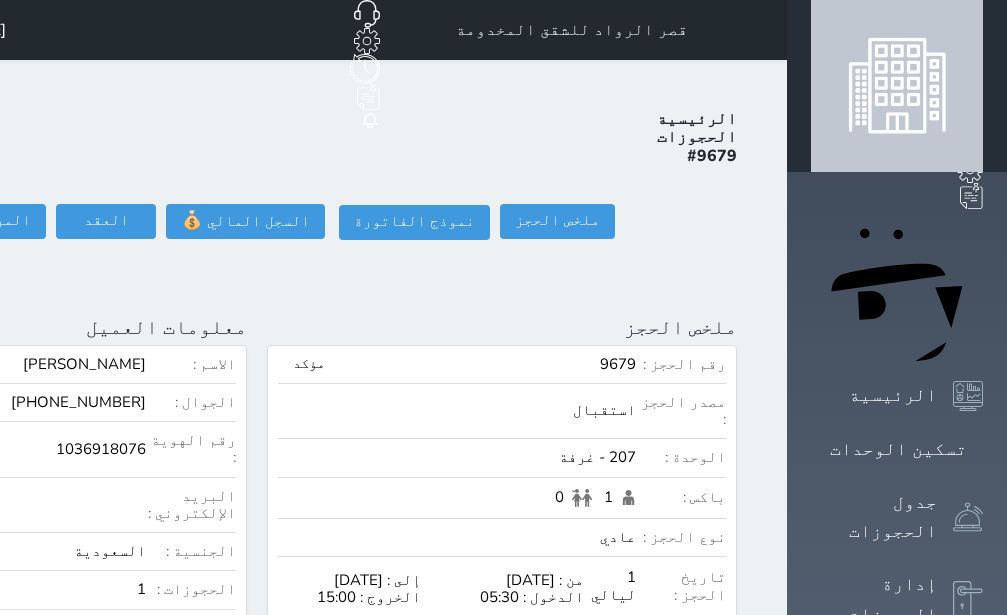 click on "تسجيل دخول" at bounding box center (-156, 221) 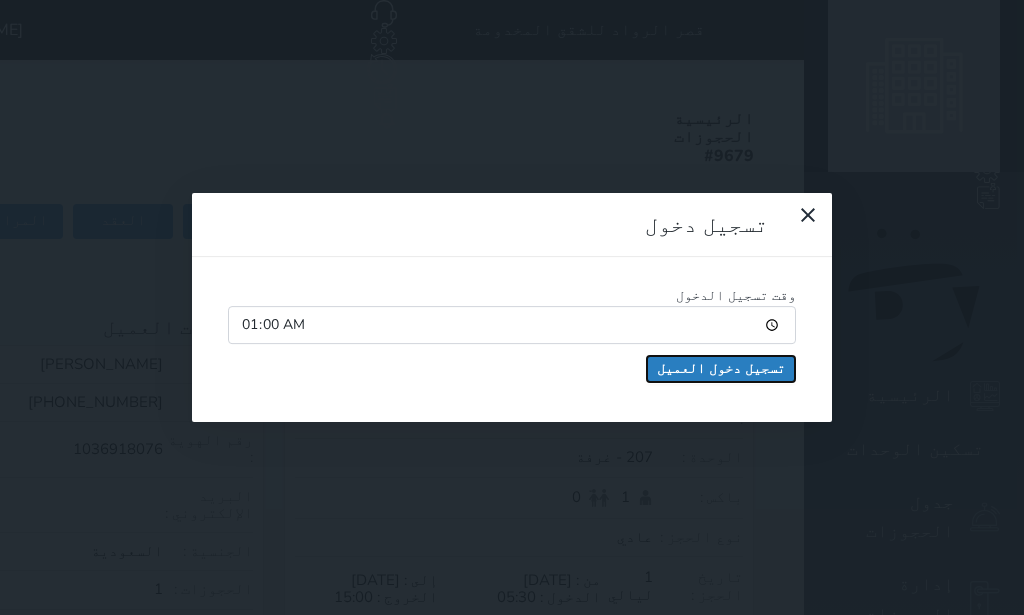 click on "تسجيل دخول العميل" at bounding box center [721, 369] 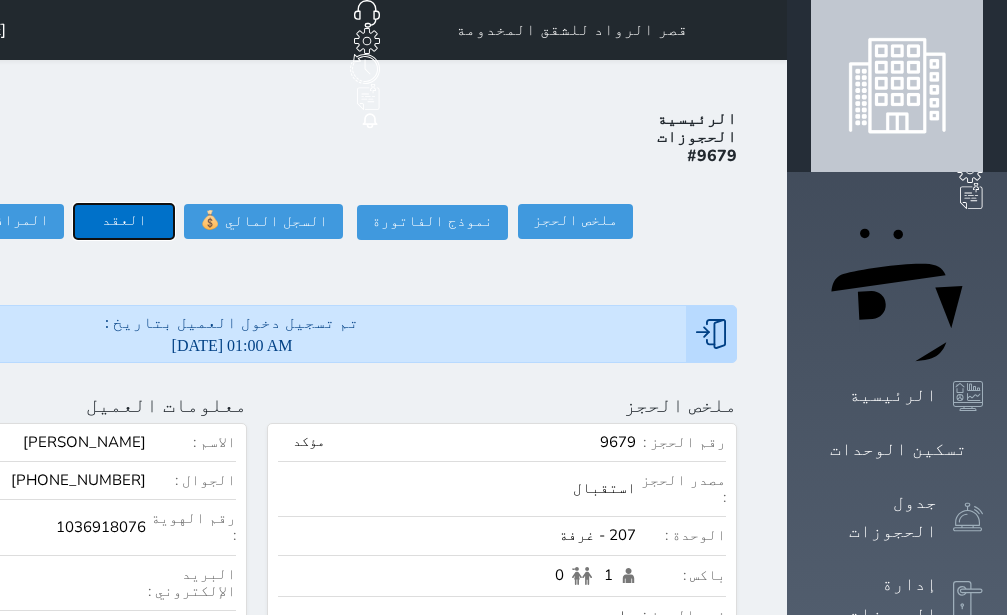 click on "العقد" at bounding box center [124, 221] 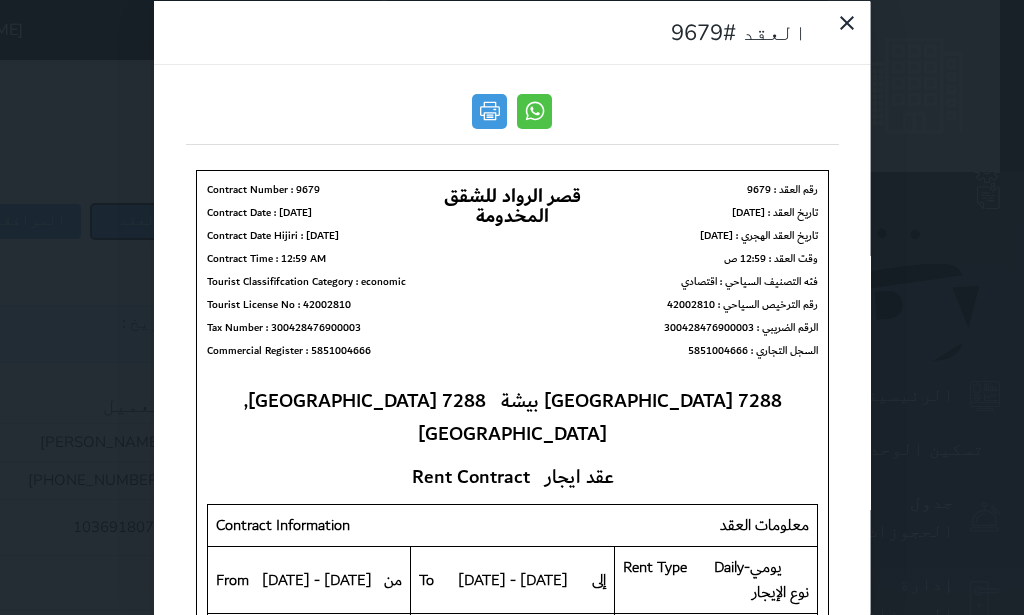scroll, scrollTop: 0, scrollLeft: 0, axis: both 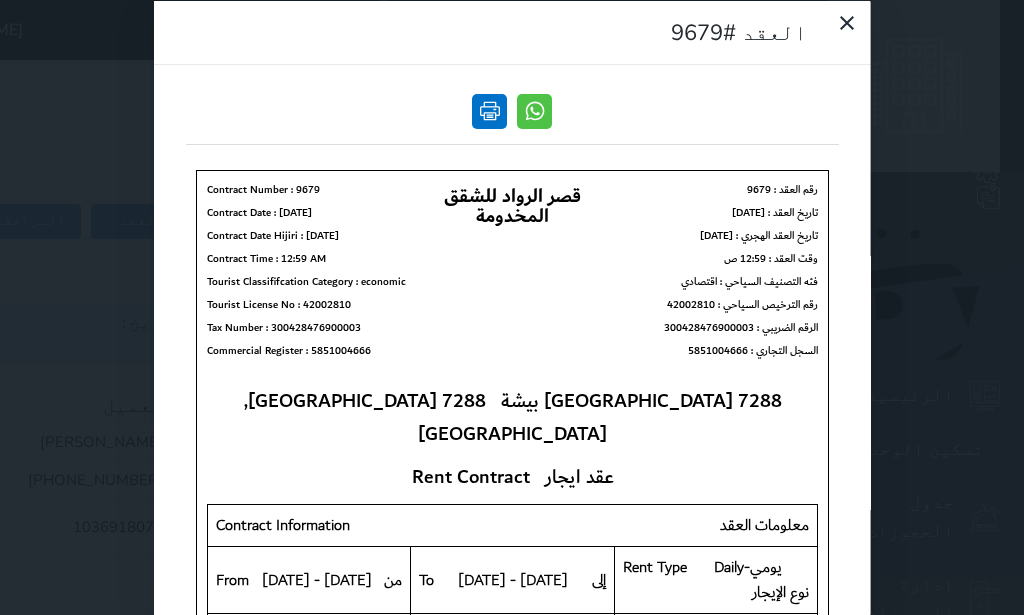 click at bounding box center [489, 110] 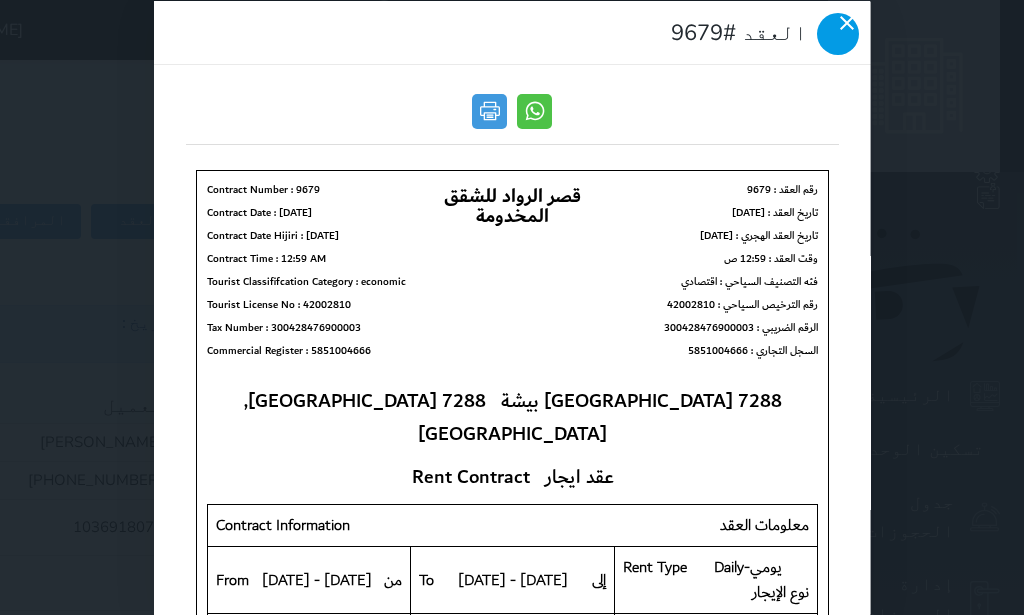 click 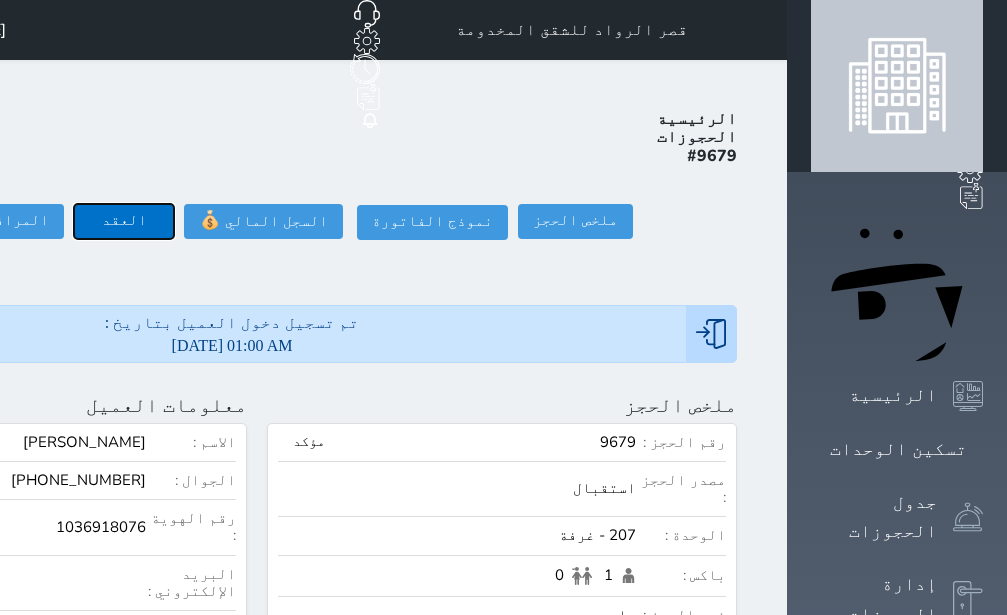 click on "العقد" at bounding box center [124, 221] 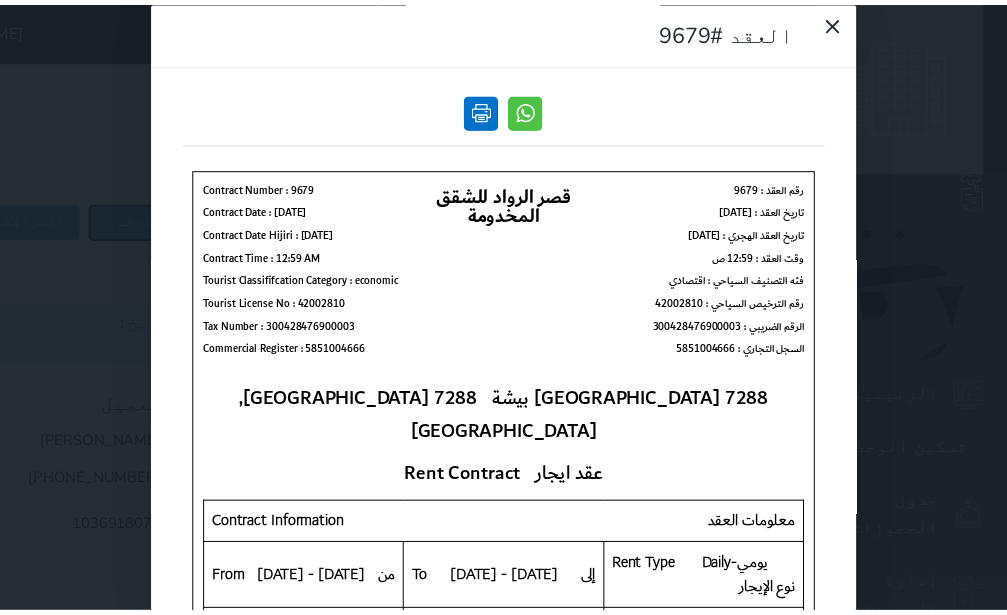 scroll, scrollTop: 0, scrollLeft: 0, axis: both 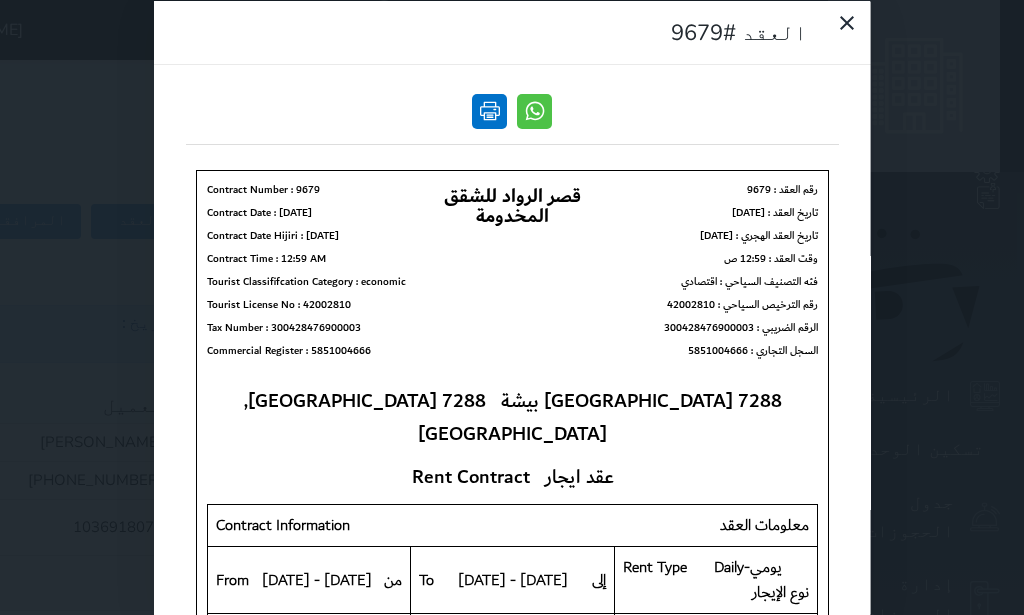 click at bounding box center [489, 110] 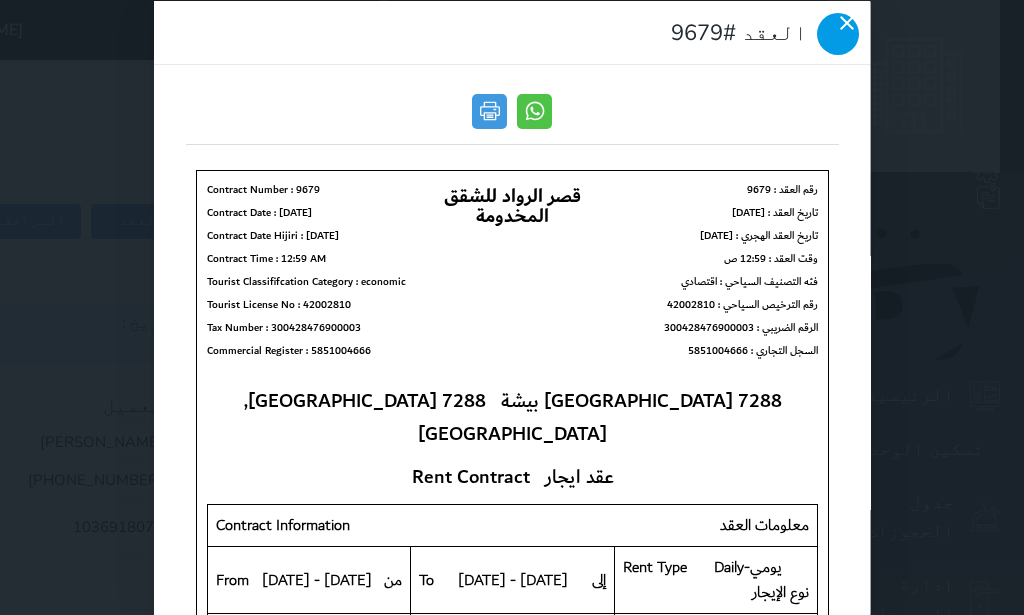 click 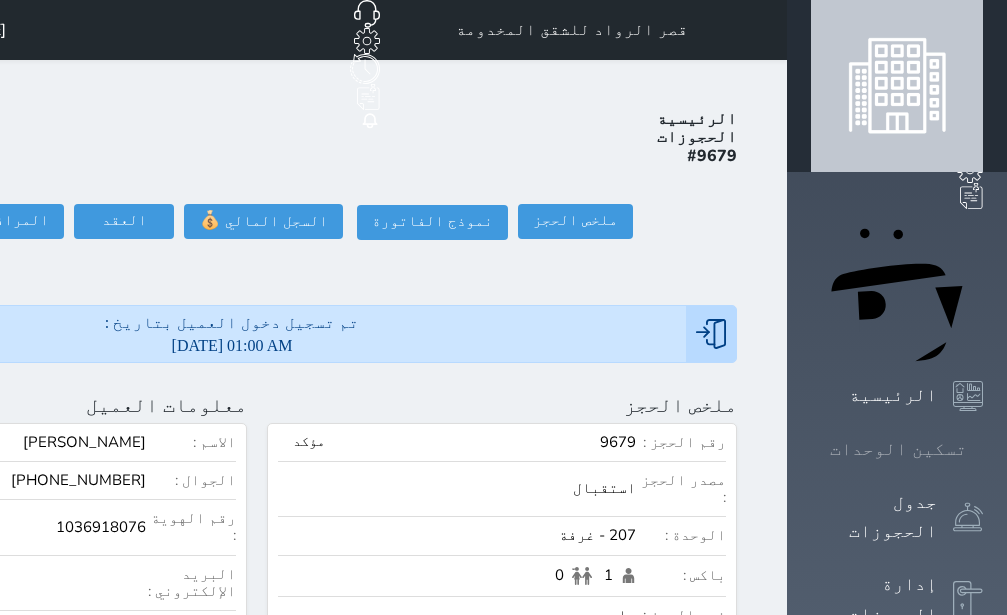 click on "تسكين الوحدات" at bounding box center [897, 449] 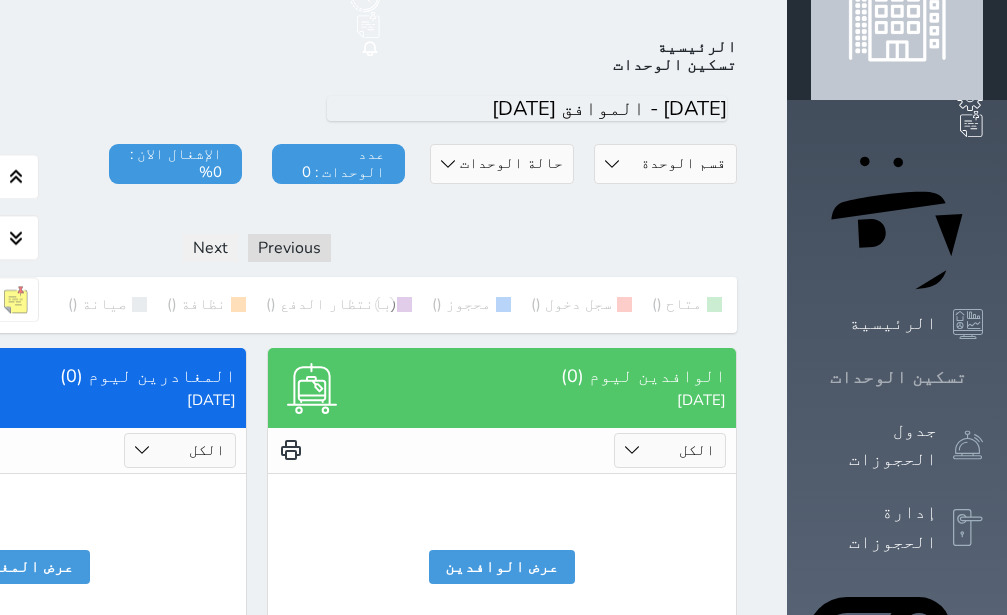 scroll, scrollTop: 78, scrollLeft: 0, axis: vertical 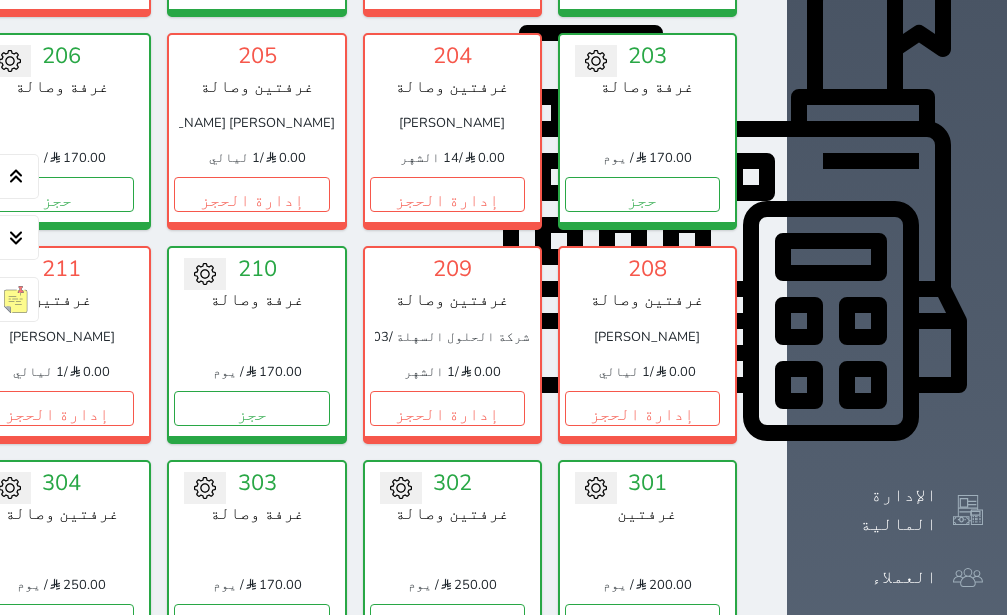click on "إدارة الحجز" at bounding box center (-139, 194) 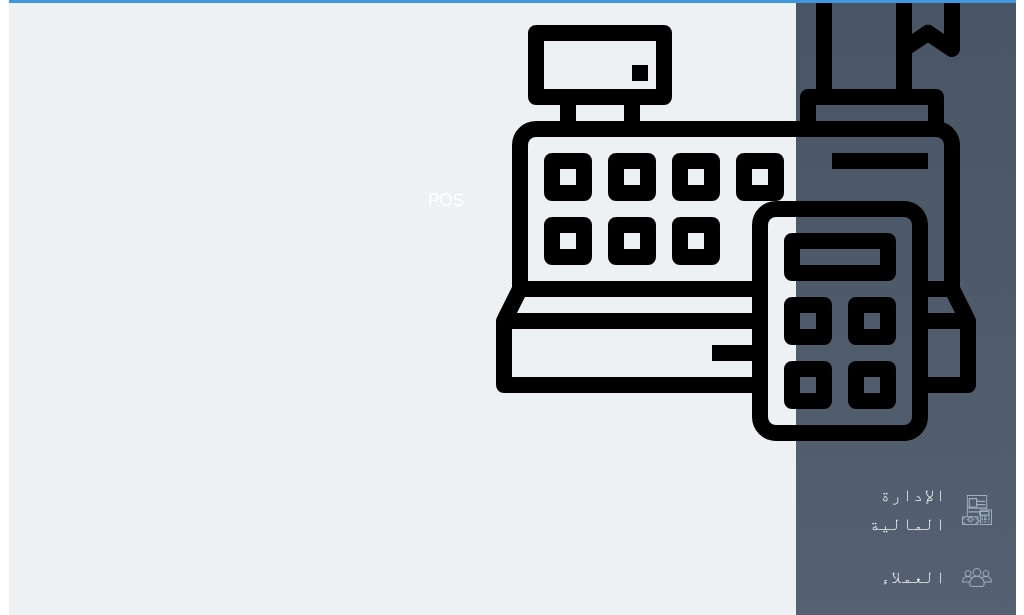 scroll, scrollTop: 0, scrollLeft: 0, axis: both 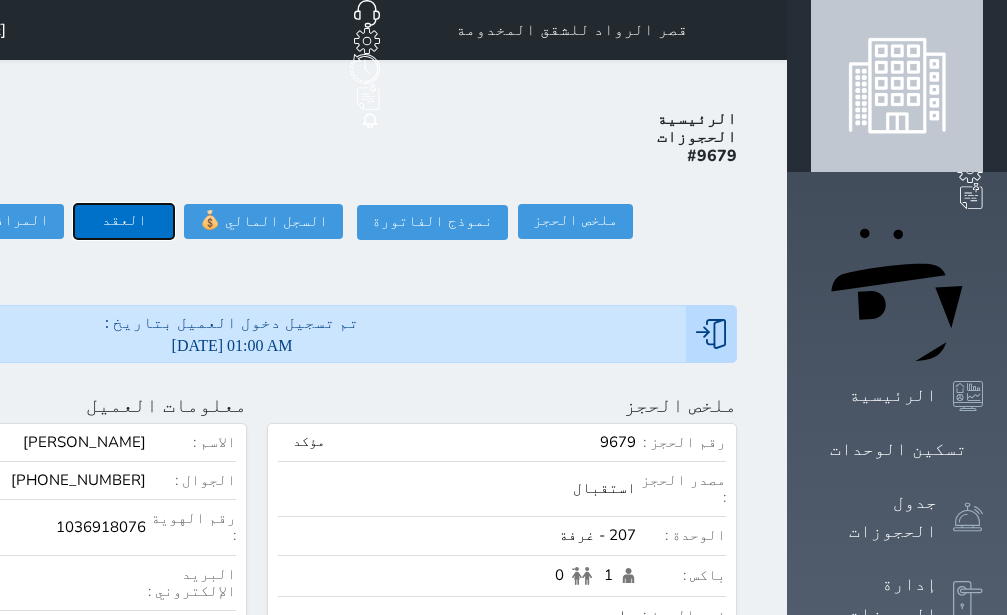 click on "العقد" at bounding box center [124, 221] 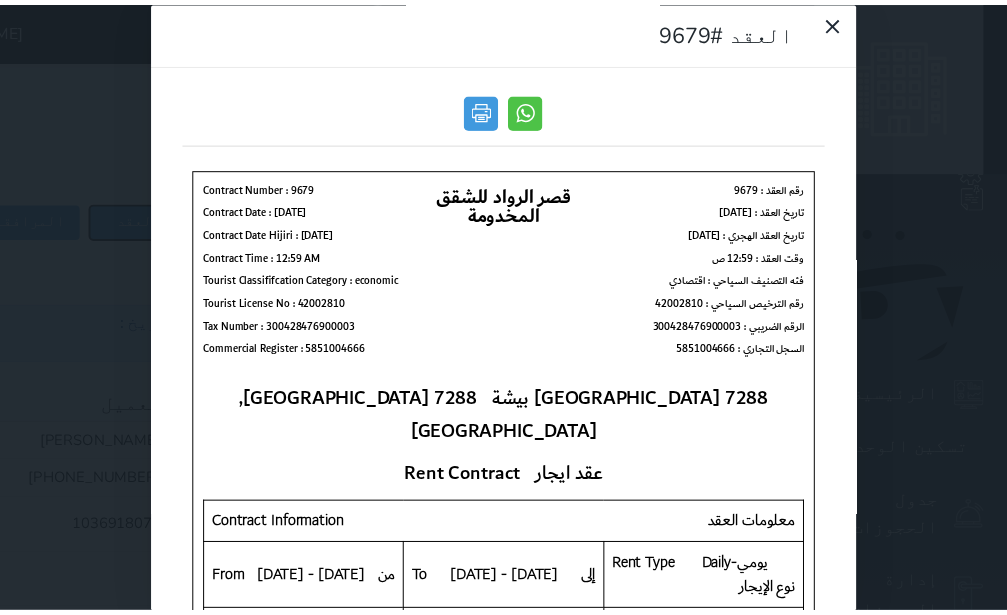 scroll, scrollTop: 0, scrollLeft: 0, axis: both 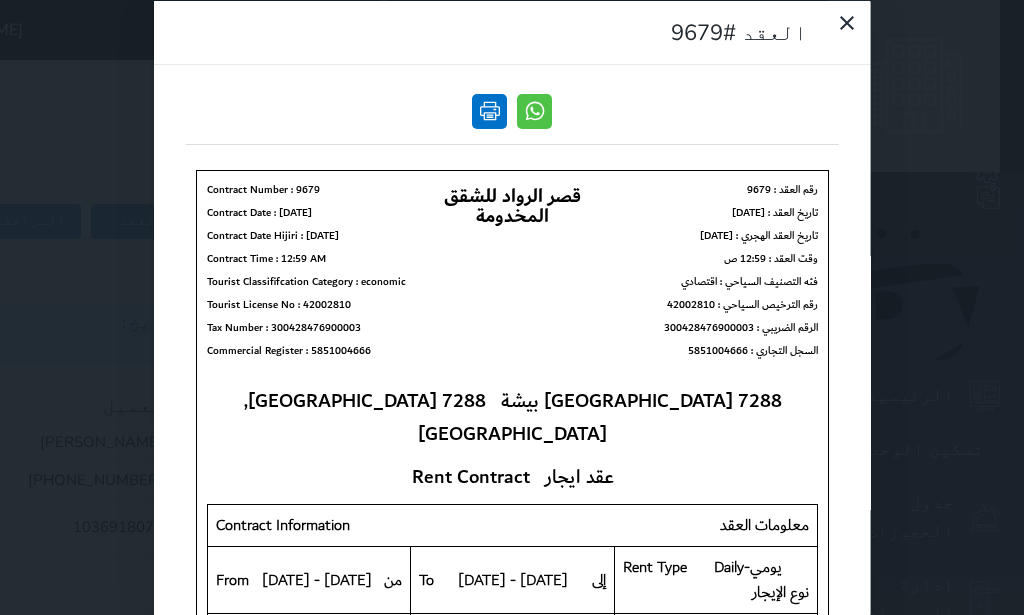 click at bounding box center [489, 110] 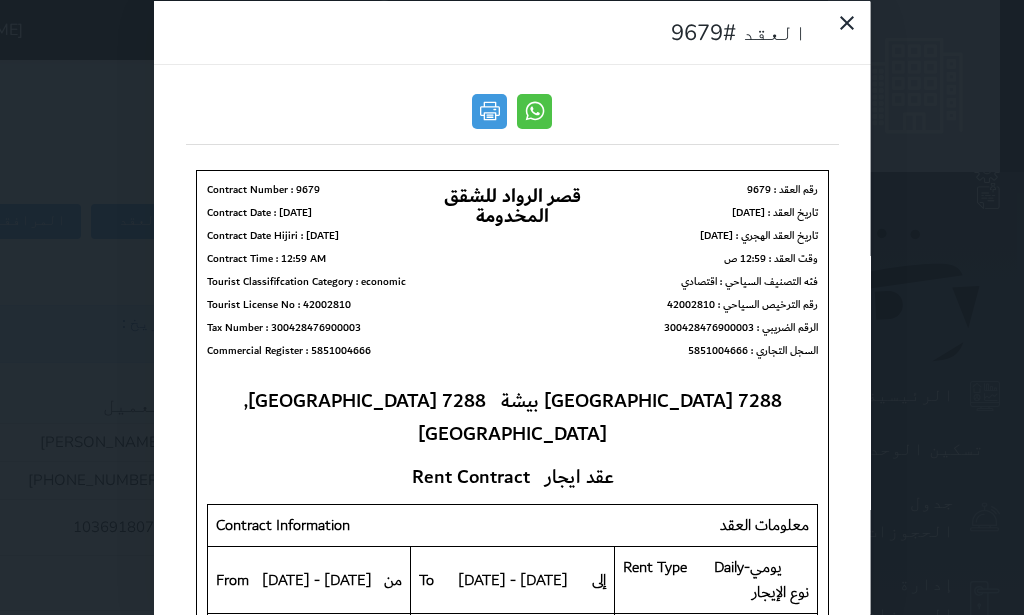 drag, startPoint x: 205, startPoint y: 41, endPoint x: 1003, endPoint y: 126, distance: 802.51416 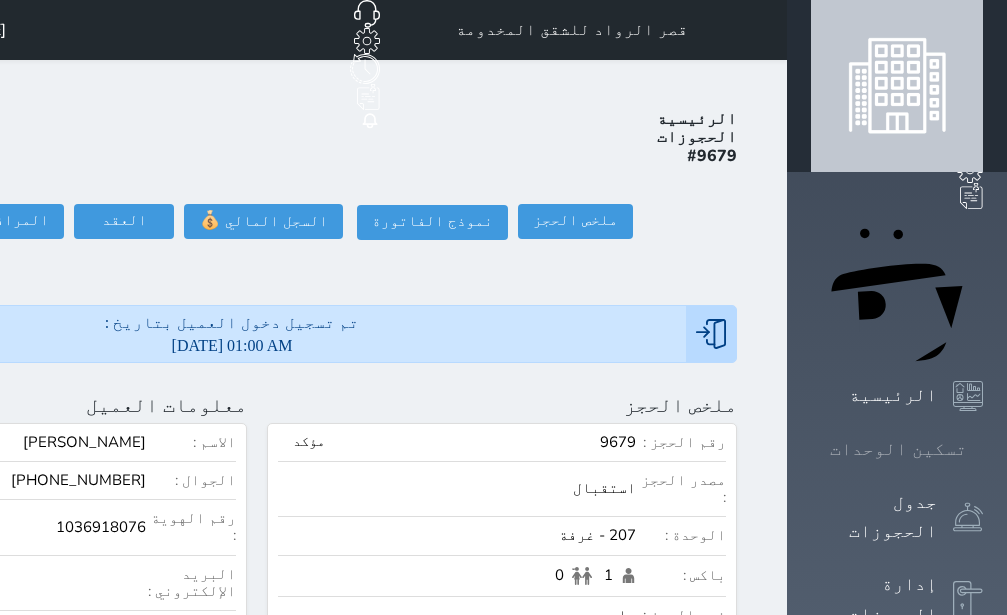 click on "تسكين الوحدات" at bounding box center [898, 449] 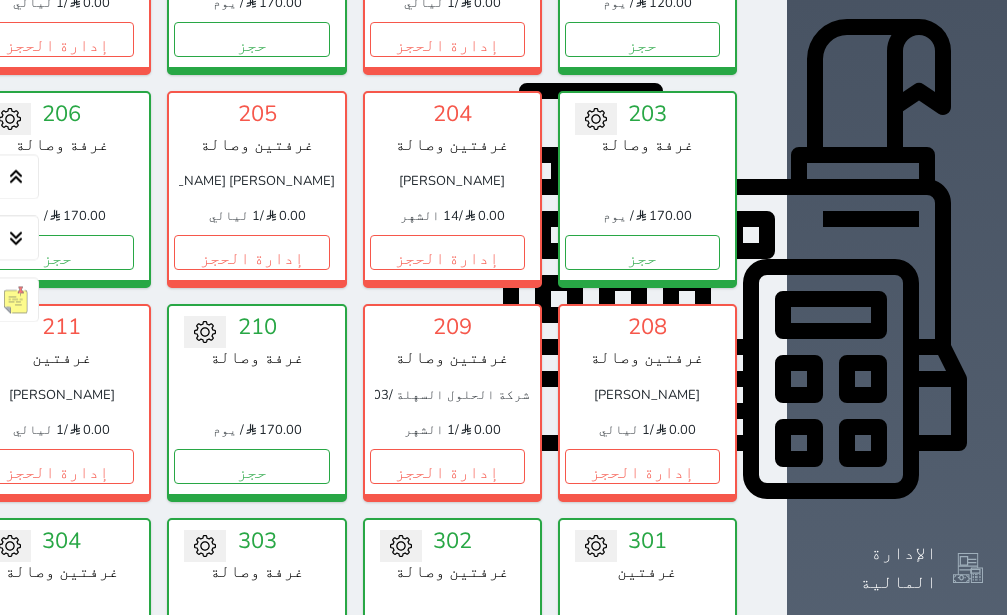 scroll, scrollTop: 708, scrollLeft: 0, axis: vertical 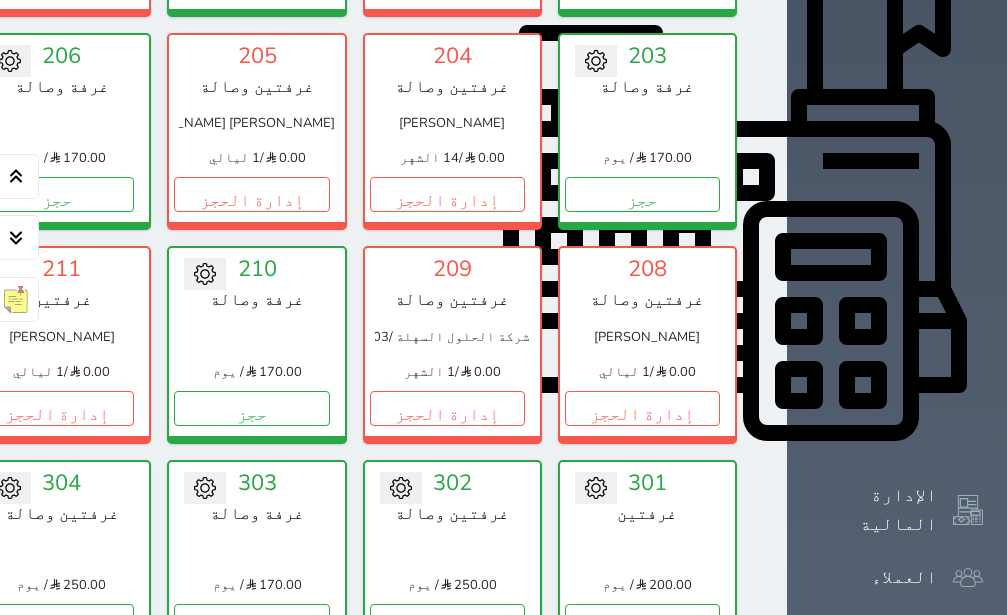 click on "إدارة الحجز" at bounding box center [-139, 408] 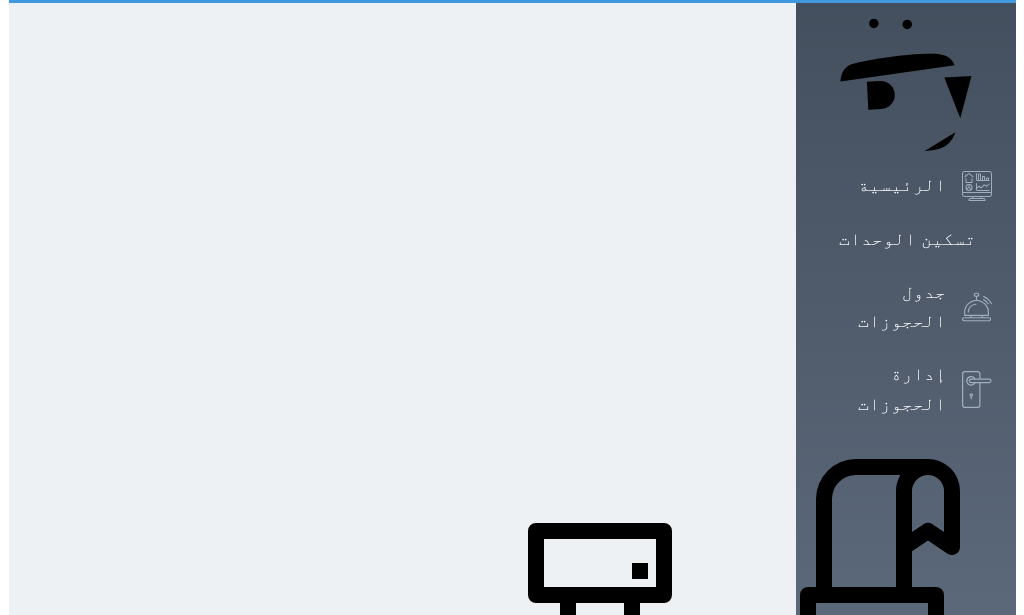 scroll, scrollTop: 0, scrollLeft: 0, axis: both 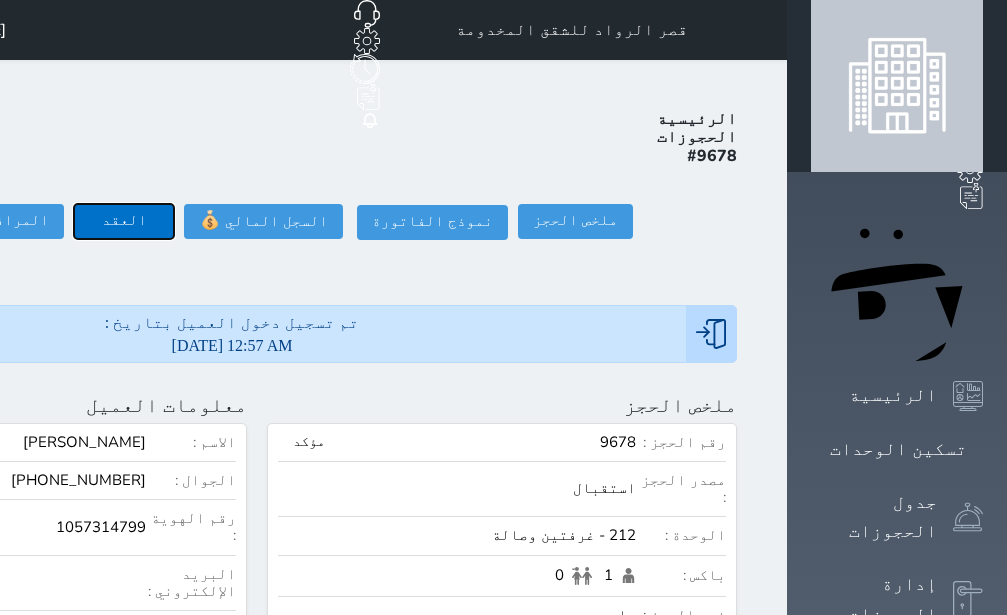 click on "العقد" at bounding box center [124, 221] 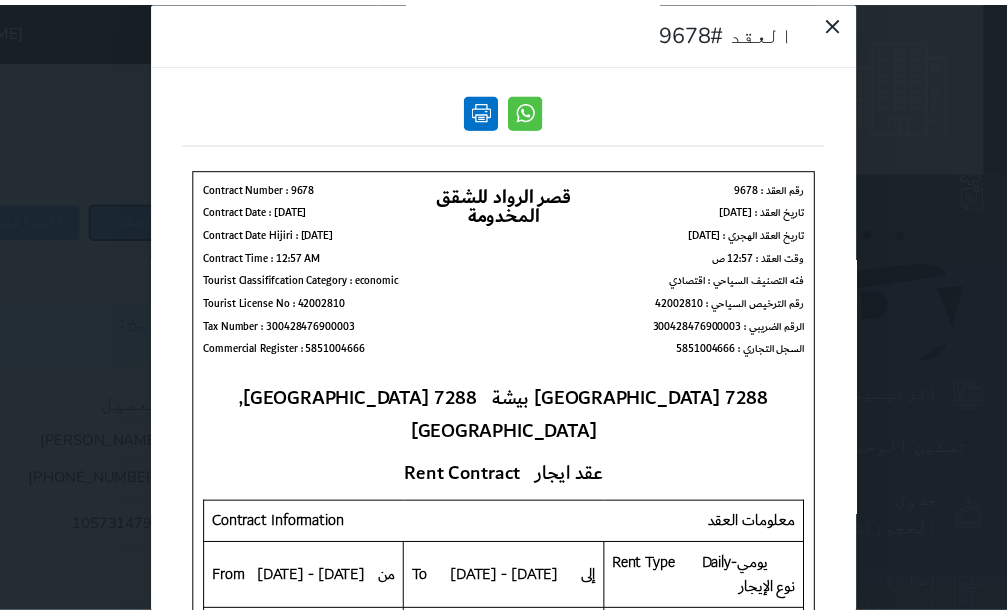 scroll, scrollTop: 0, scrollLeft: 0, axis: both 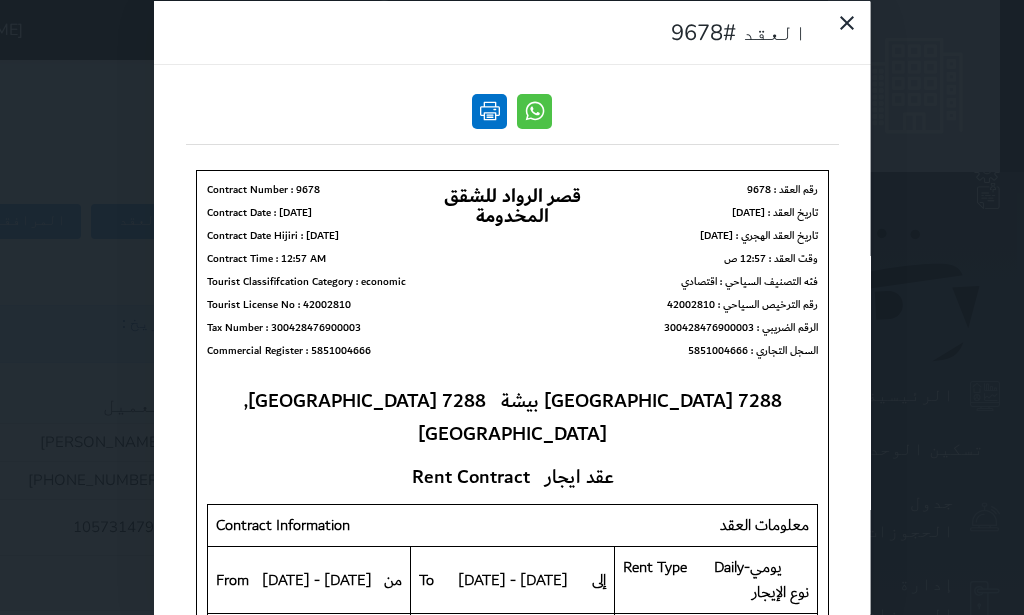 click at bounding box center (489, 110) 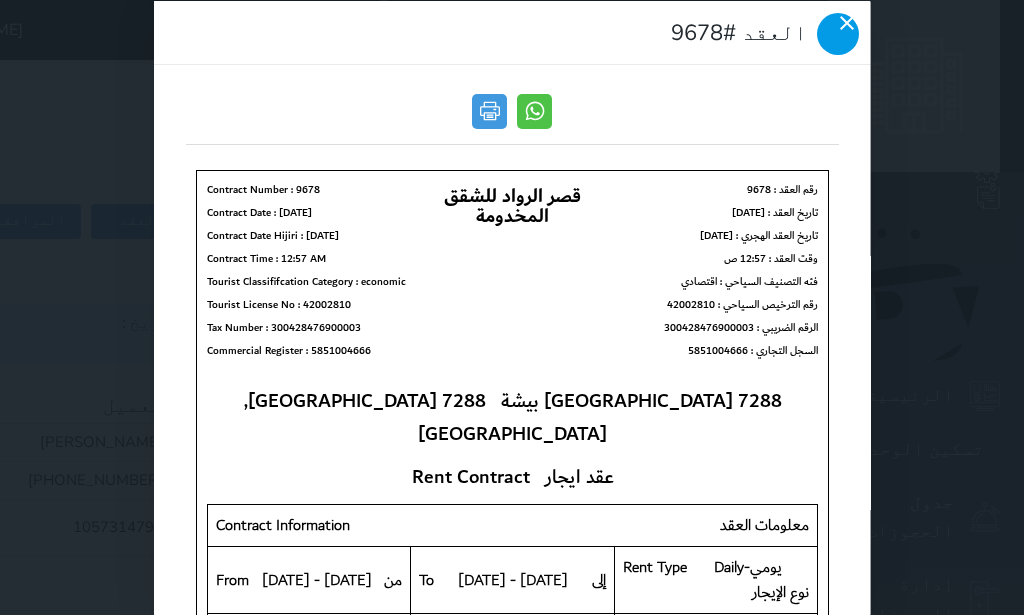 drag, startPoint x: 205, startPoint y: 45, endPoint x: 385, endPoint y: 59, distance: 180.54362 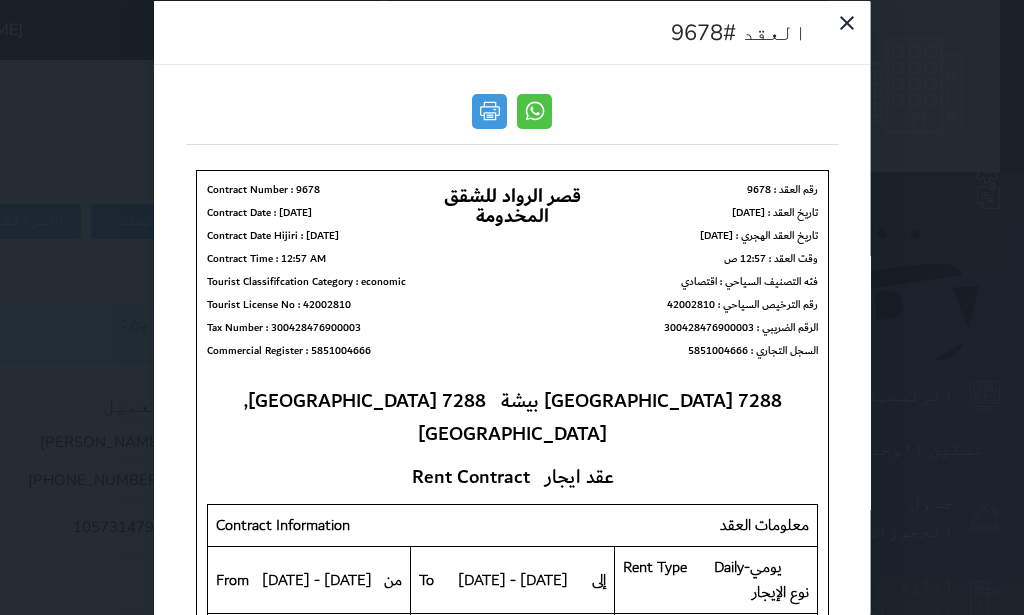click 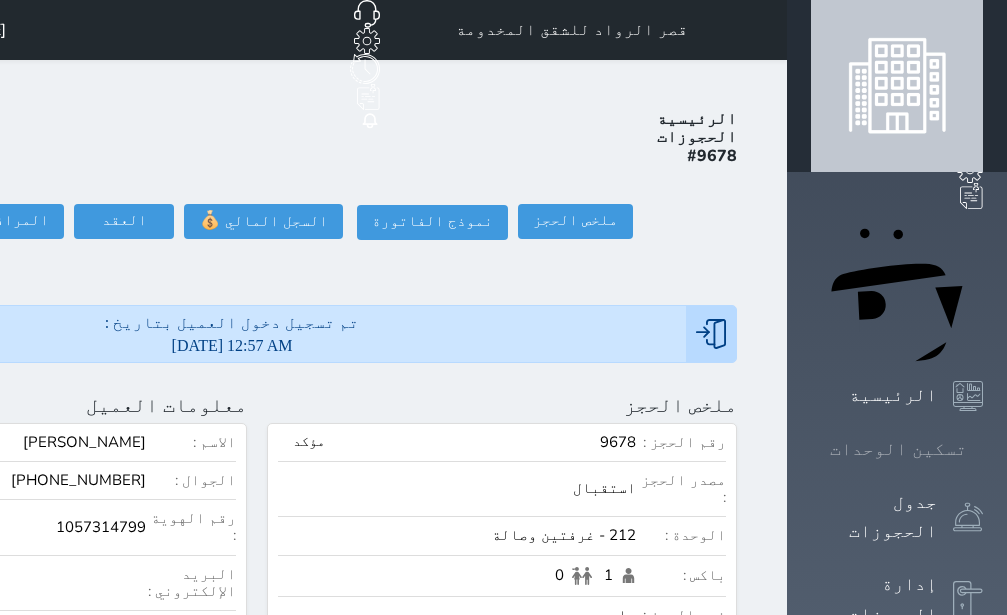 click on "تسكين الوحدات" at bounding box center [898, 449] 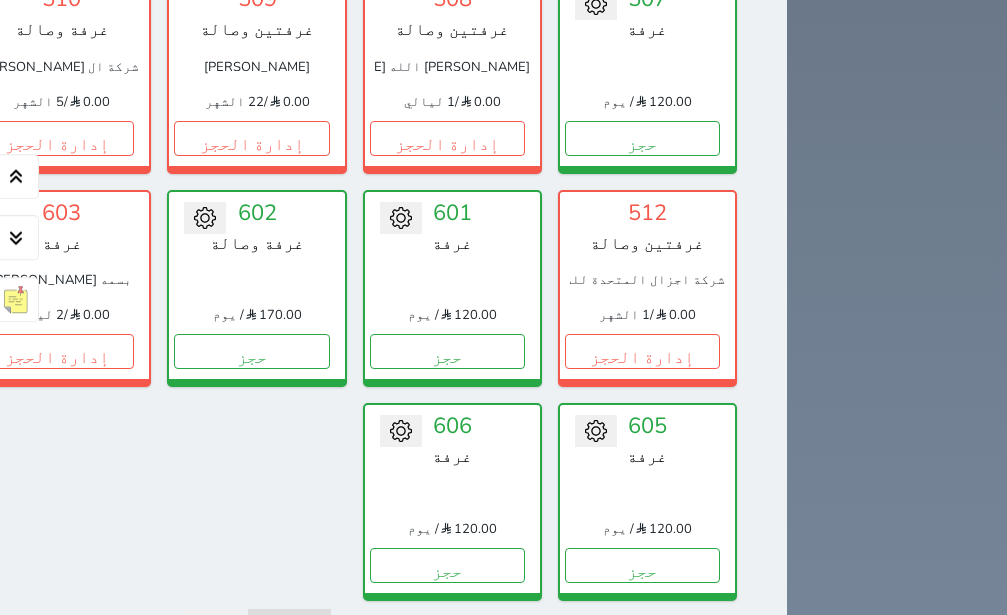 scroll, scrollTop: 2220, scrollLeft: 0, axis: vertical 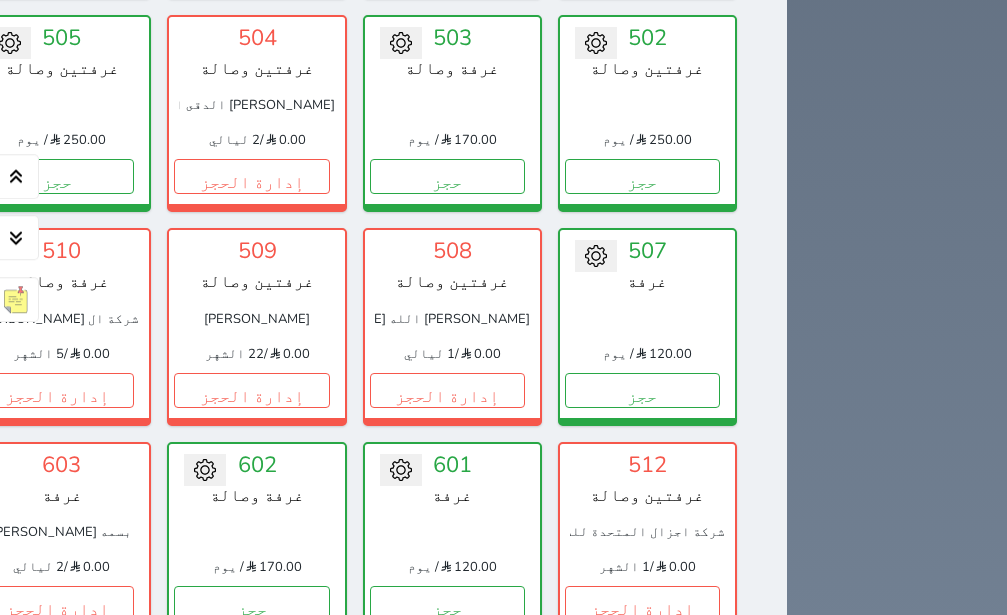 click on "حجز" at bounding box center [56, -37] 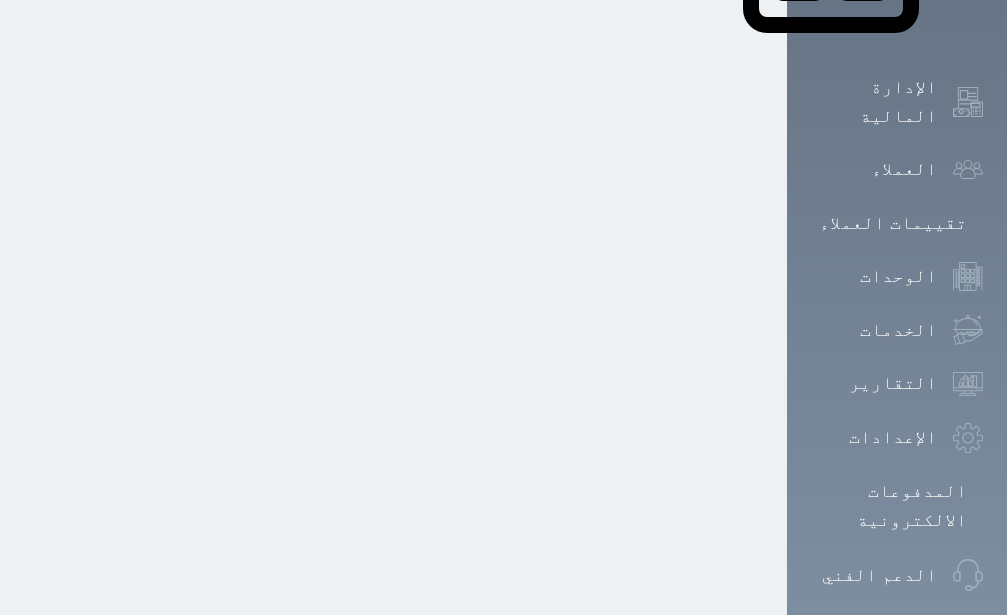 scroll, scrollTop: 0, scrollLeft: 0, axis: both 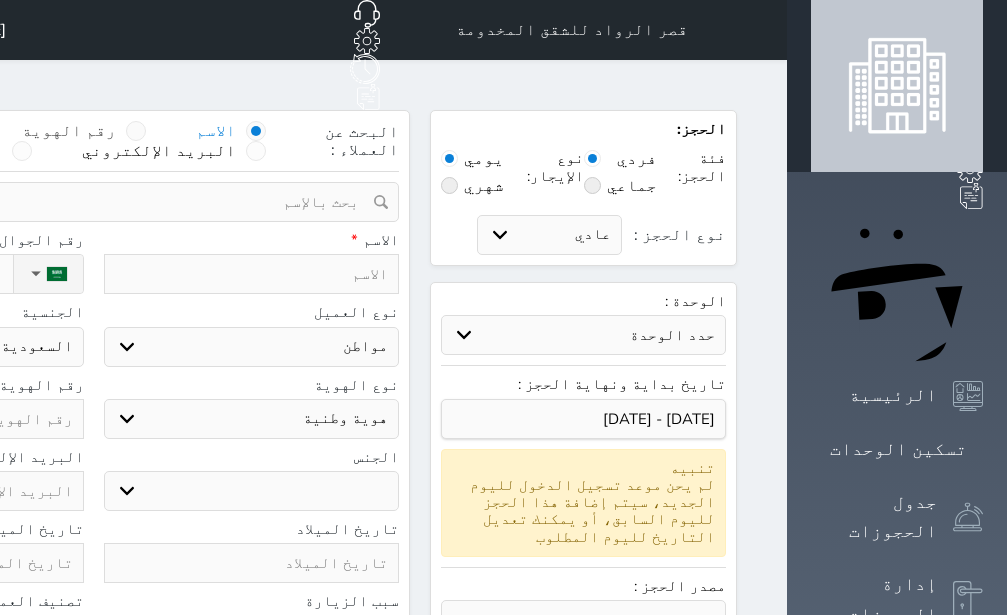 click at bounding box center [136, 131] 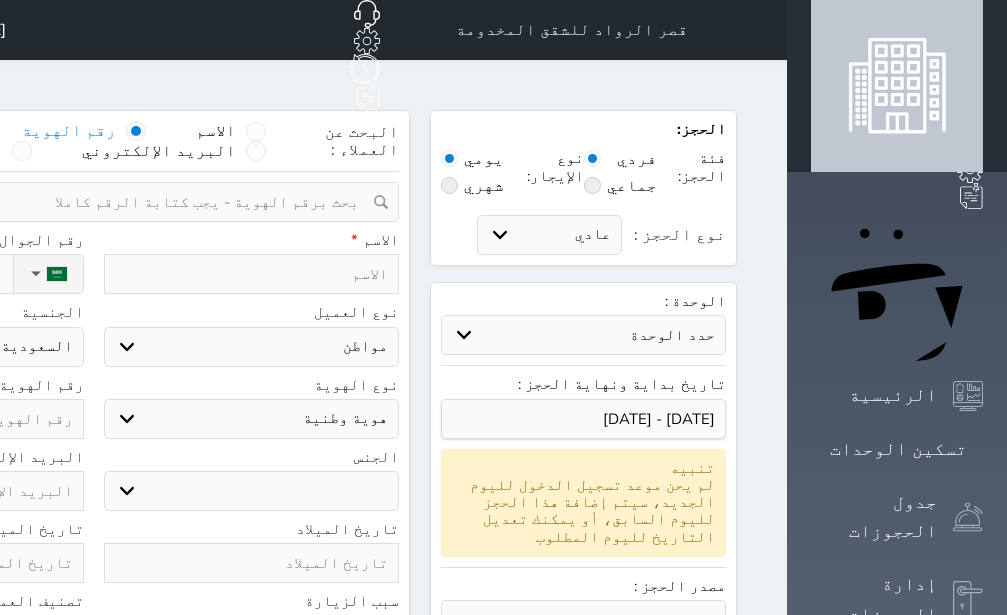 click at bounding box center [86, 202] 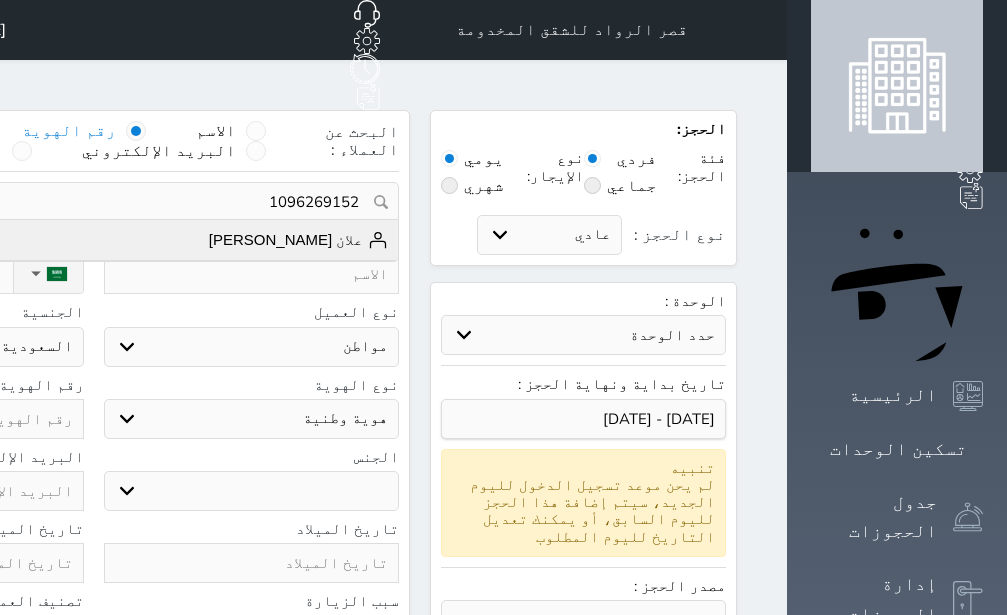 click on "علان [PERSON_NAME]" at bounding box center (299, 240) 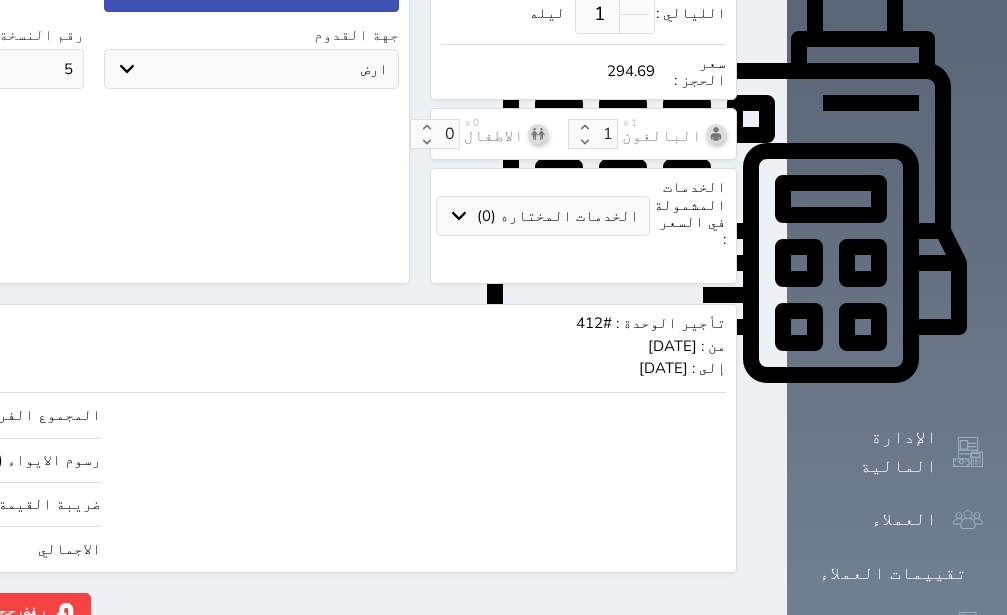 scroll, scrollTop: 767, scrollLeft: 0, axis: vertical 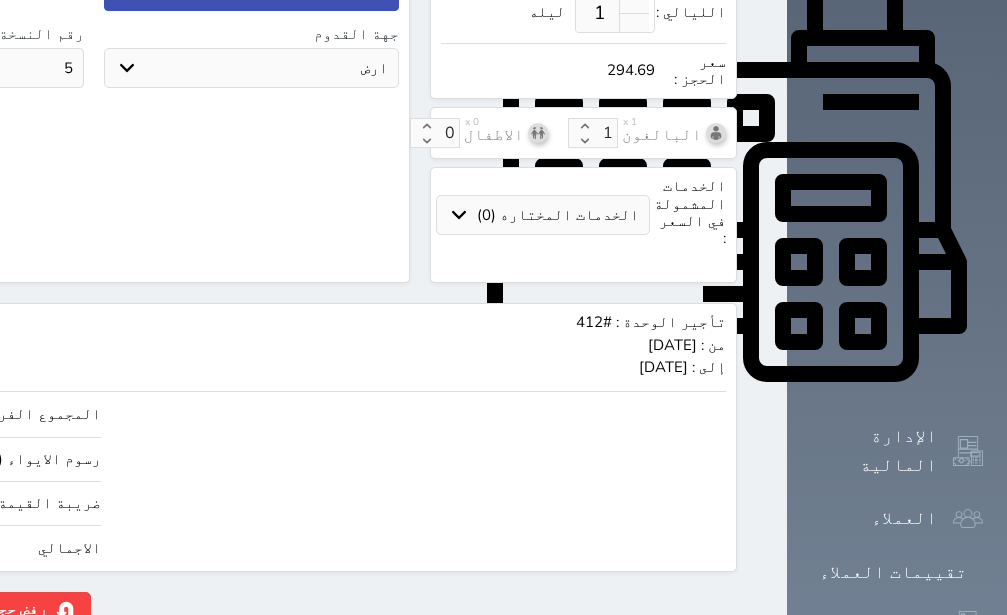 click on "294.69" at bounding box center [-147, 548] 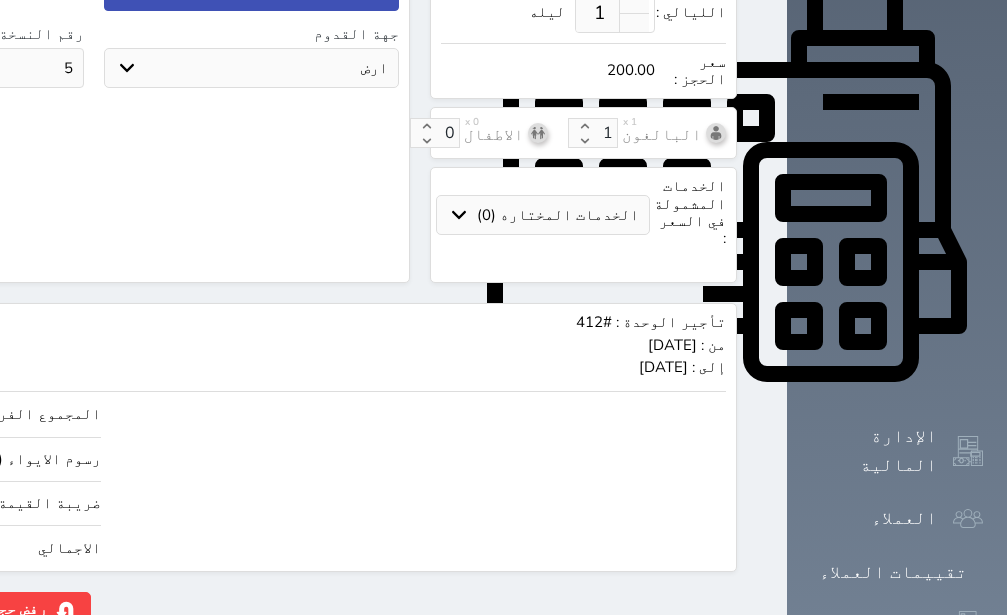 click on "حجز" at bounding box center [-130, 609] 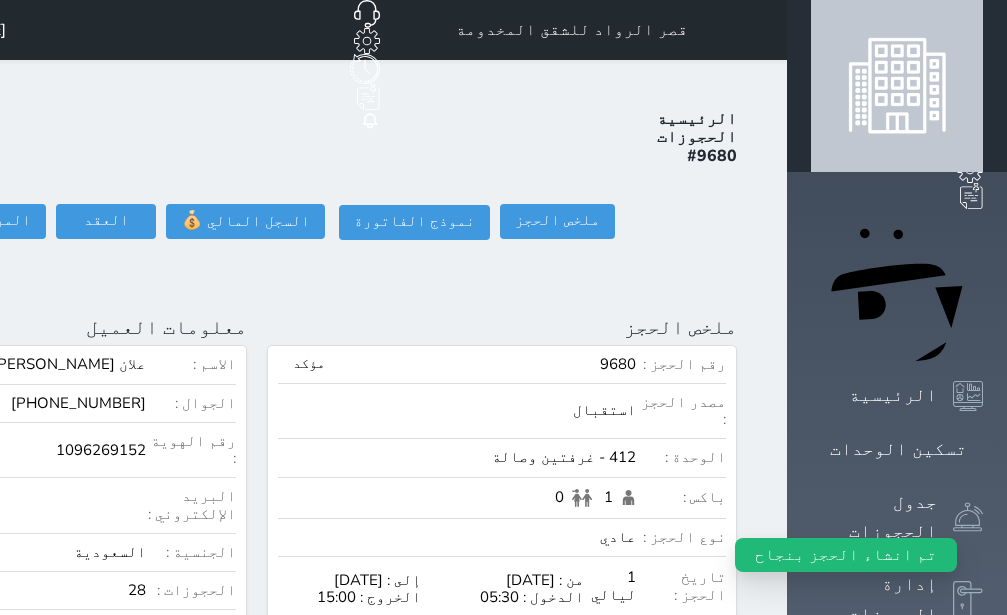 scroll, scrollTop: 1122, scrollLeft: 0, axis: vertical 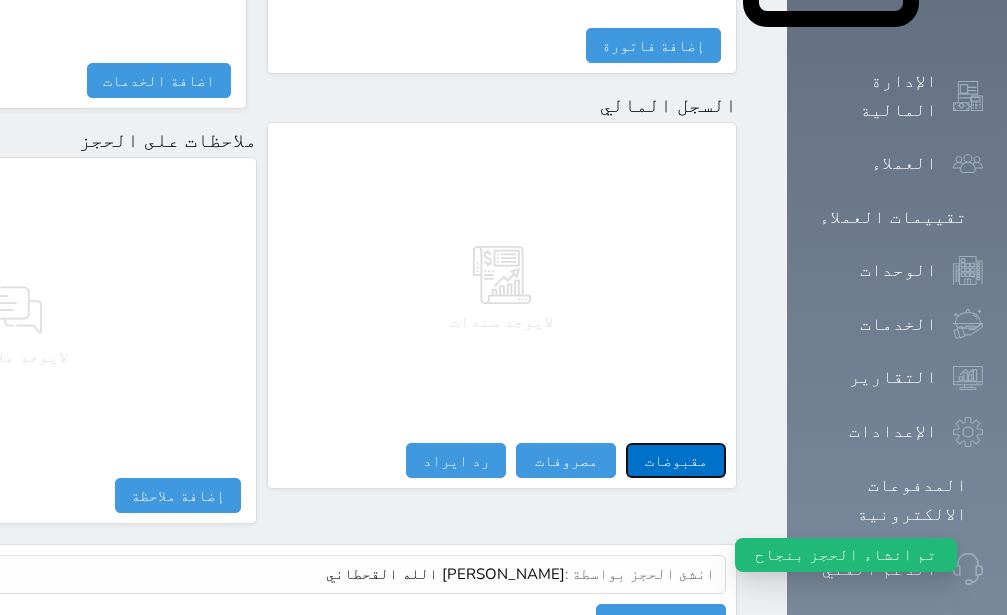 click on "مقبوضات" at bounding box center [676, 460] 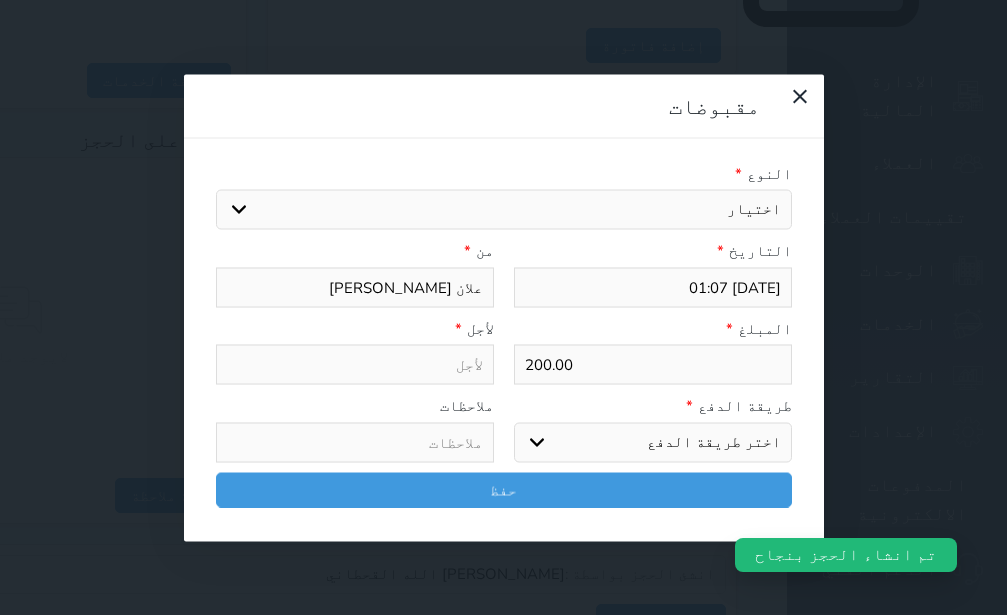 scroll, scrollTop: 1087, scrollLeft: 0, axis: vertical 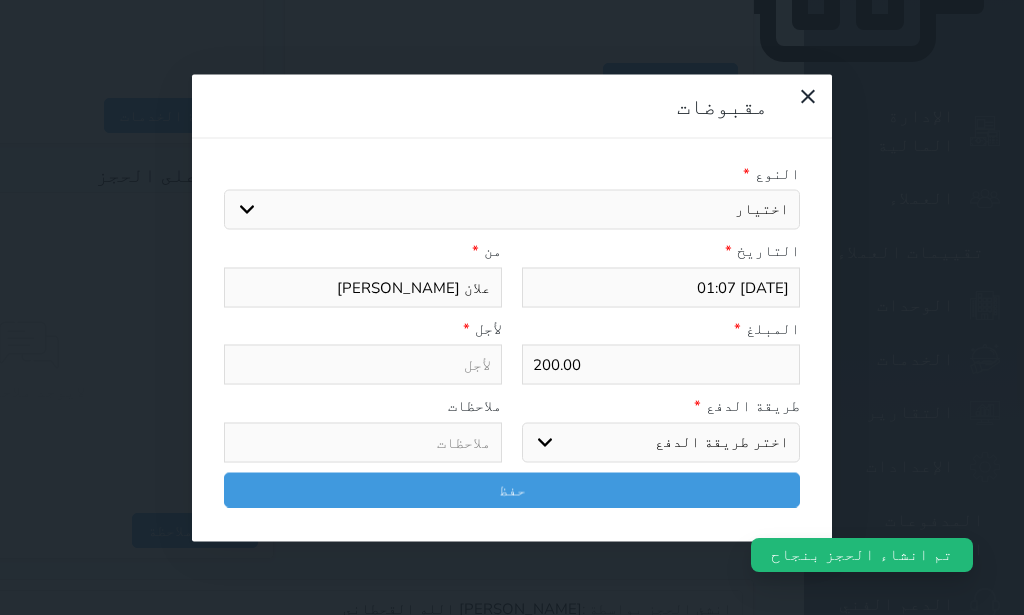 click on "اختيار   مقبوضات عامة قيمة إيجار فواتير تامين عربون لا ينطبق آخر مغسلة واي فاي - الإنترنت مواقف السيارات طعام الأغذية والمشروبات مشروبات المشروبات الباردة المشروبات الساخنة الإفطار غداء عشاء مخبز و كعك حمام سباحة الصالة الرياضية سبا و خدمات الجمال اختيار وإسقاط (خدمات النقل) ميني بار كابل - تلفزيون سرير إضافي تصفيف الشعر التسوق خدمات الجولات السياحية المنظمة خدمات الدليل السياحي" at bounding box center (512, 210) 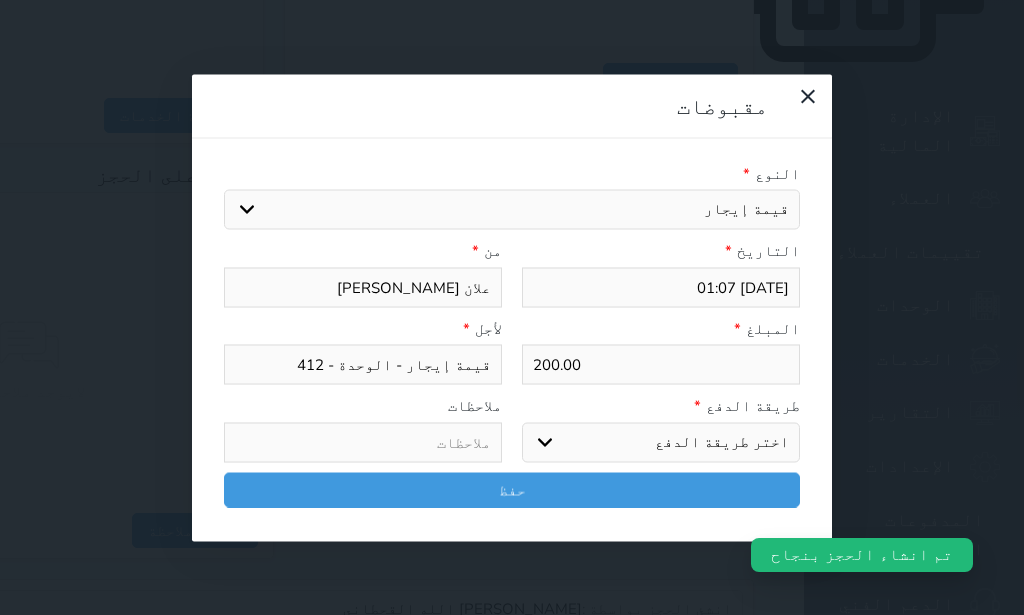 click on "اختر طريقة الدفع   دفع نقدى   تحويل بنكى   مدى   بطاقة ائتمان   آجل" at bounding box center [661, 442] 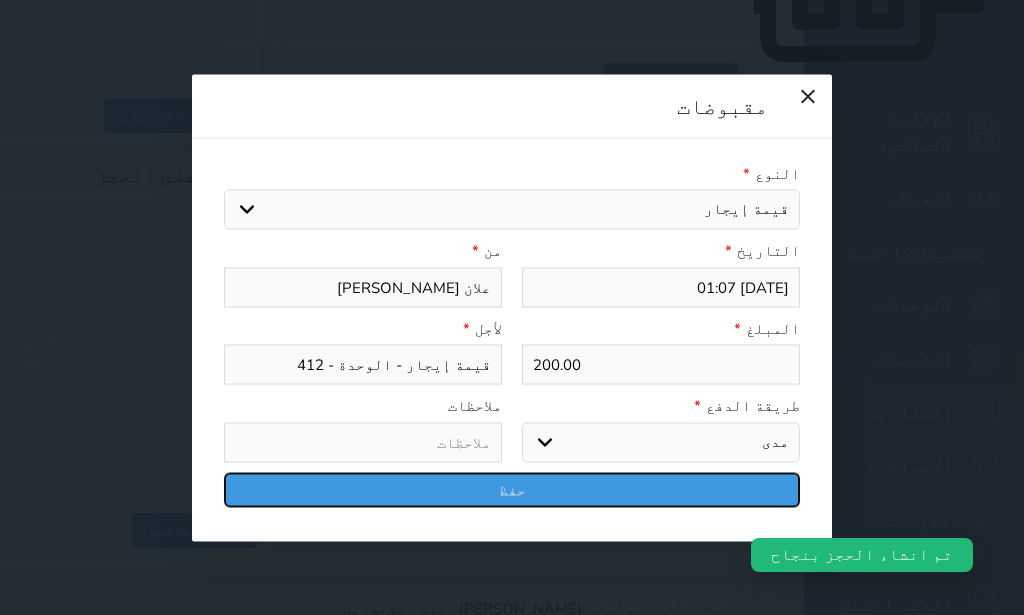 click on "حفظ" at bounding box center (512, 489) 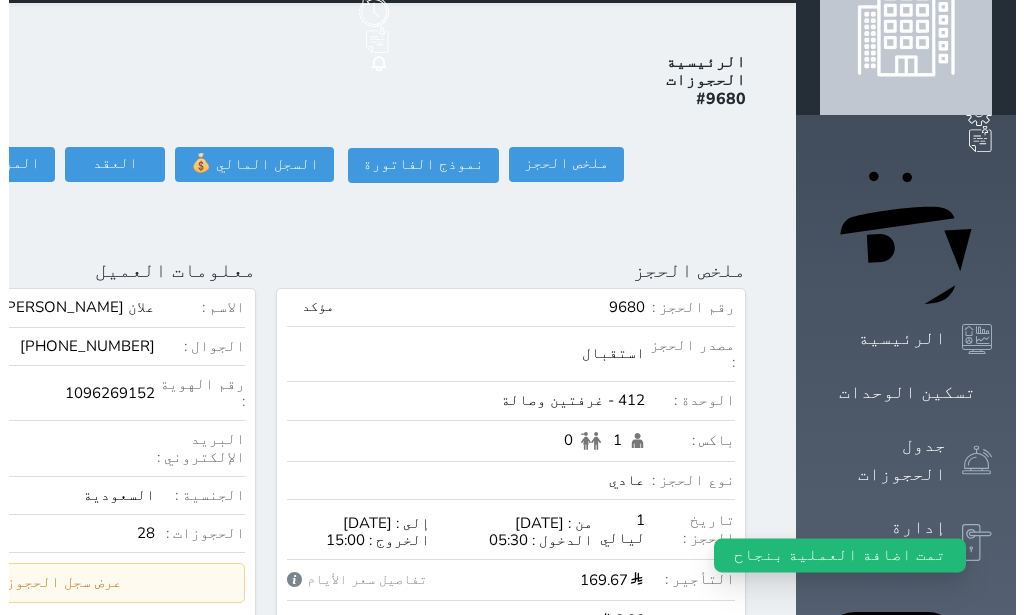 scroll, scrollTop: 0, scrollLeft: 0, axis: both 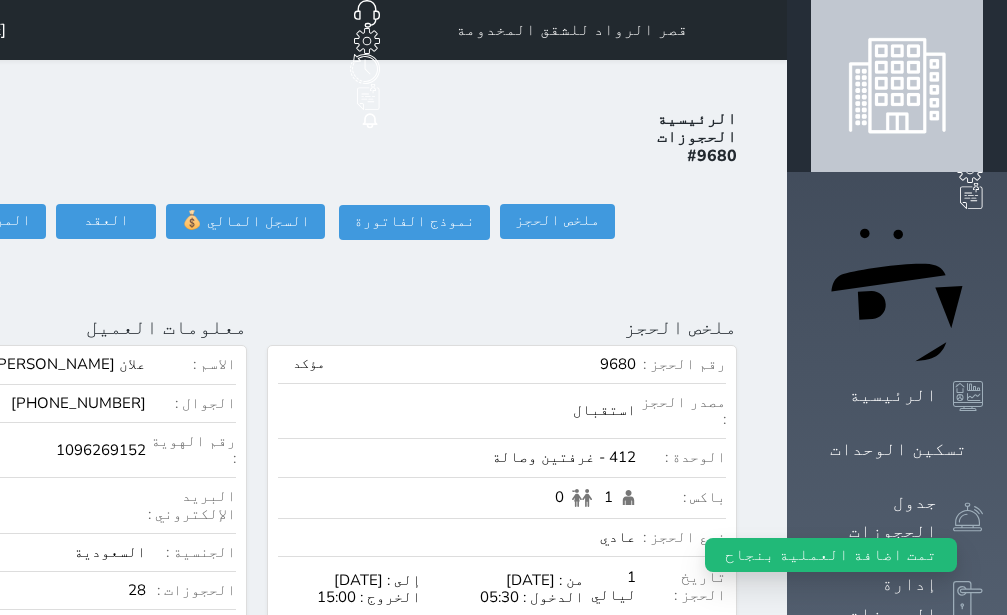 click on "تسجيل دخول" at bounding box center (-156, 221) 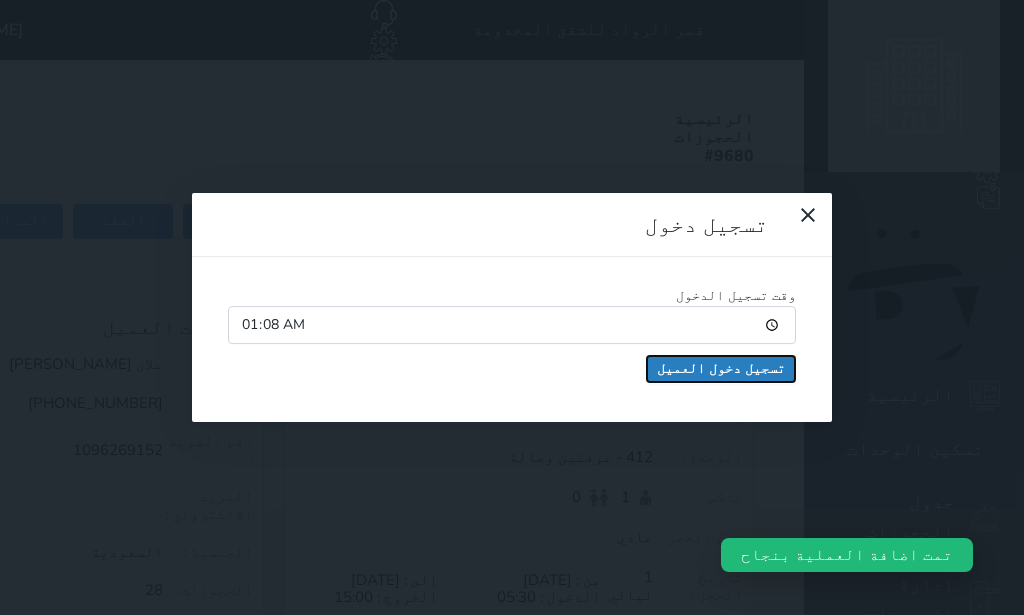click on "تسجيل دخول العميل" at bounding box center [721, 369] 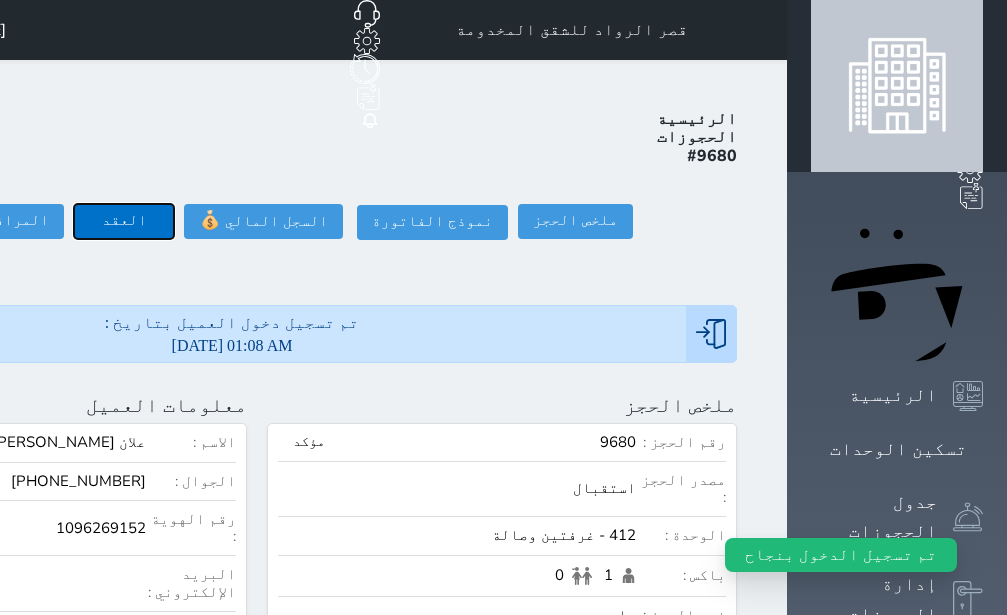 click on "العقد" at bounding box center (124, 221) 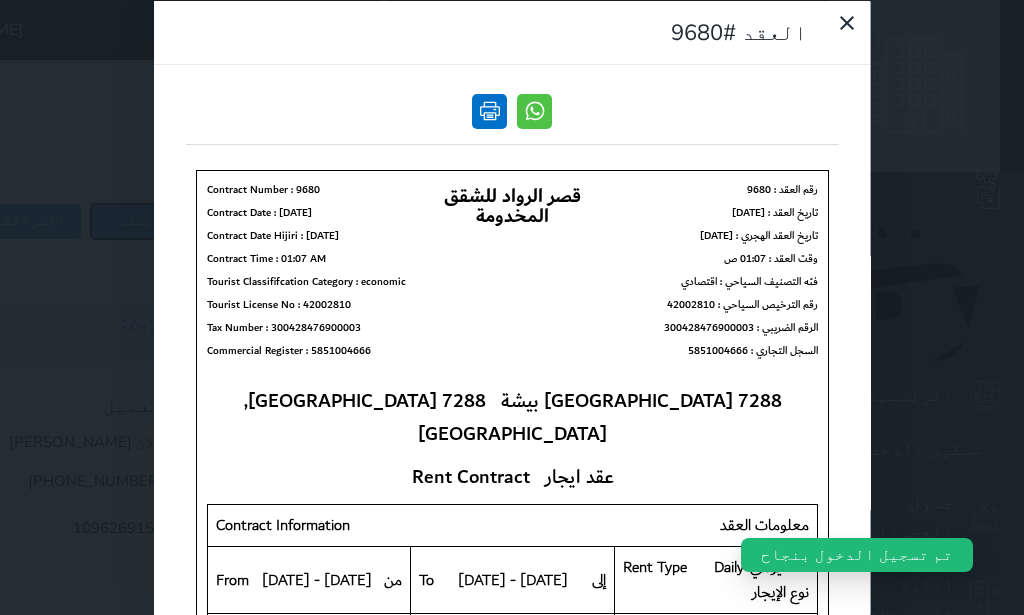 scroll, scrollTop: 0, scrollLeft: 0, axis: both 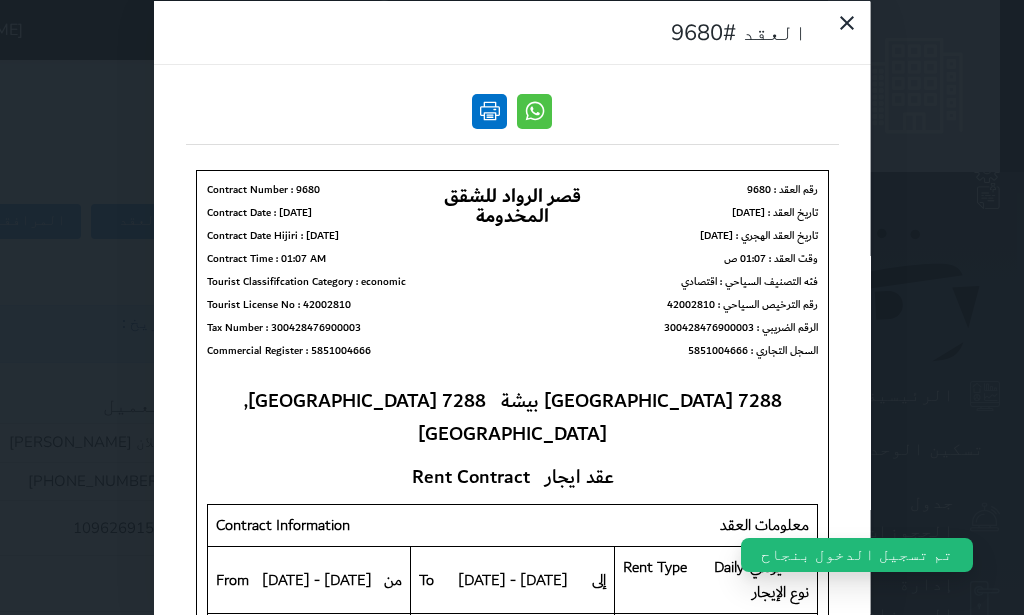 click at bounding box center [489, 110] 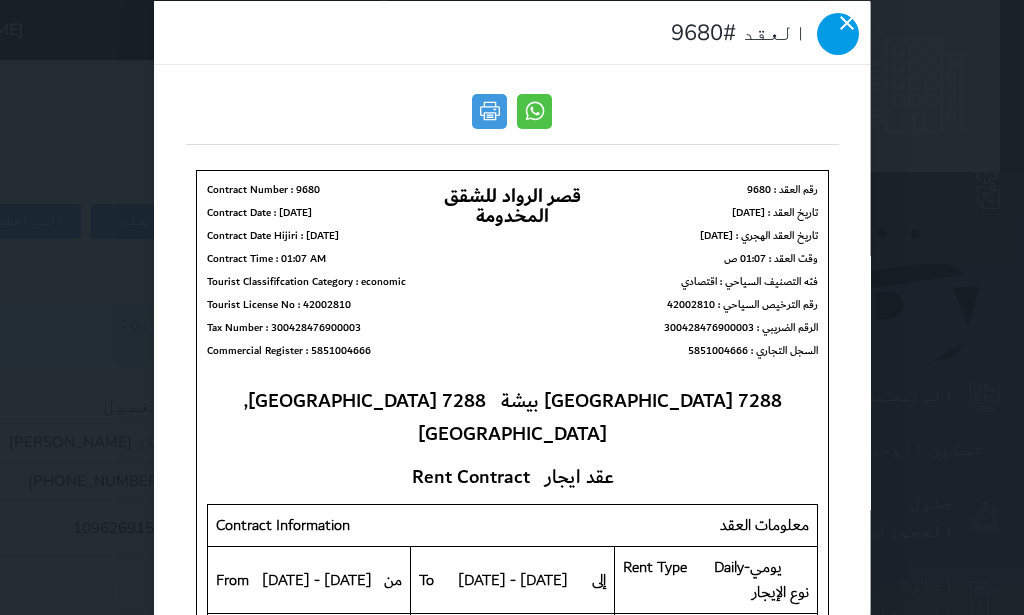 click 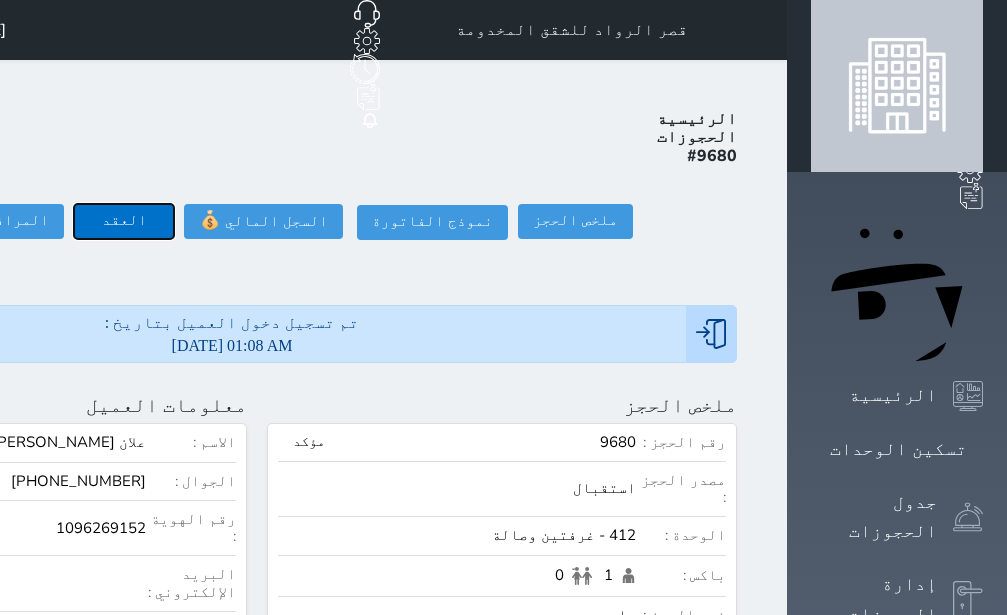click on "العقد" at bounding box center (124, 221) 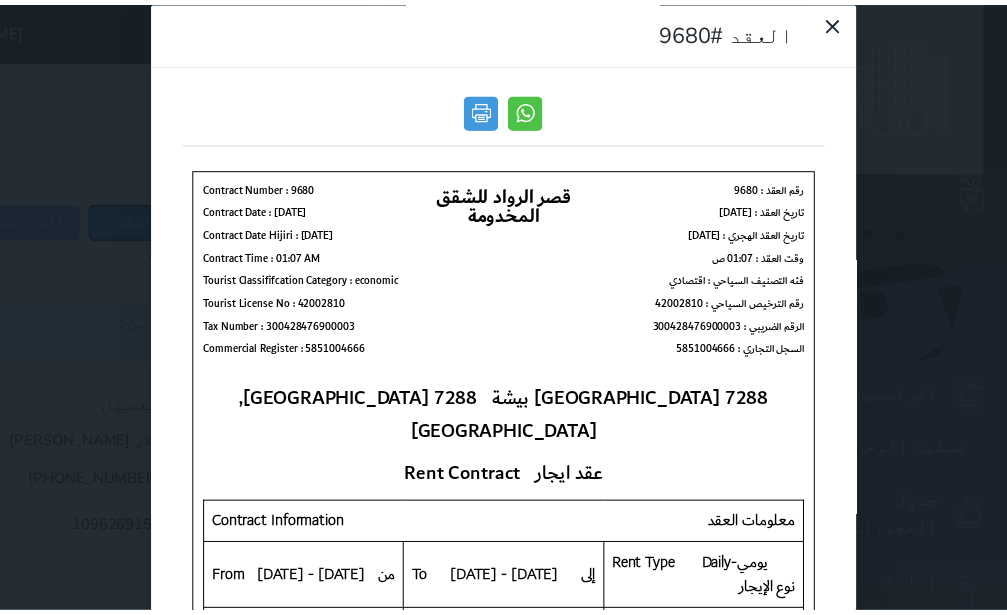 scroll, scrollTop: 0, scrollLeft: 0, axis: both 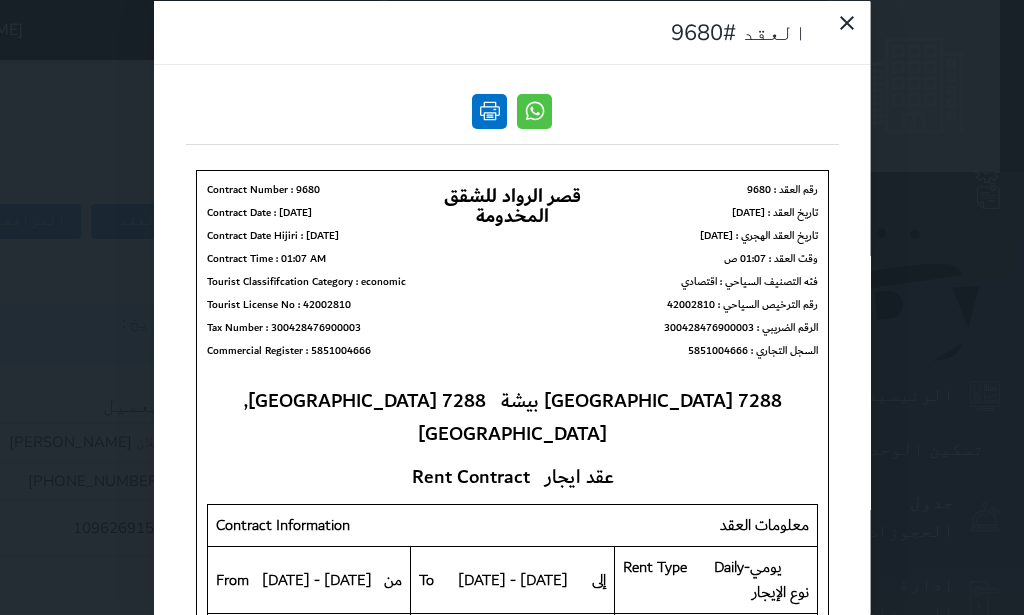 click at bounding box center (489, 110) 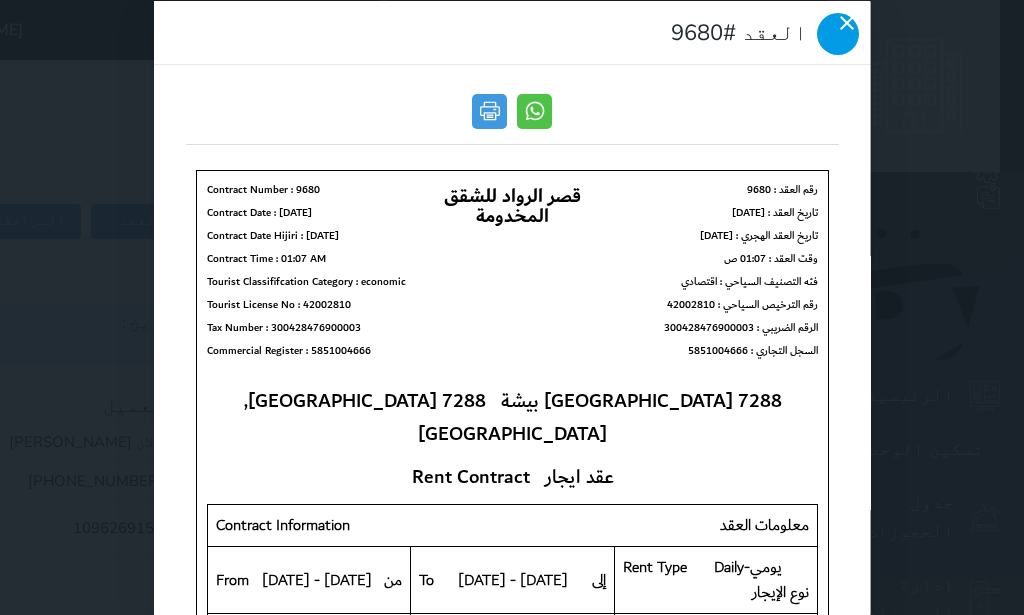 click 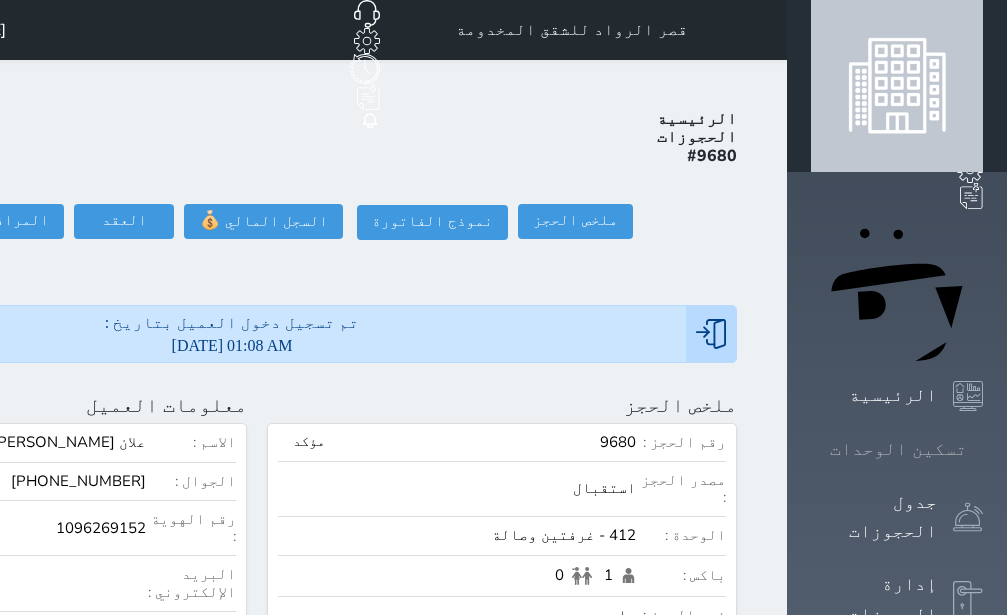 click on "تسكين الوحدات" at bounding box center (898, 449) 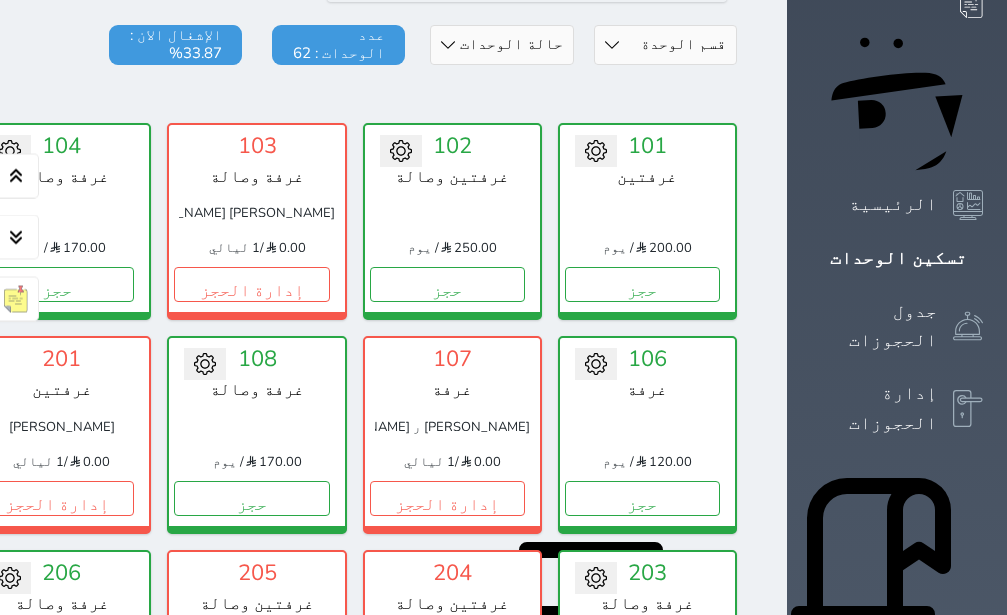 scroll, scrollTop: 78, scrollLeft: 0, axis: vertical 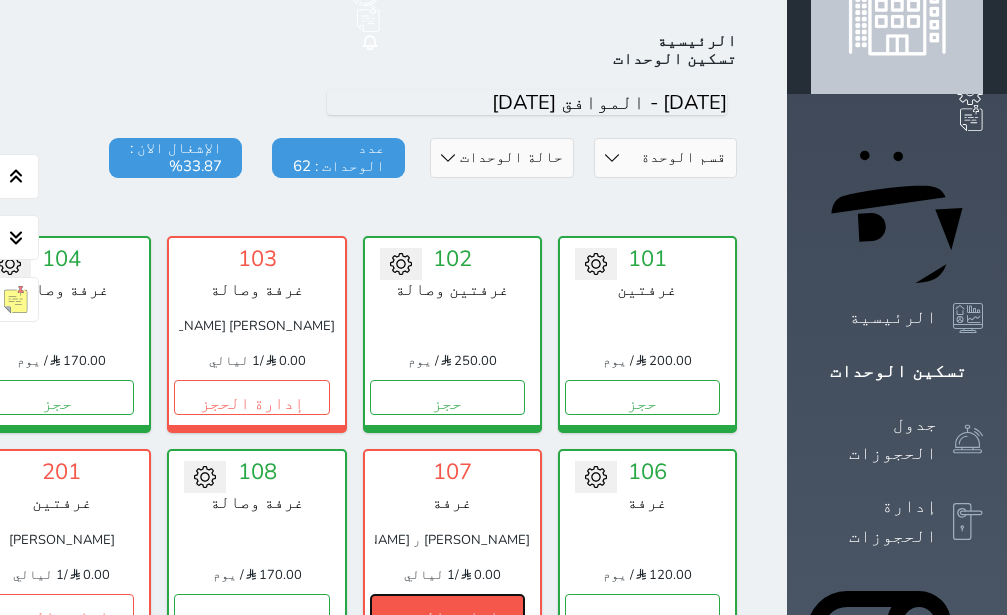 click on "إدارة الحجز" at bounding box center [447, 611] 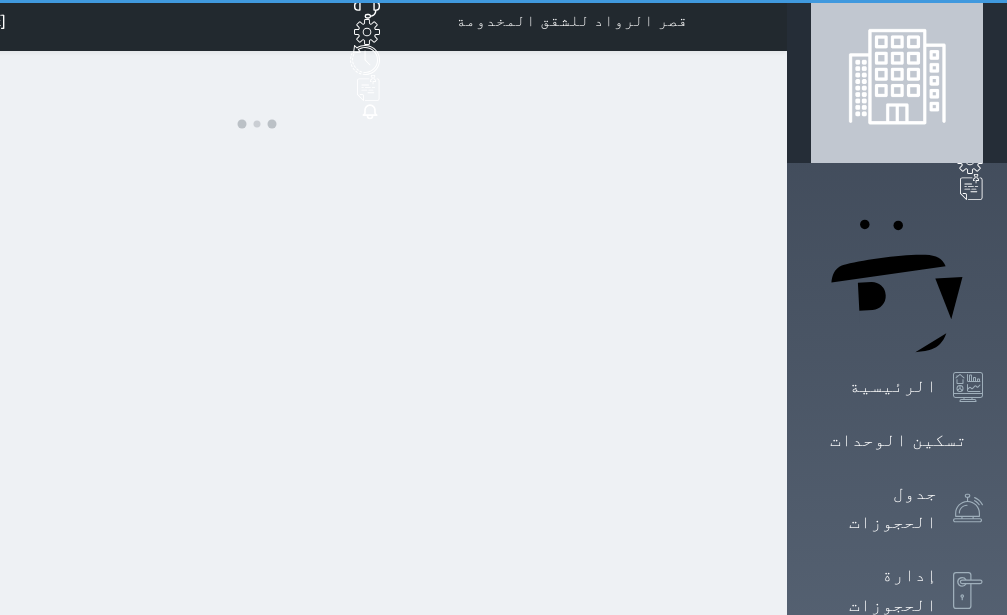 scroll, scrollTop: 0, scrollLeft: 0, axis: both 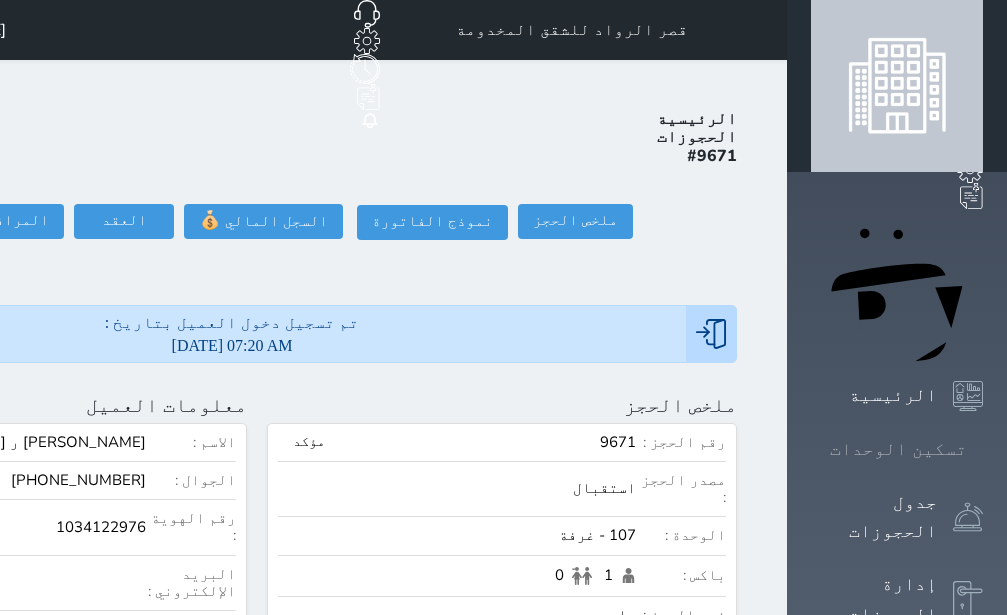 click on "تسكين الوحدات" at bounding box center (898, 449) 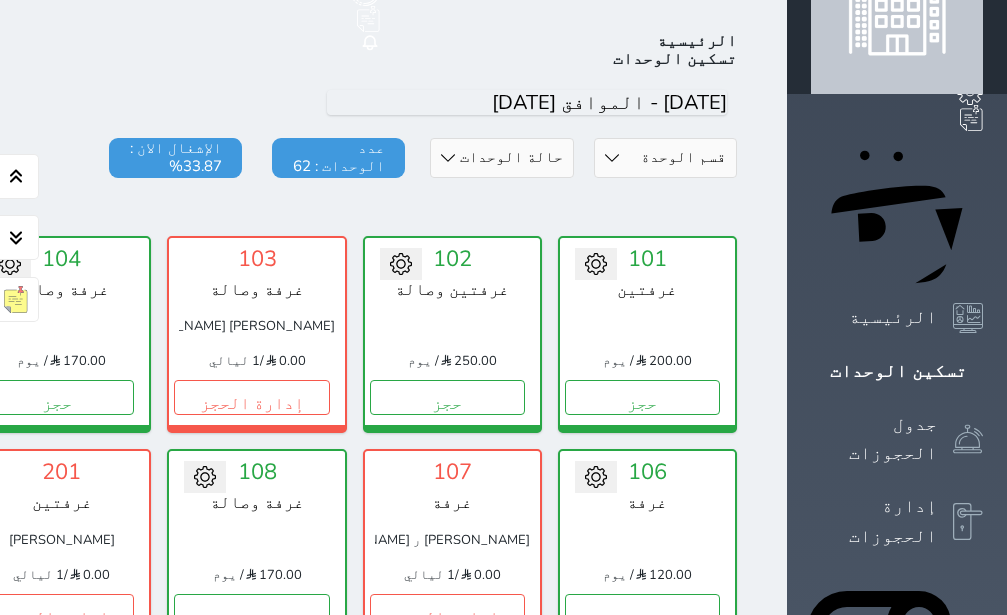 scroll, scrollTop: 330, scrollLeft: 0, axis: vertical 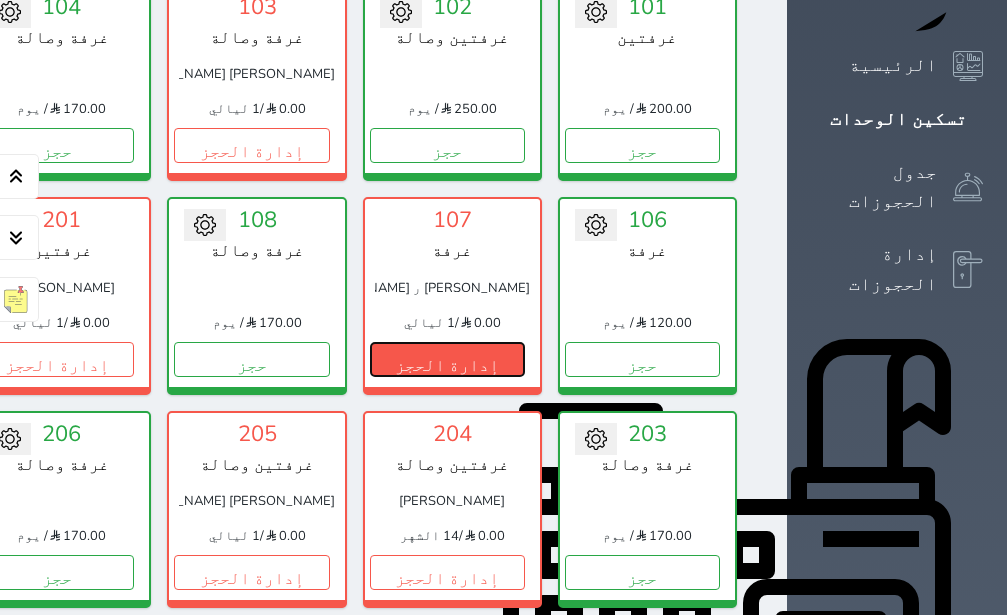 click on "إدارة الحجز" at bounding box center [447, 359] 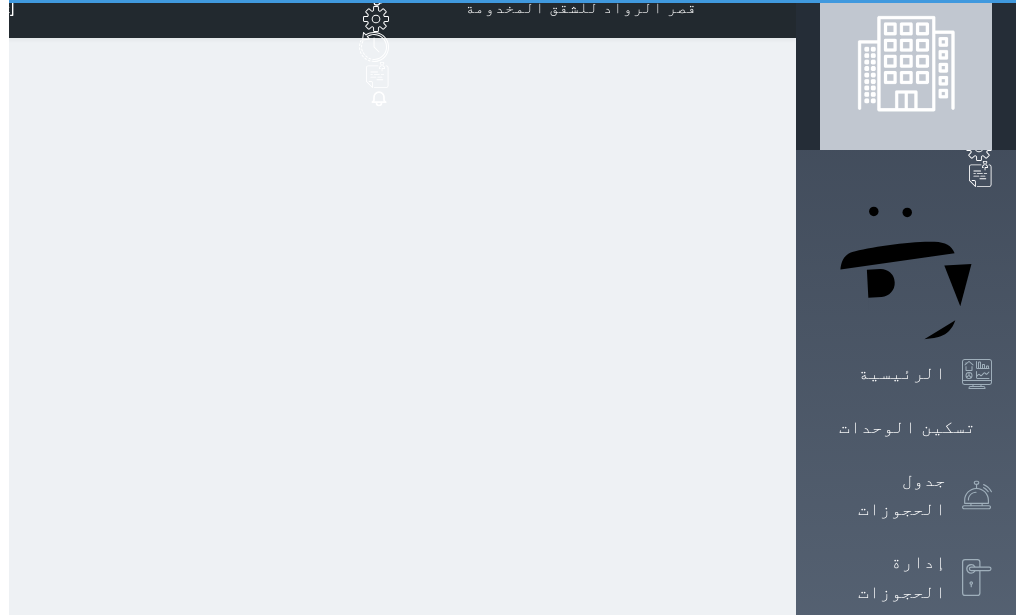 scroll, scrollTop: 0, scrollLeft: 0, axis: both 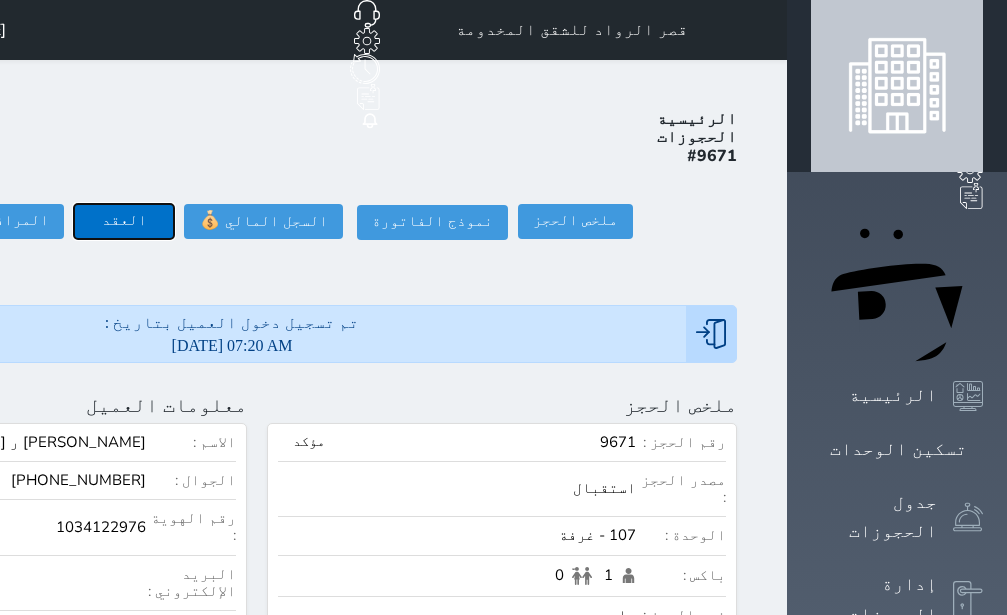 click on "العقد" at bounding box center [124, 221] 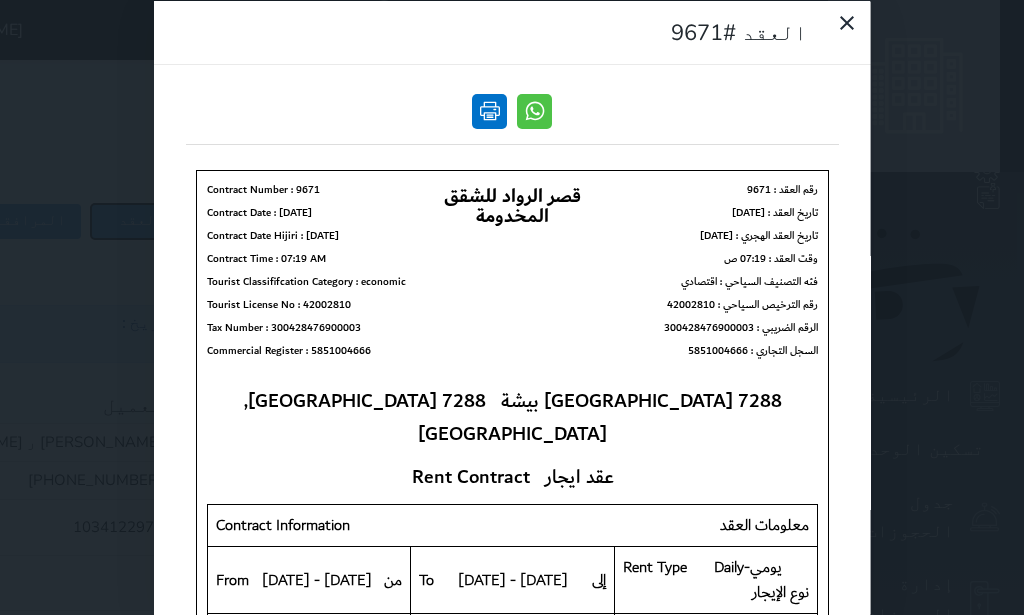 scroll, scrollTop: 0, scrollLeft: 0, axis: both 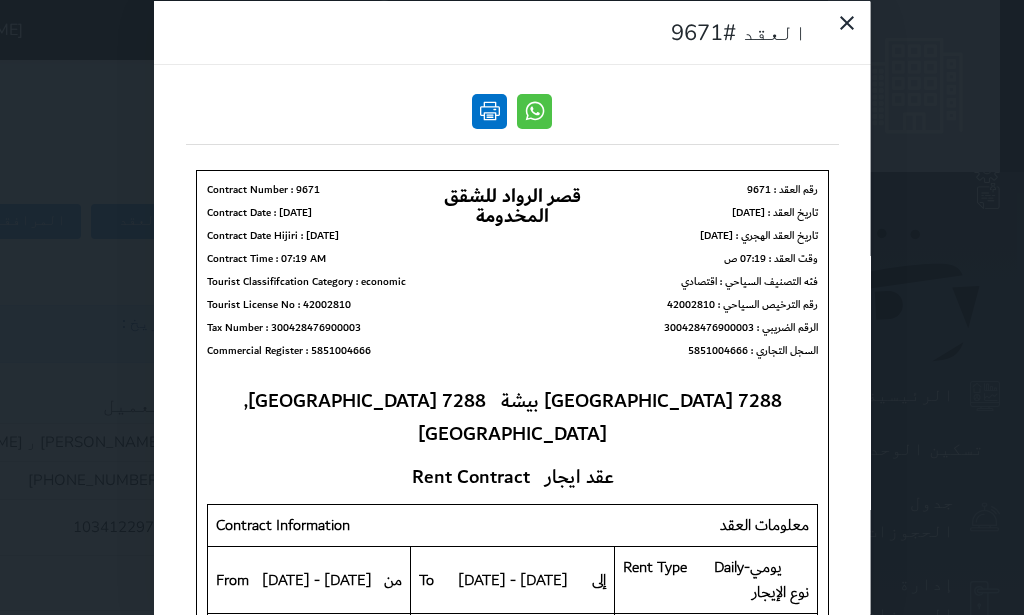 click at bounding box center [489, 110] 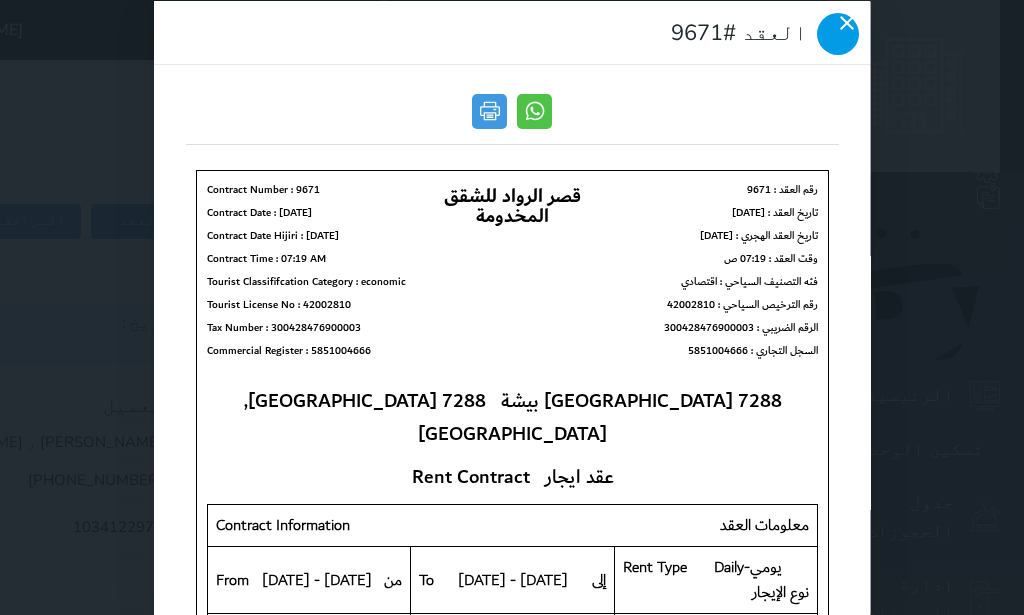 click 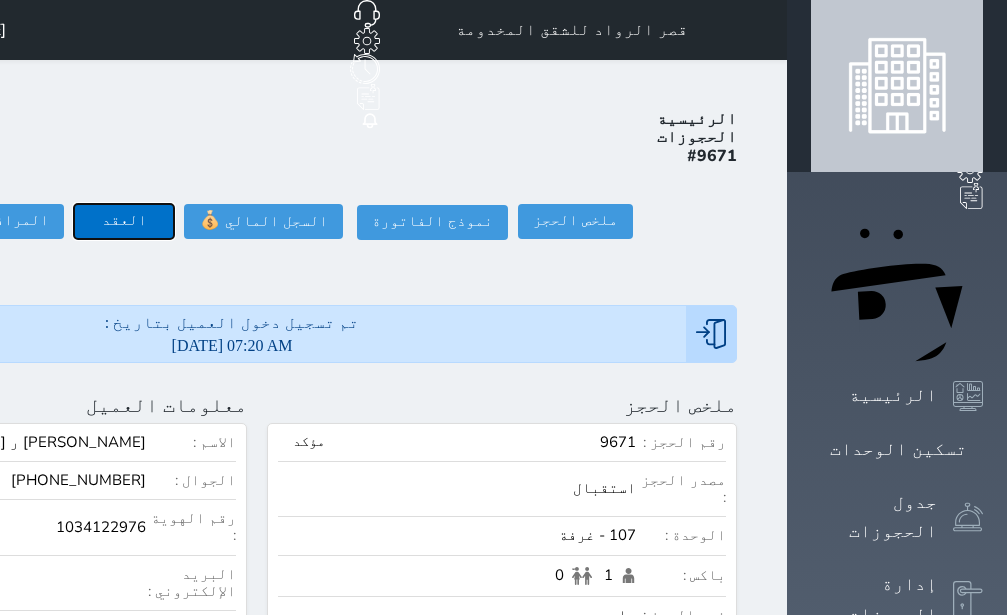 click on "العقد" at bounding box center [124, 221] 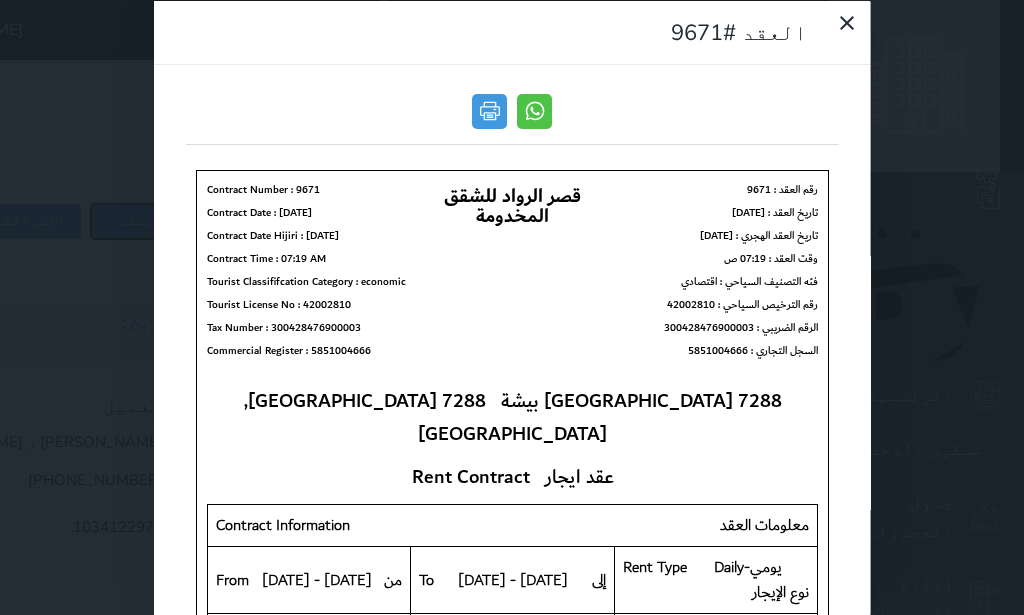 scroll, scrollTop: 0, scrollLeft: 0, axis: both 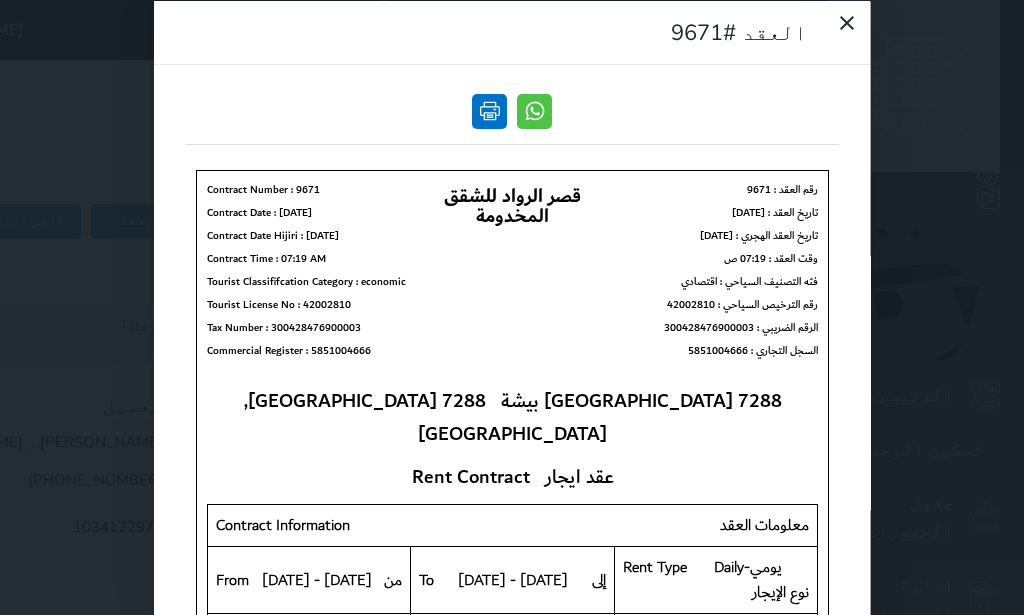 click at bounding box center (489, 110) 